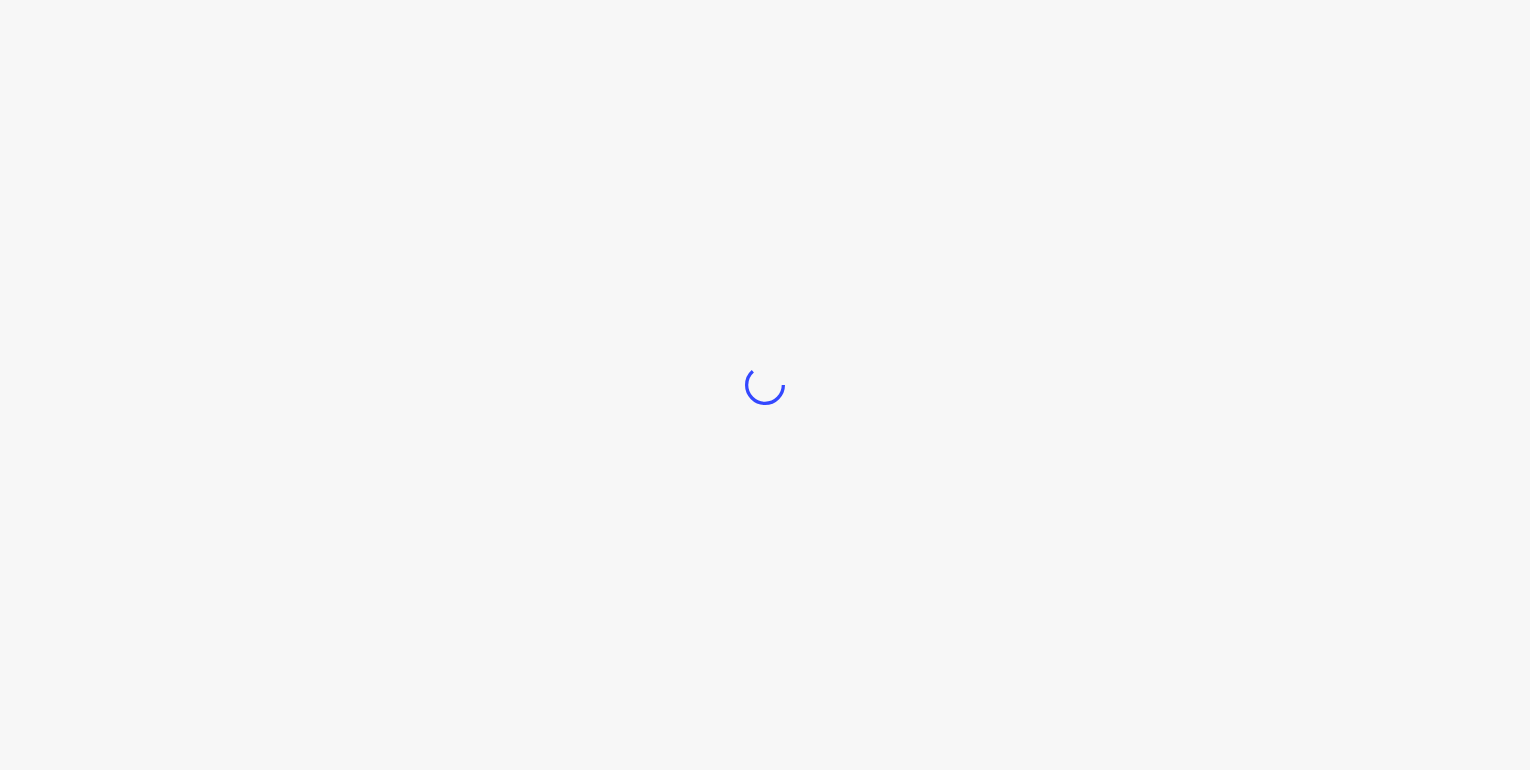 scroll, scrollTop: 0, scrollLeft: 0, axis: both 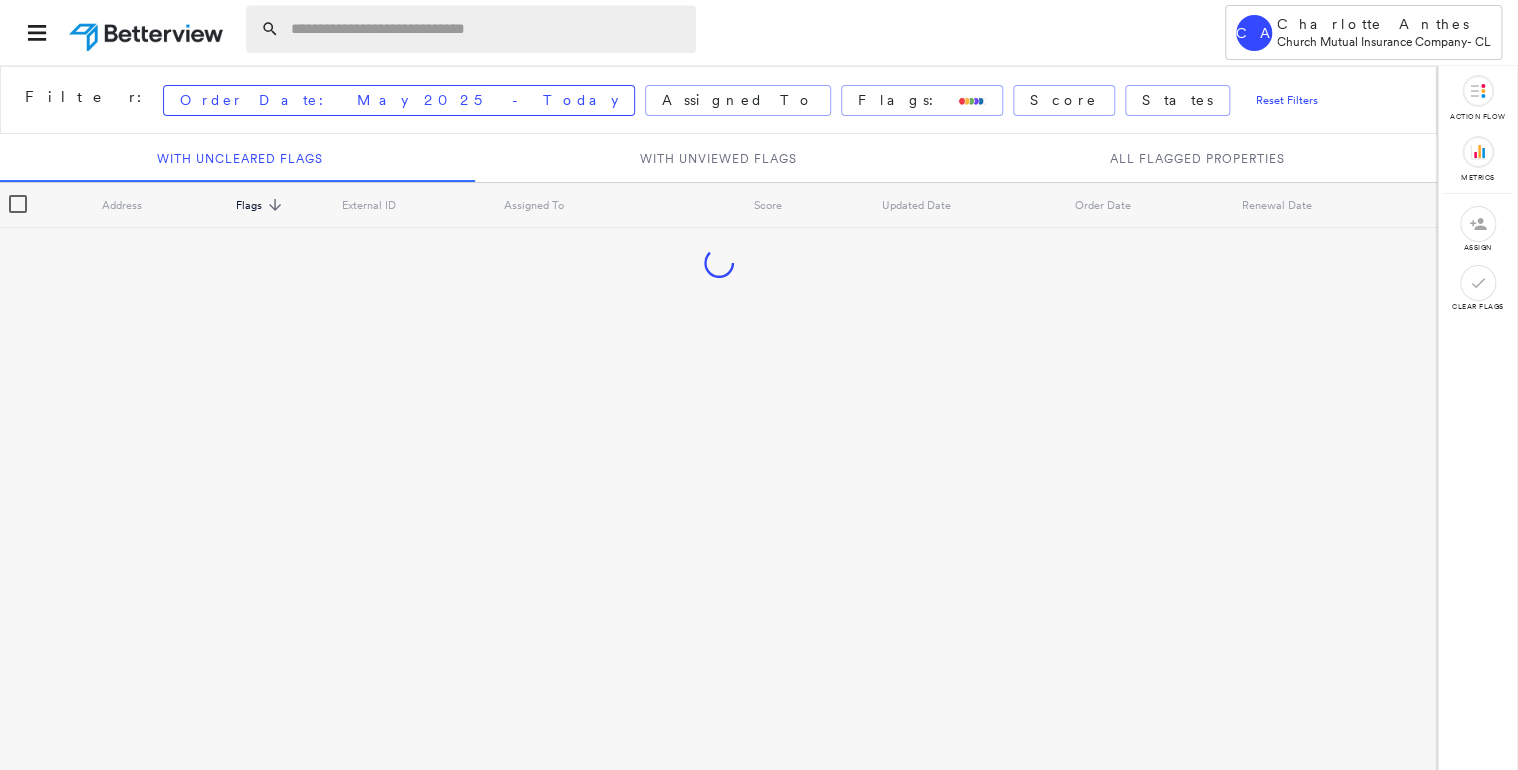 click at bounding box center [487, 29] 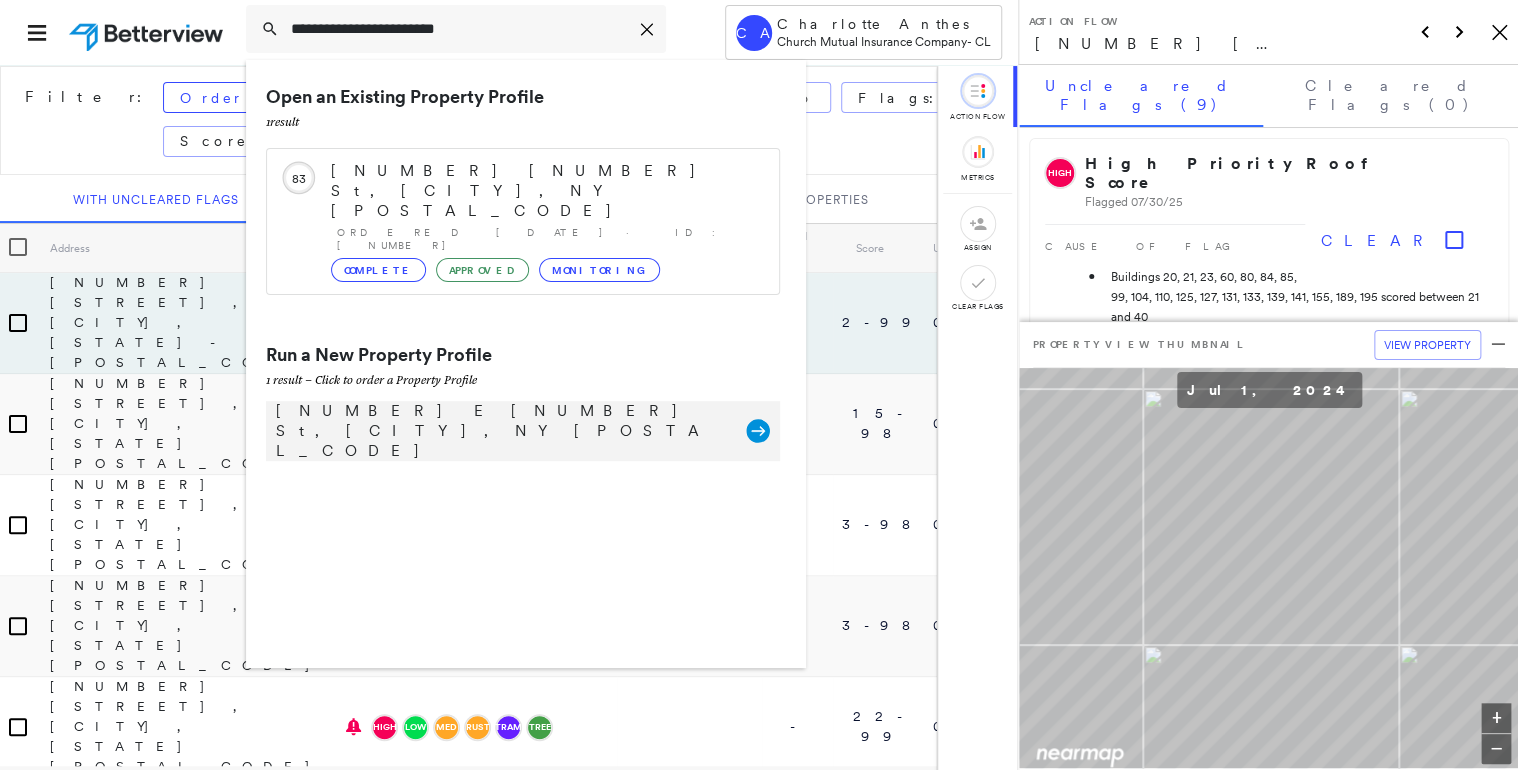 type on "**********" 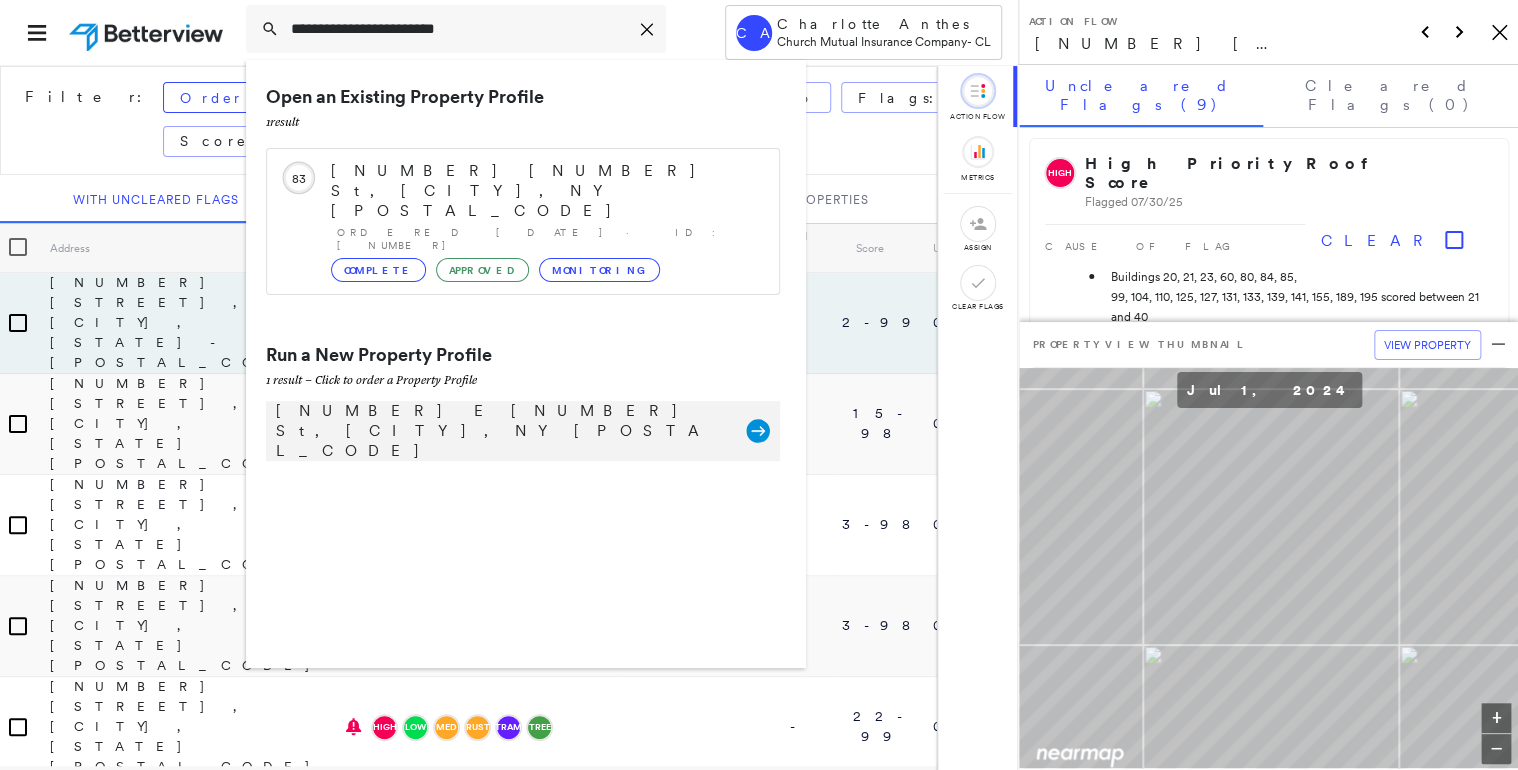 click 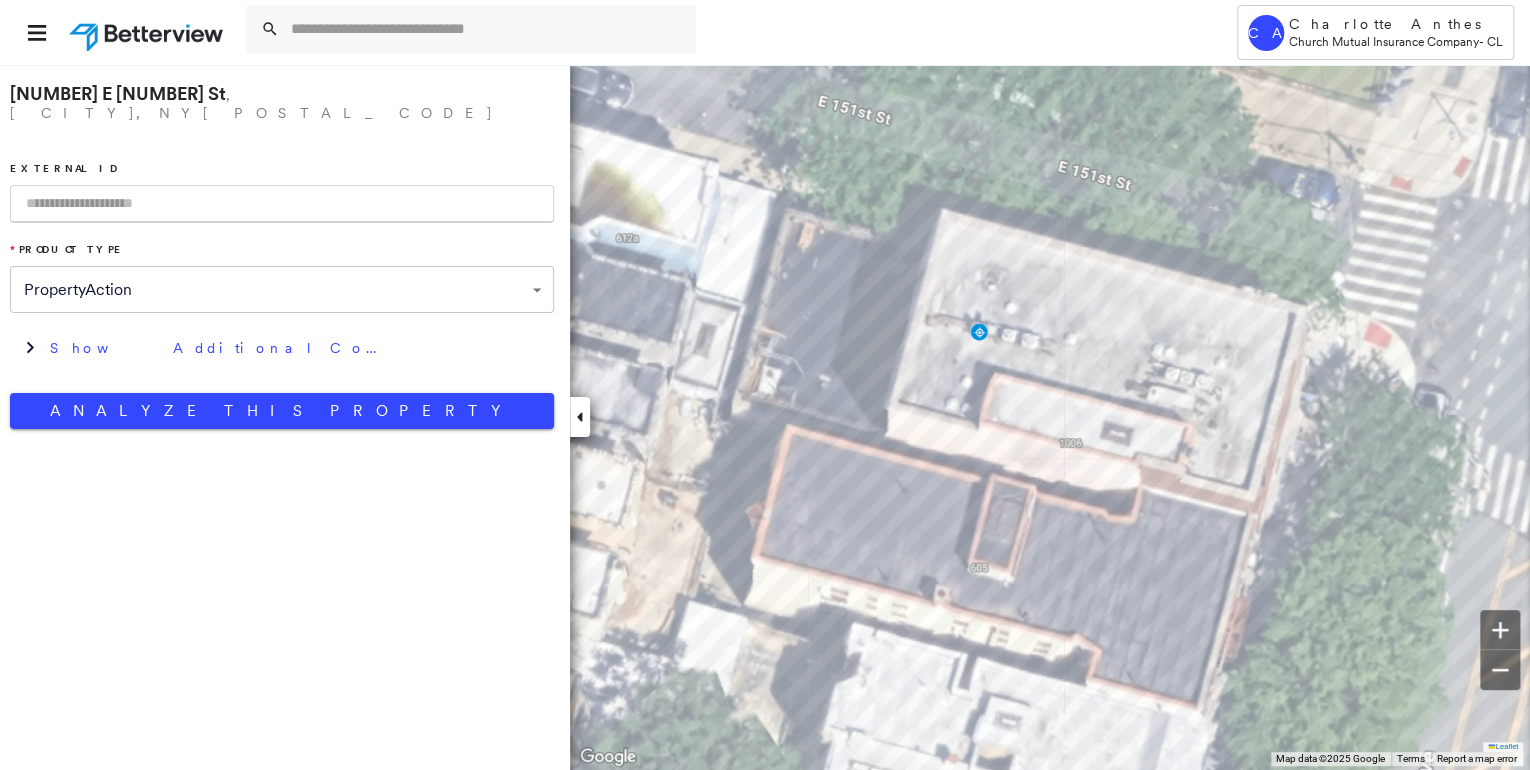 click on "**********" at bounding box center (765, 385) 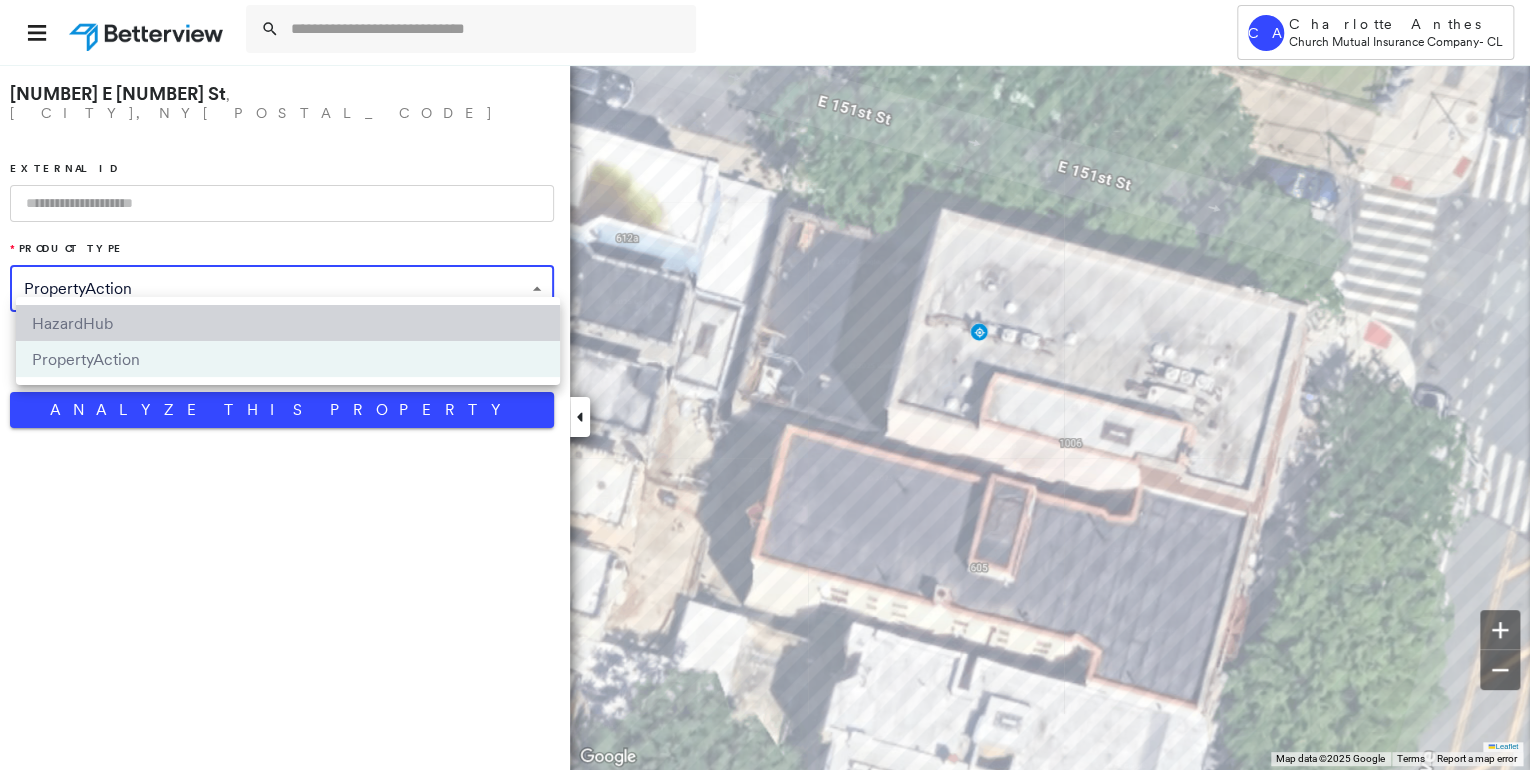 click on "HazardHub" at bounding box center (288, 323) 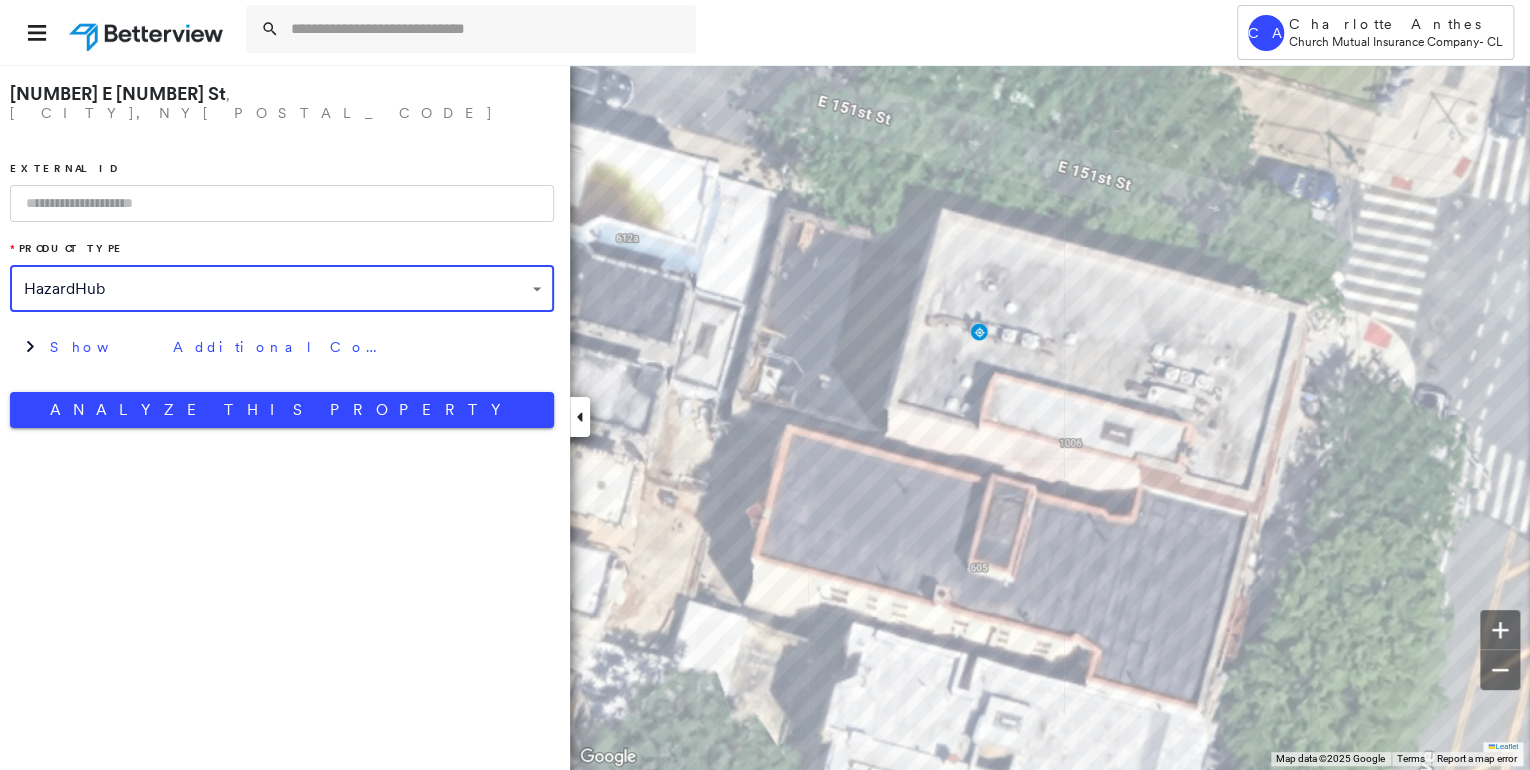 click on "**********" at bounding box center (765, 385) 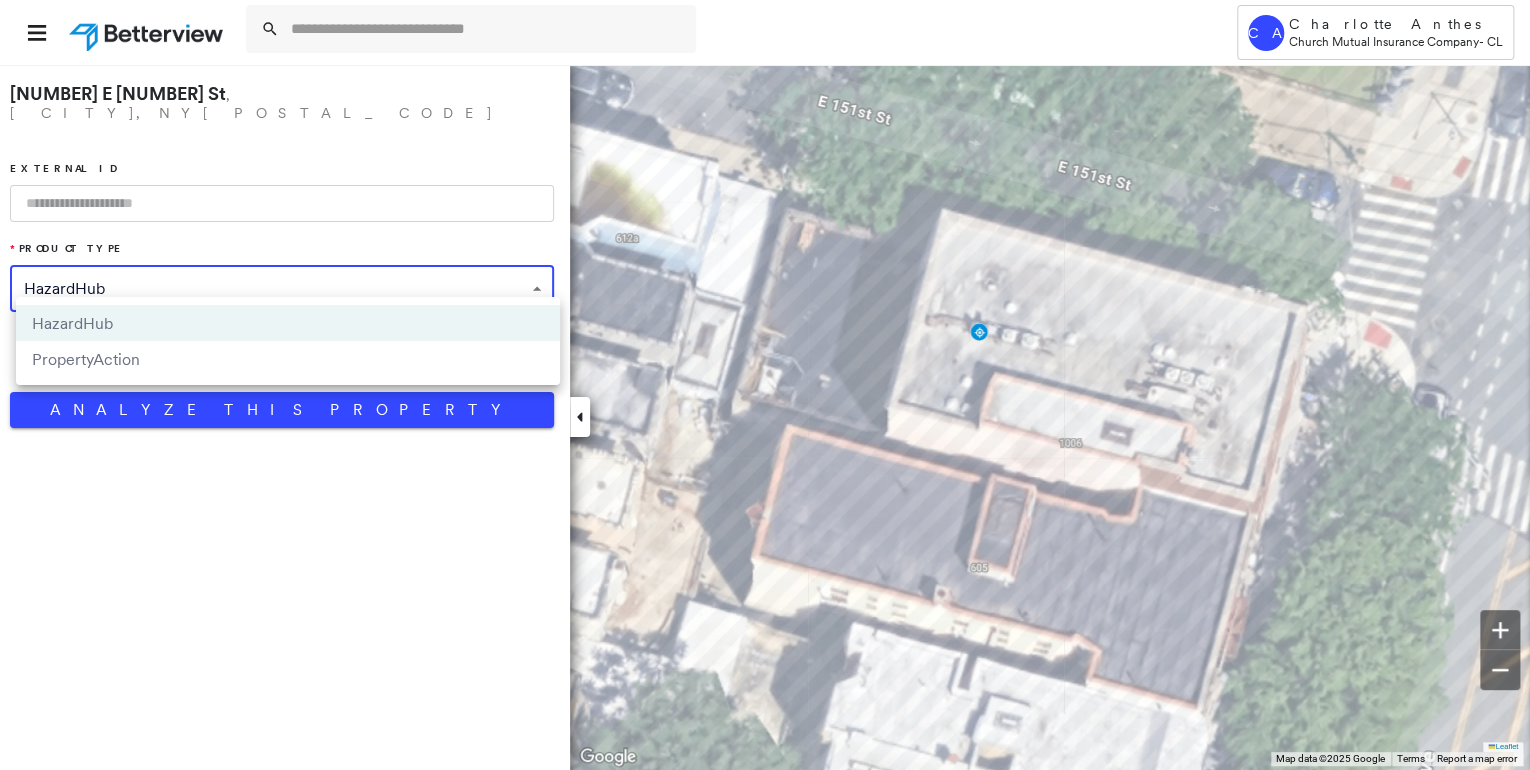 click on "PropertyAction" at bounding box center (288, 359) 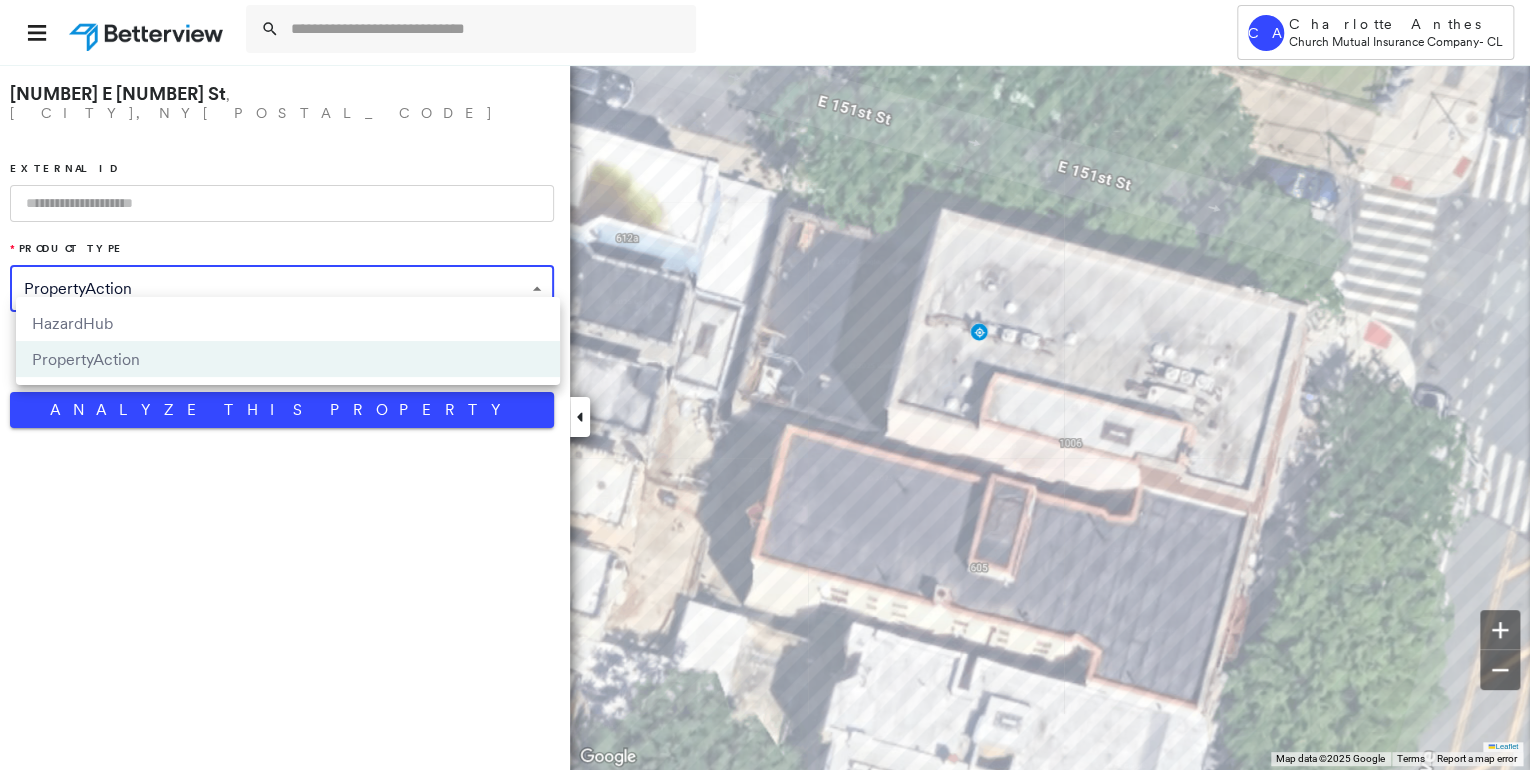 click on "**********" at bounding box center [765, 385] 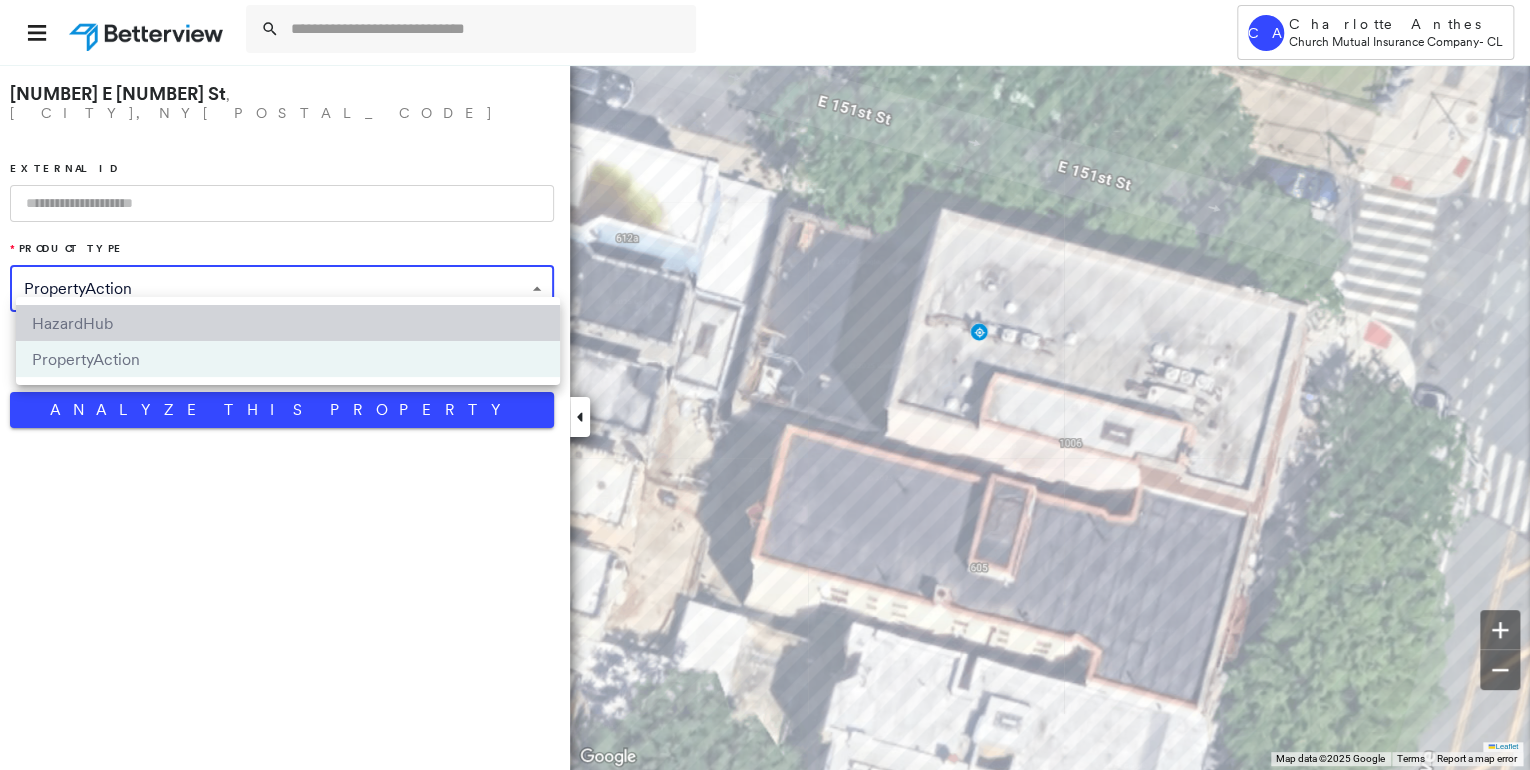 click on "HazardHub" at bounding box center [288, 323] 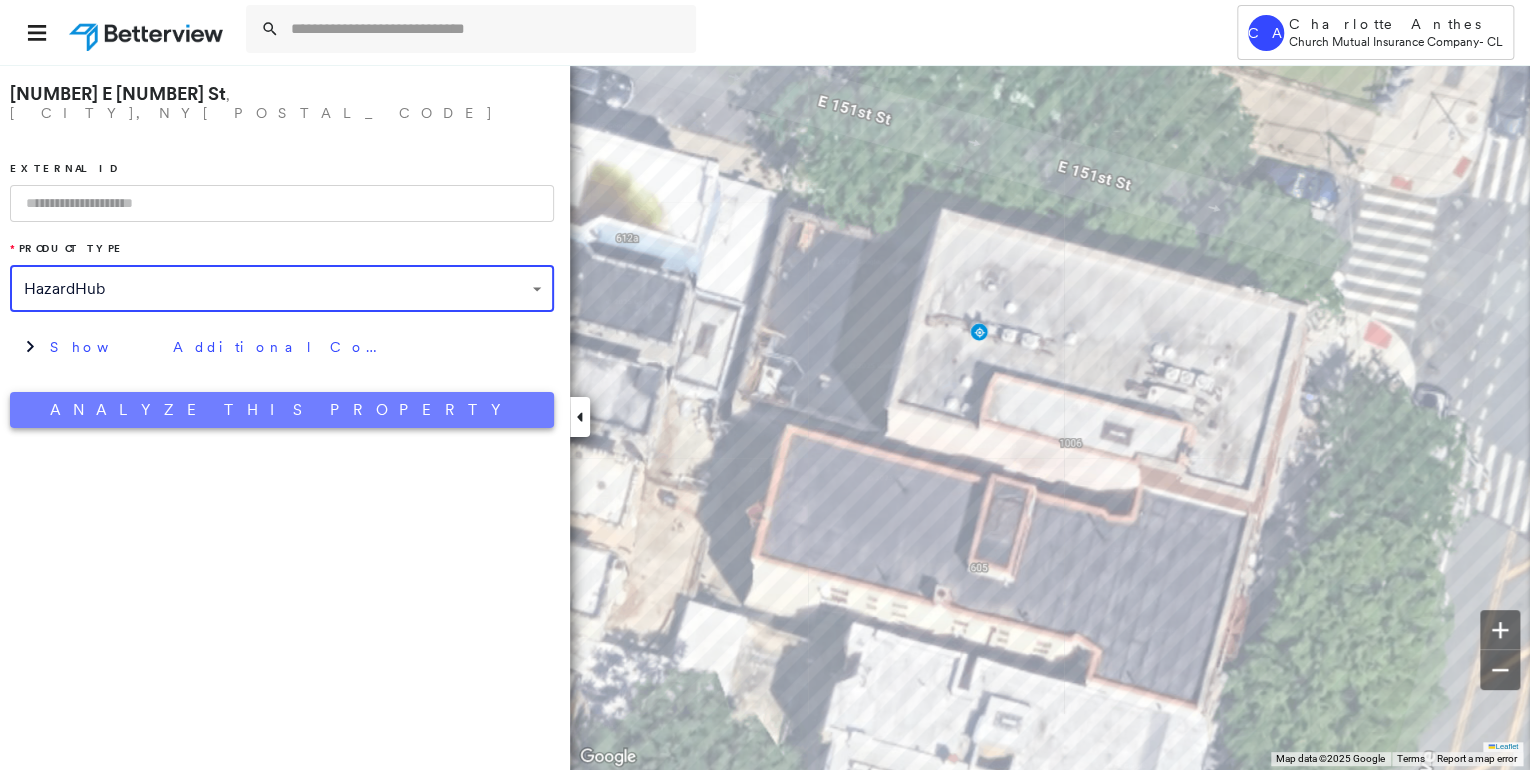 click on "Analyze This Property" at bounding box center (282, 410) 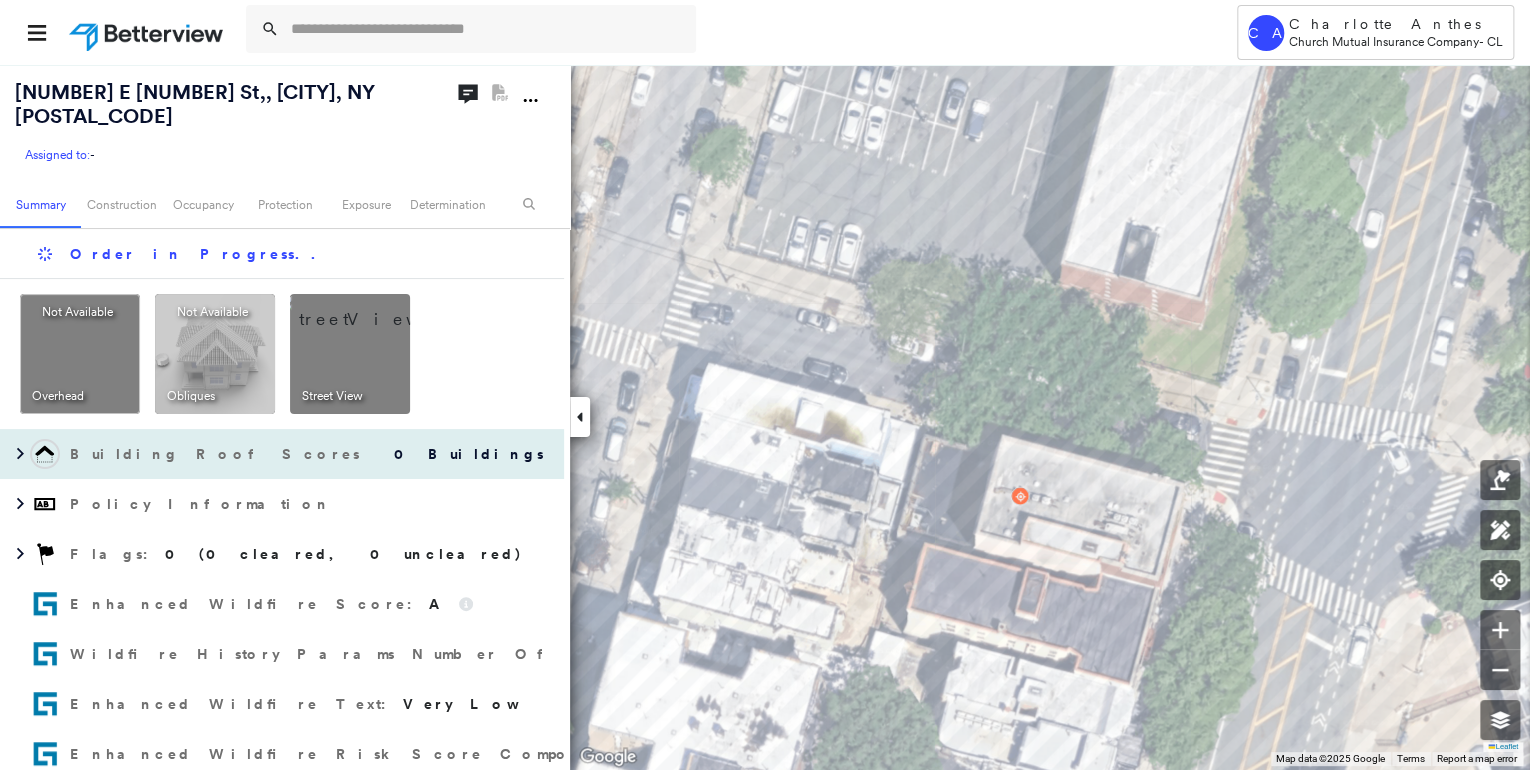 click on "Building Roof Scores" at bounding box center [217, 454] 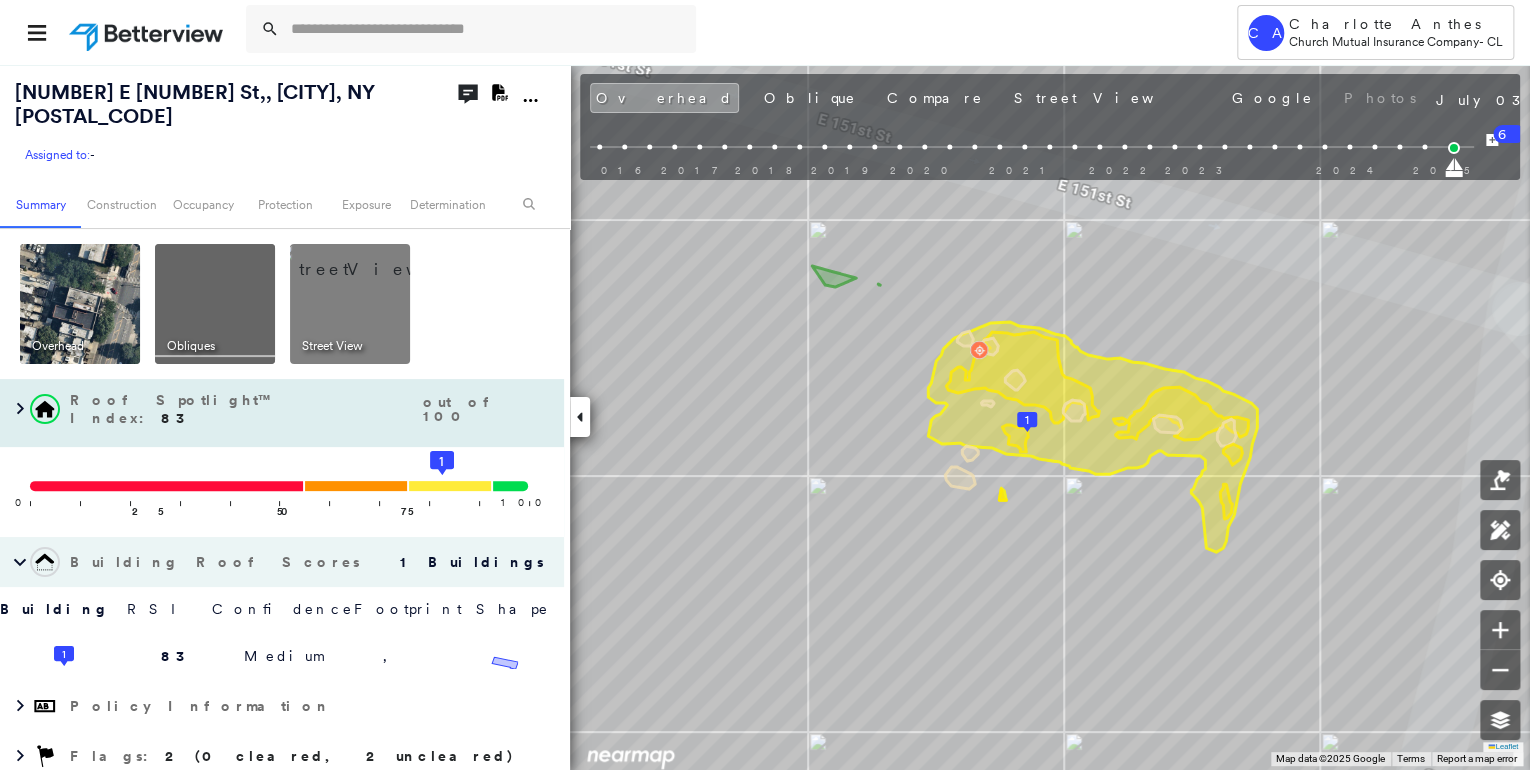 drag, startPoint x: 11, startPoint y: 381, endPoint x: 104, endPoint y: 378, distance: 93.04838 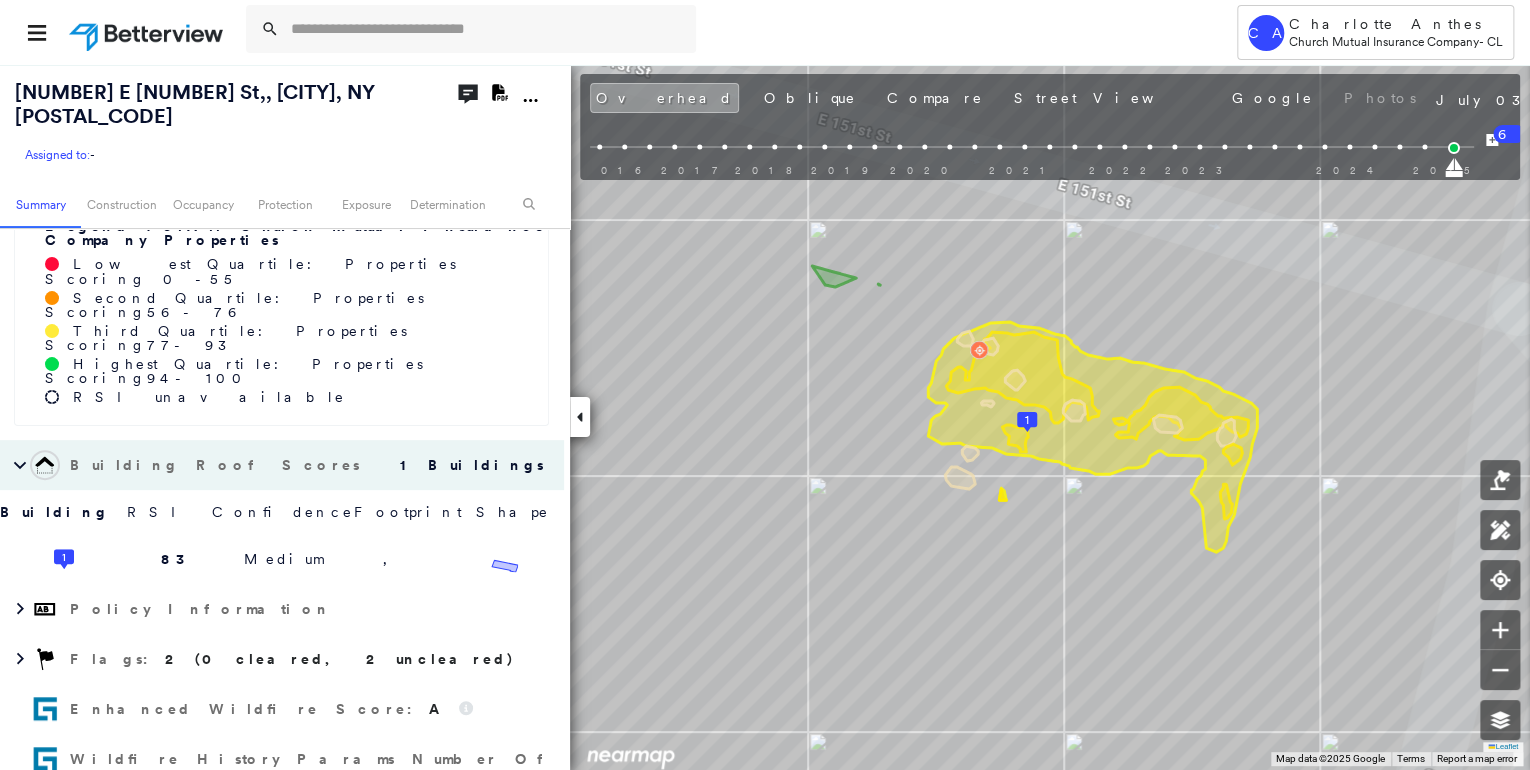 scroll, scrollTop: 560, scrollLeft: 0, axis: vertical 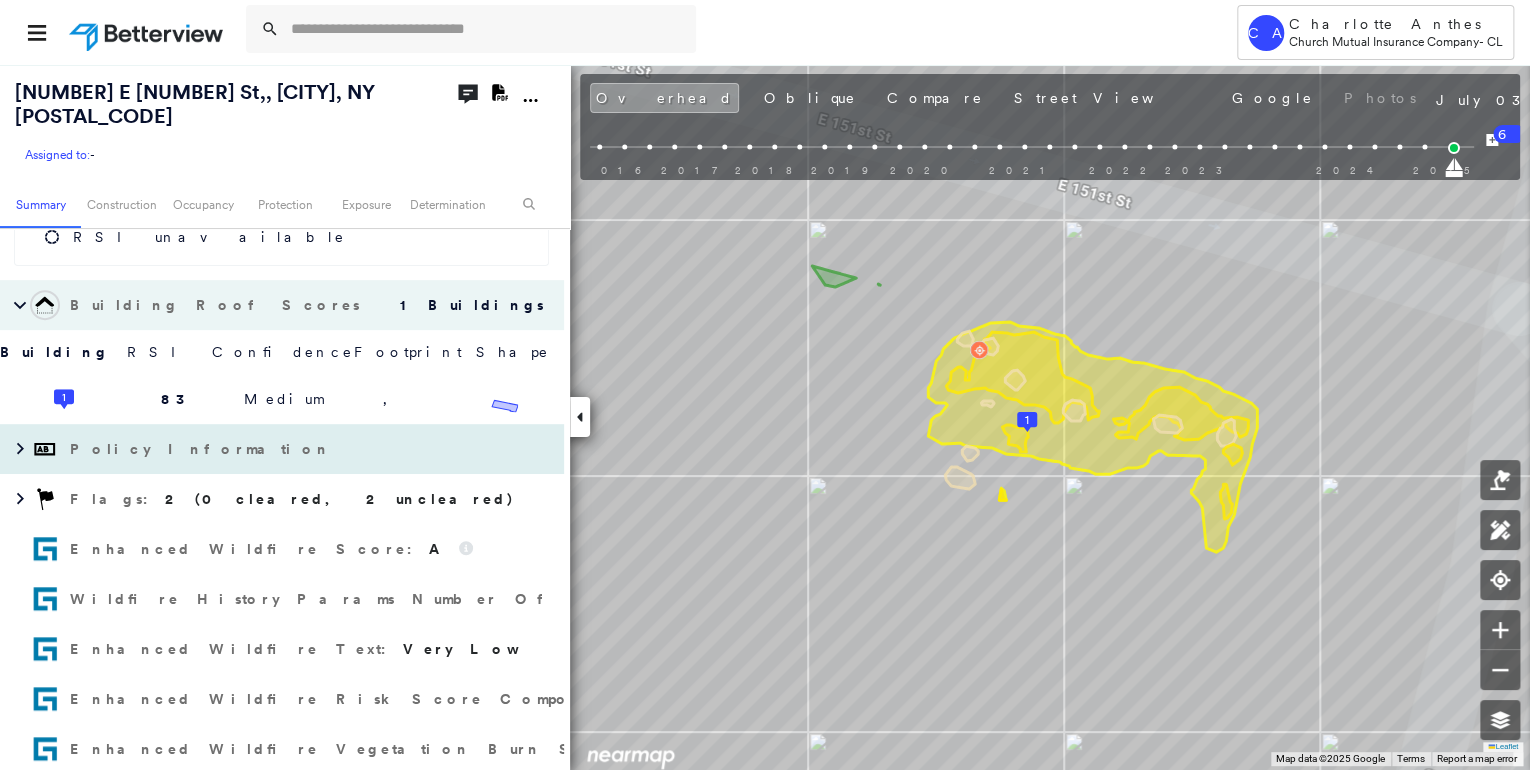 click on "Policy Information" at bounding box center (202, 449) 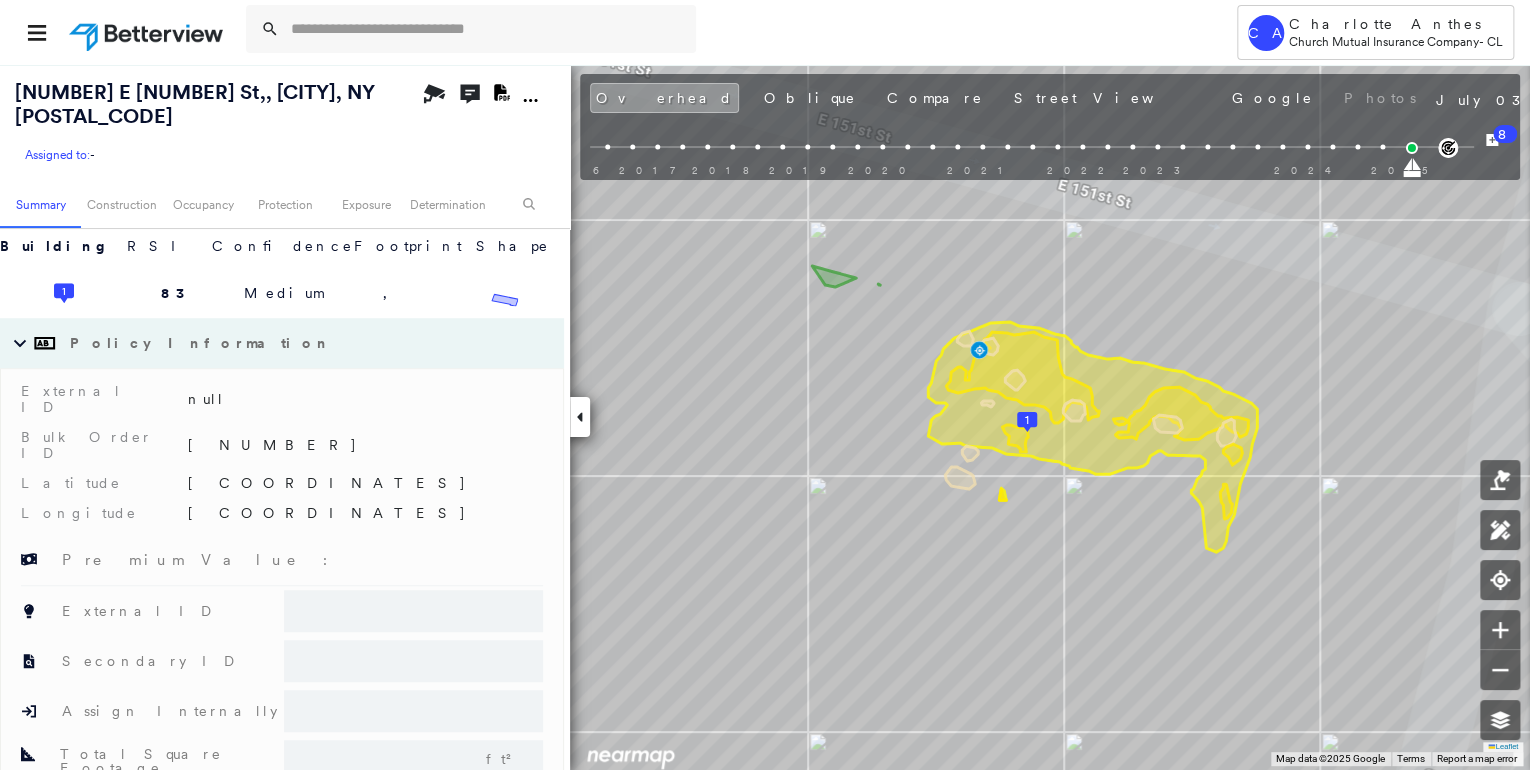 scroll, scrollTop: 506, scrollLeft: 0, axis: vertical 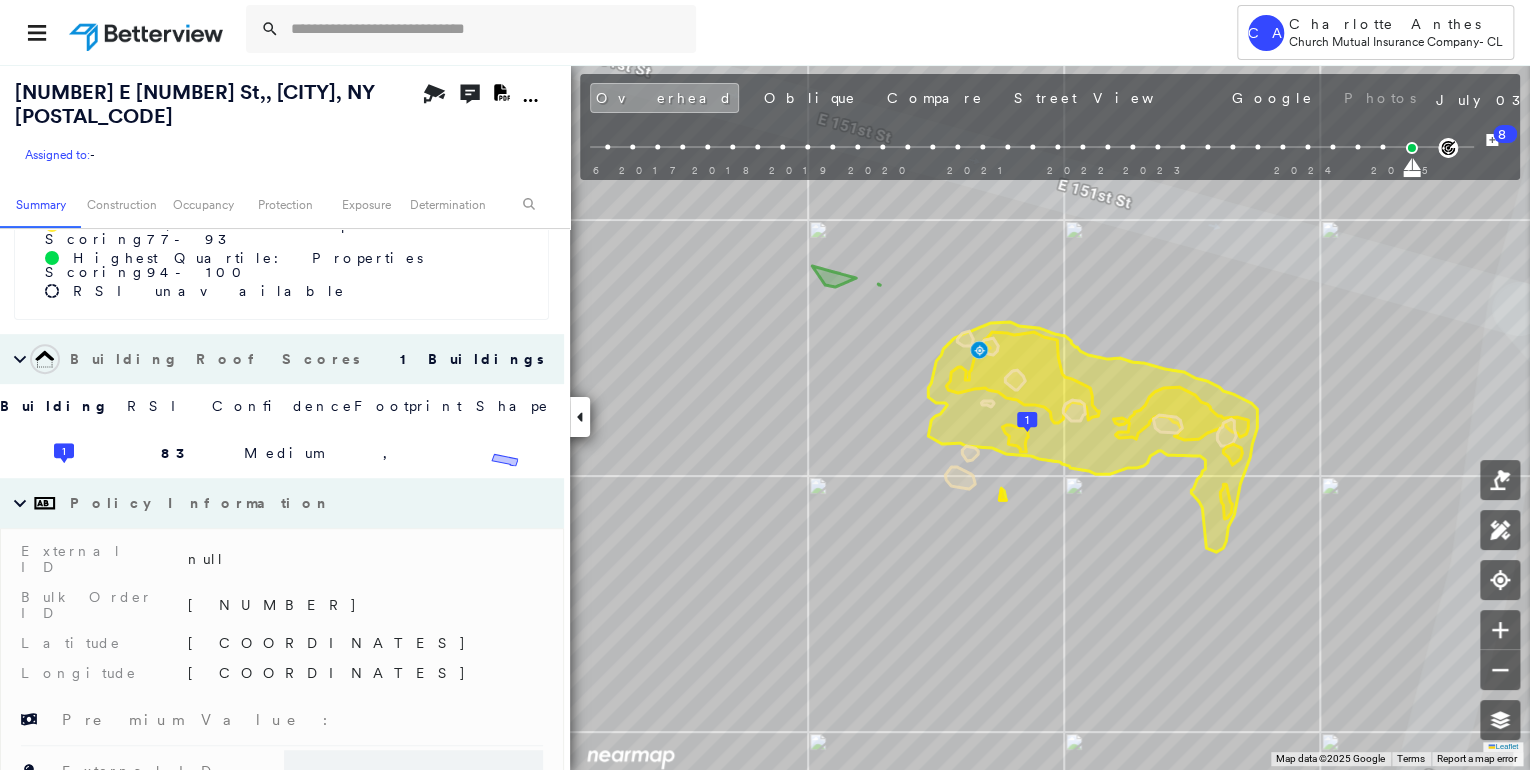 click on "Policy Information" at bounding box center [202, 503] 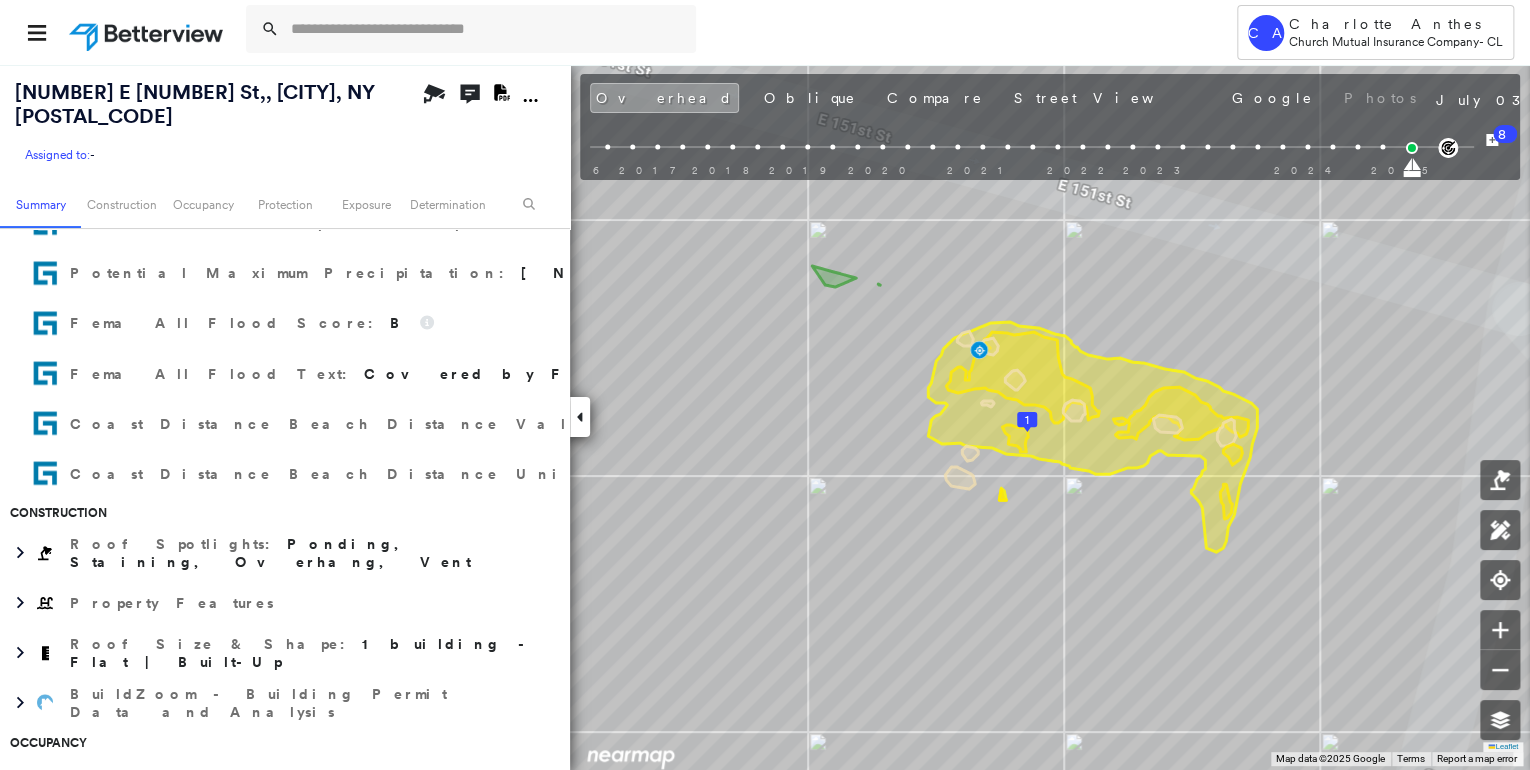 scroll, scrollTop: 1866, scrollLeft: 0, axis: vertical 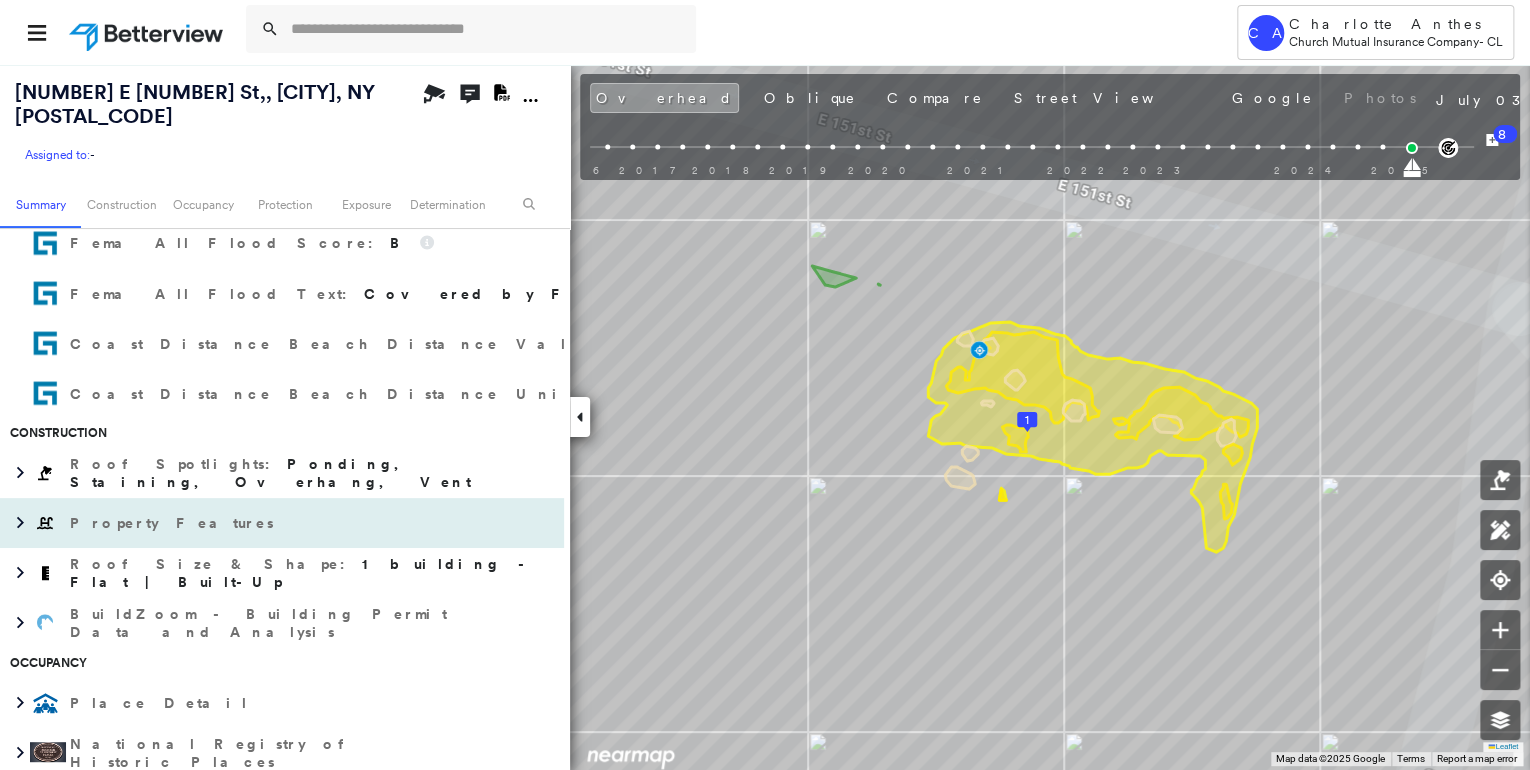click on "Property Features" at bounding box center (282, 523) 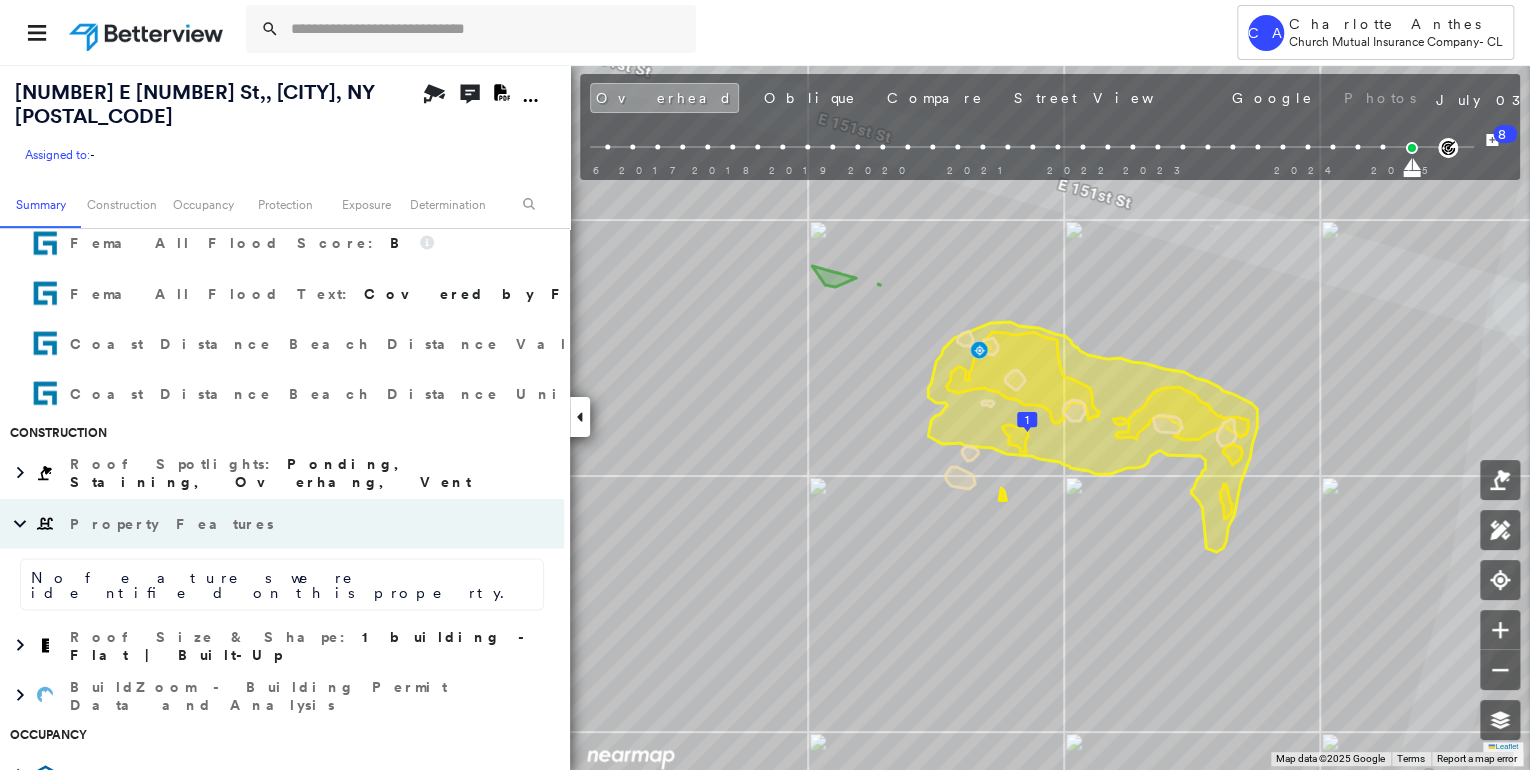 click on "Property Features" at bounding box center (282, 523) 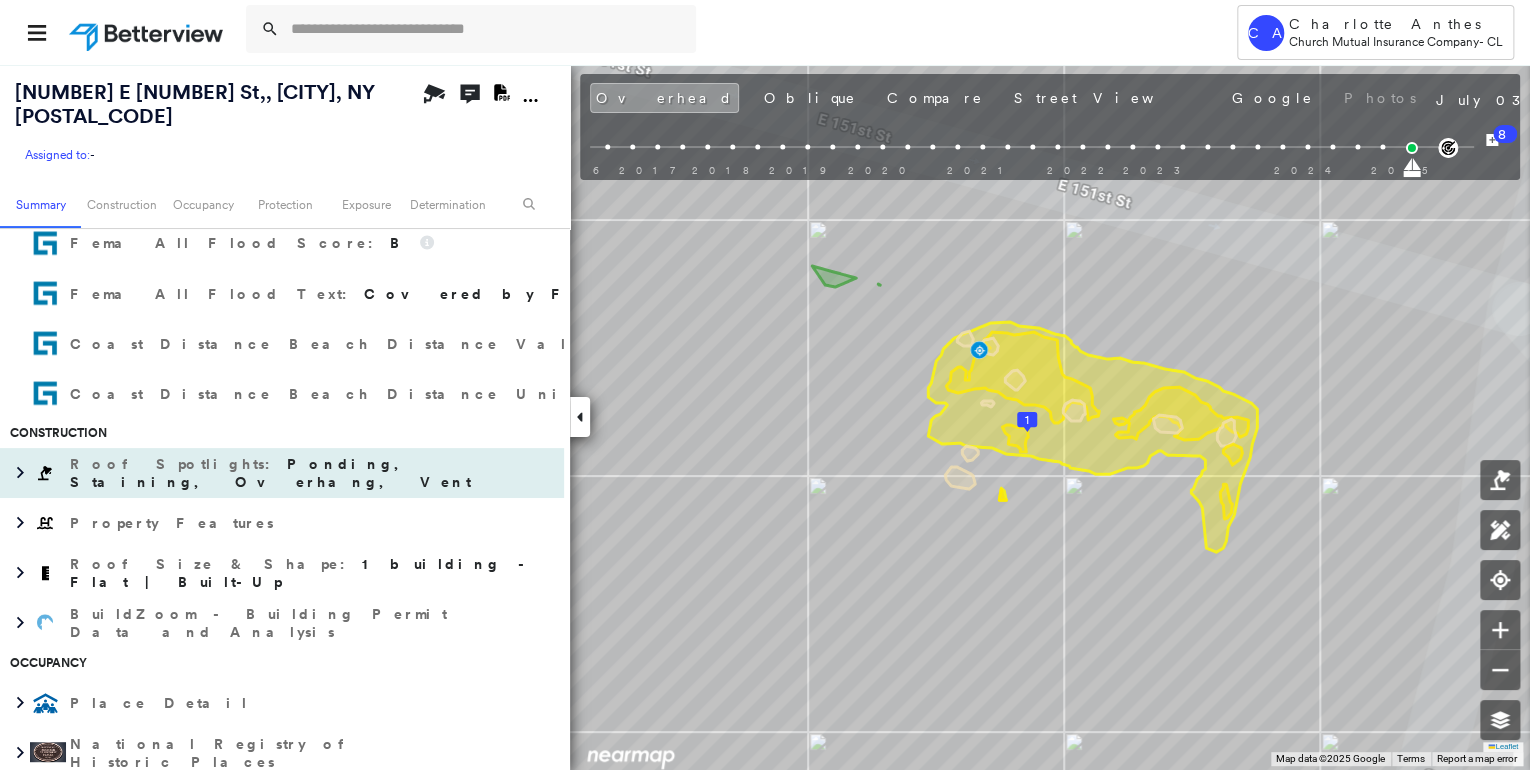 click on "Ponding, Staining, Overhang, Vent" at bounding box center [270, 473] 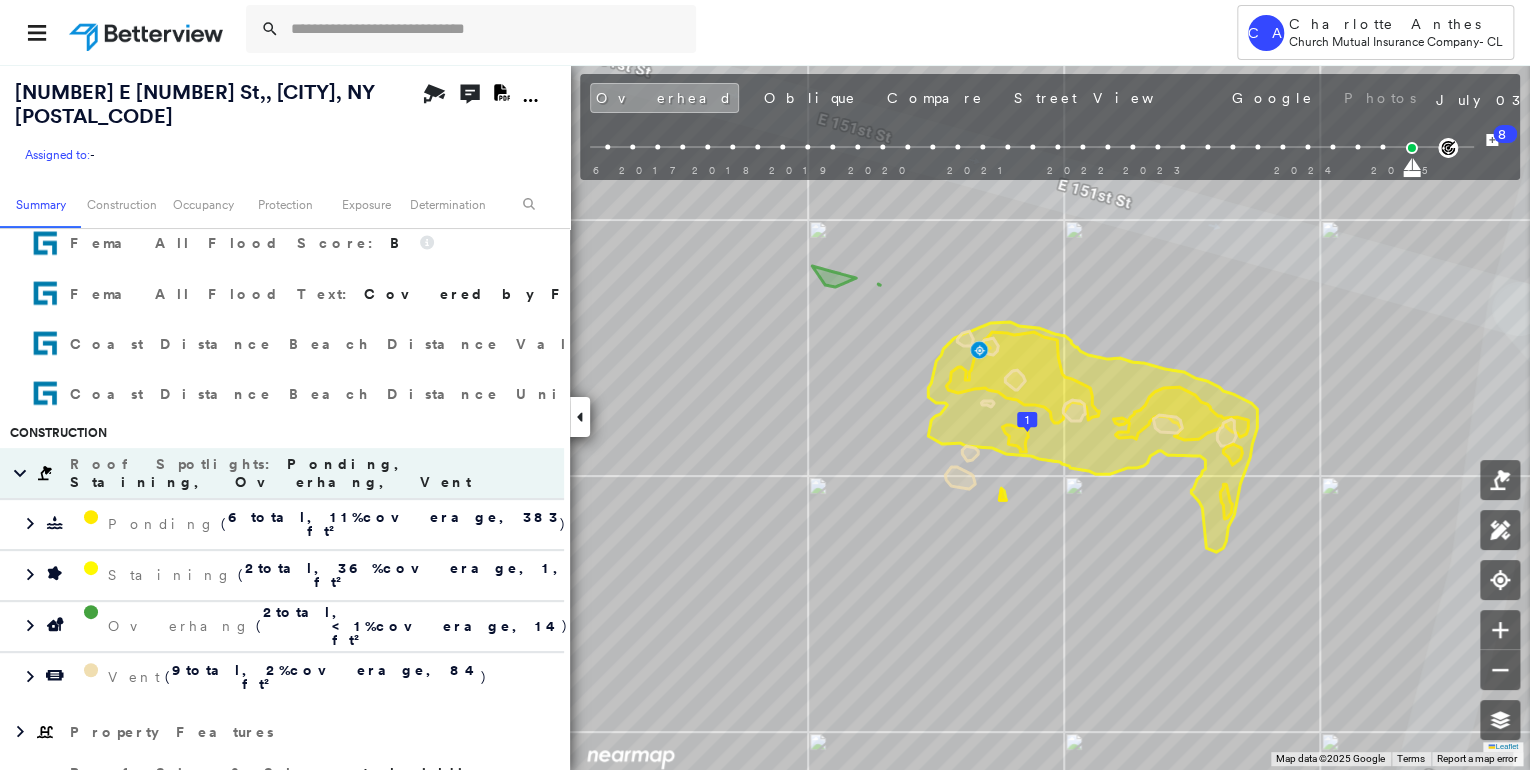 click on "Roof Spotlights :  Ponding, Staining, Overhang, Vent" at bounding box center (312, 473) 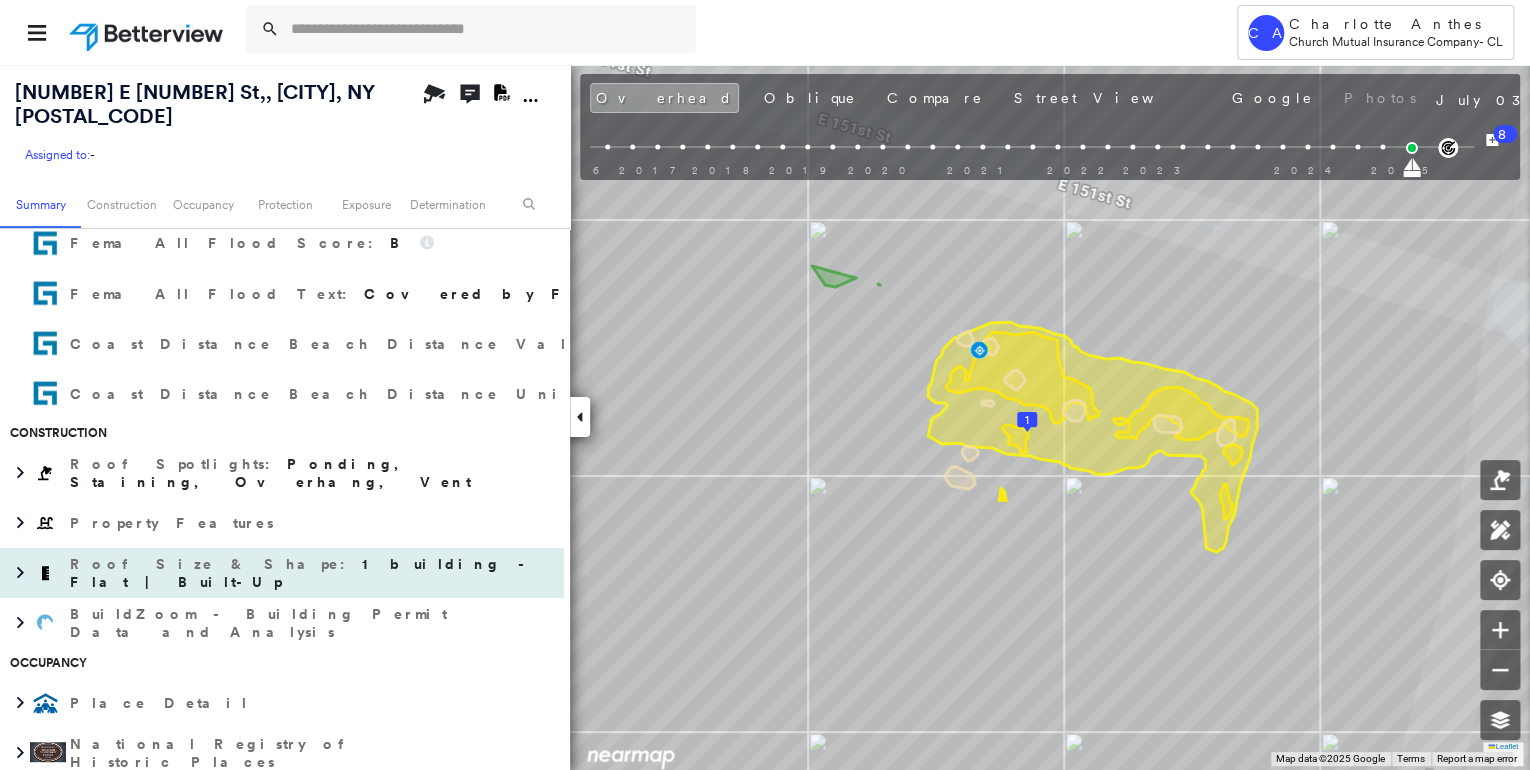 click on "Roof Size & Shape :  1 building  - Flat | Built-Up" at bounding box center [312, 573] 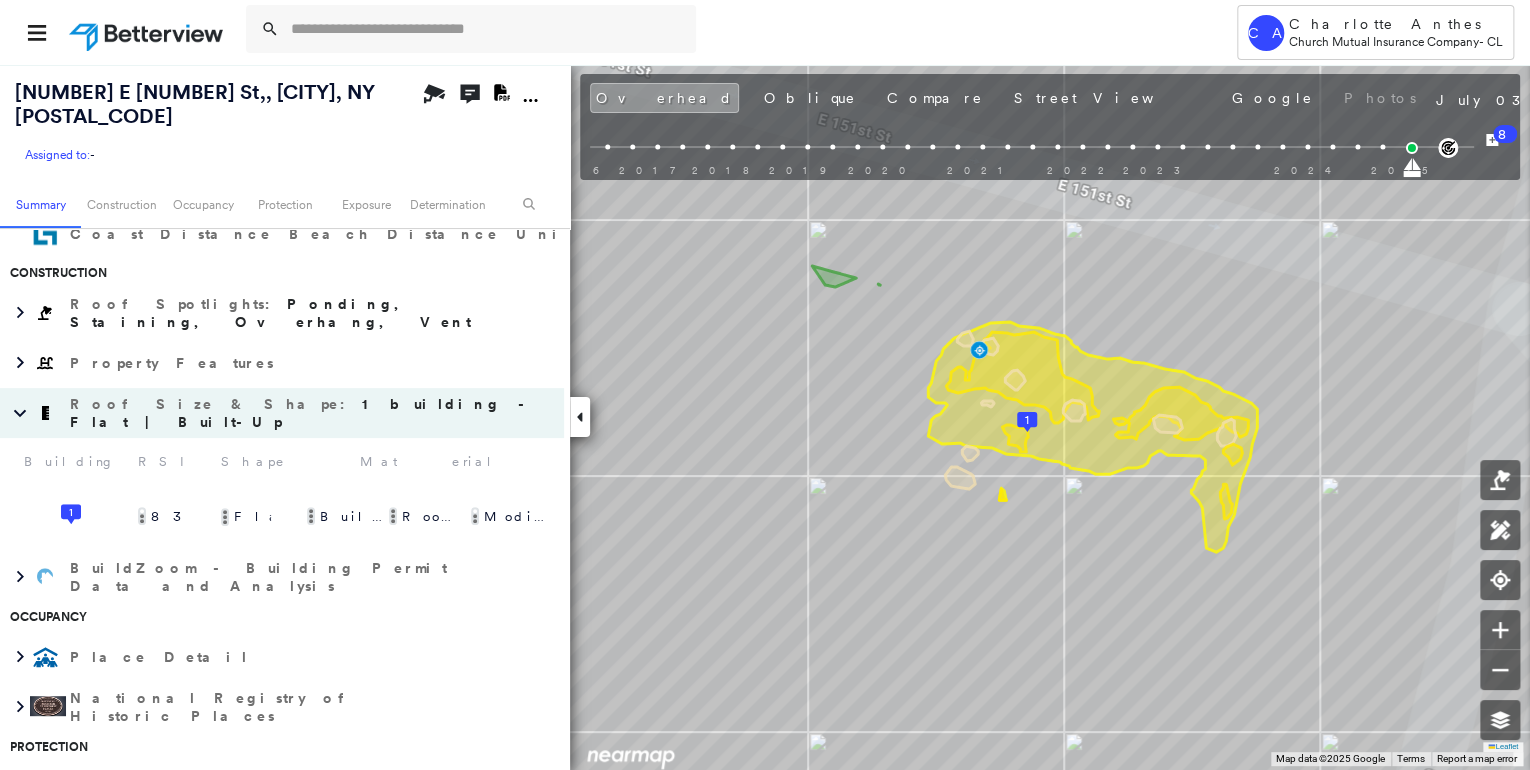 scroll, scrollTop: 2106, scrollLeft: 0, axis: vertical 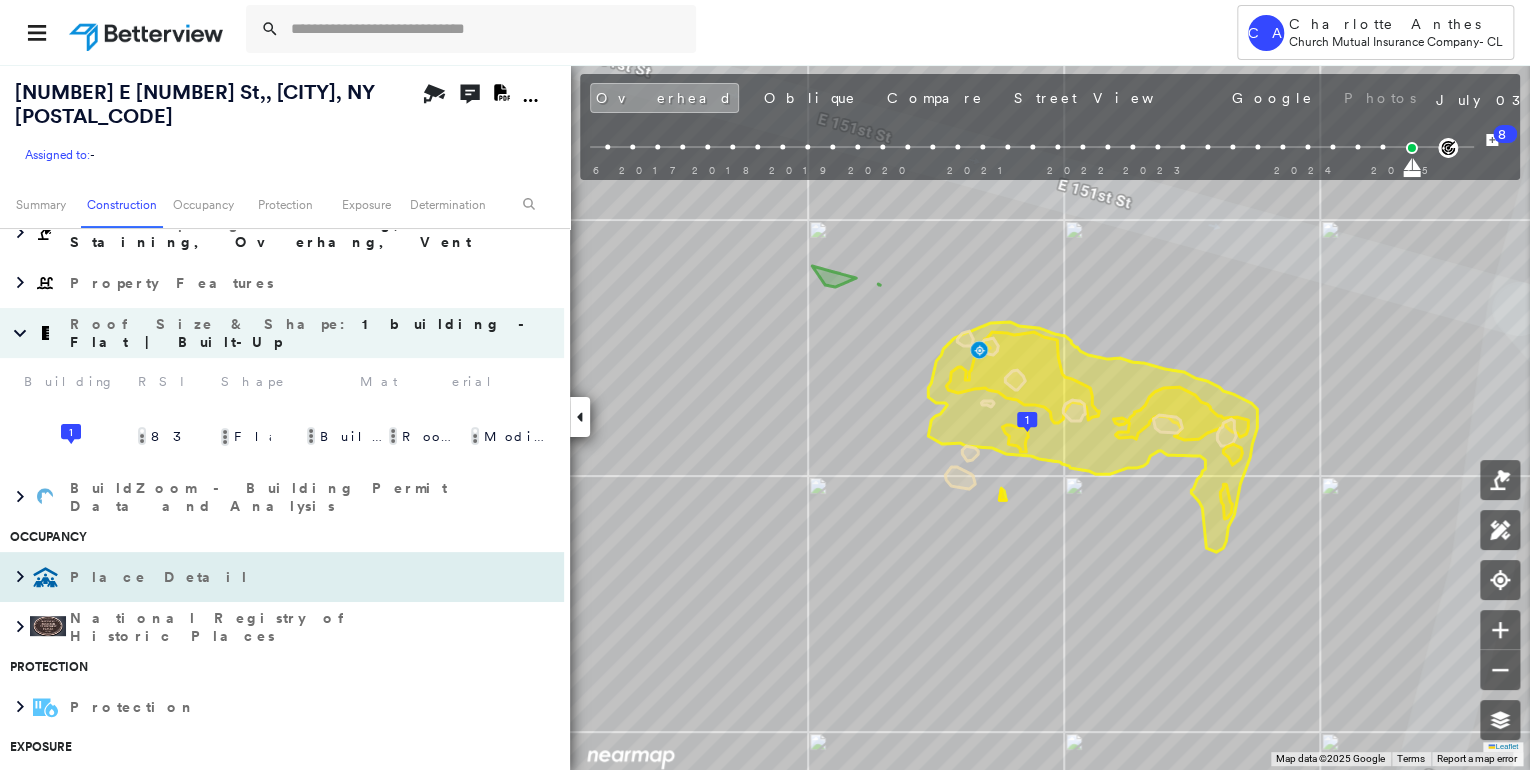 click on "Place Detail" at bounding box center [262, 577] 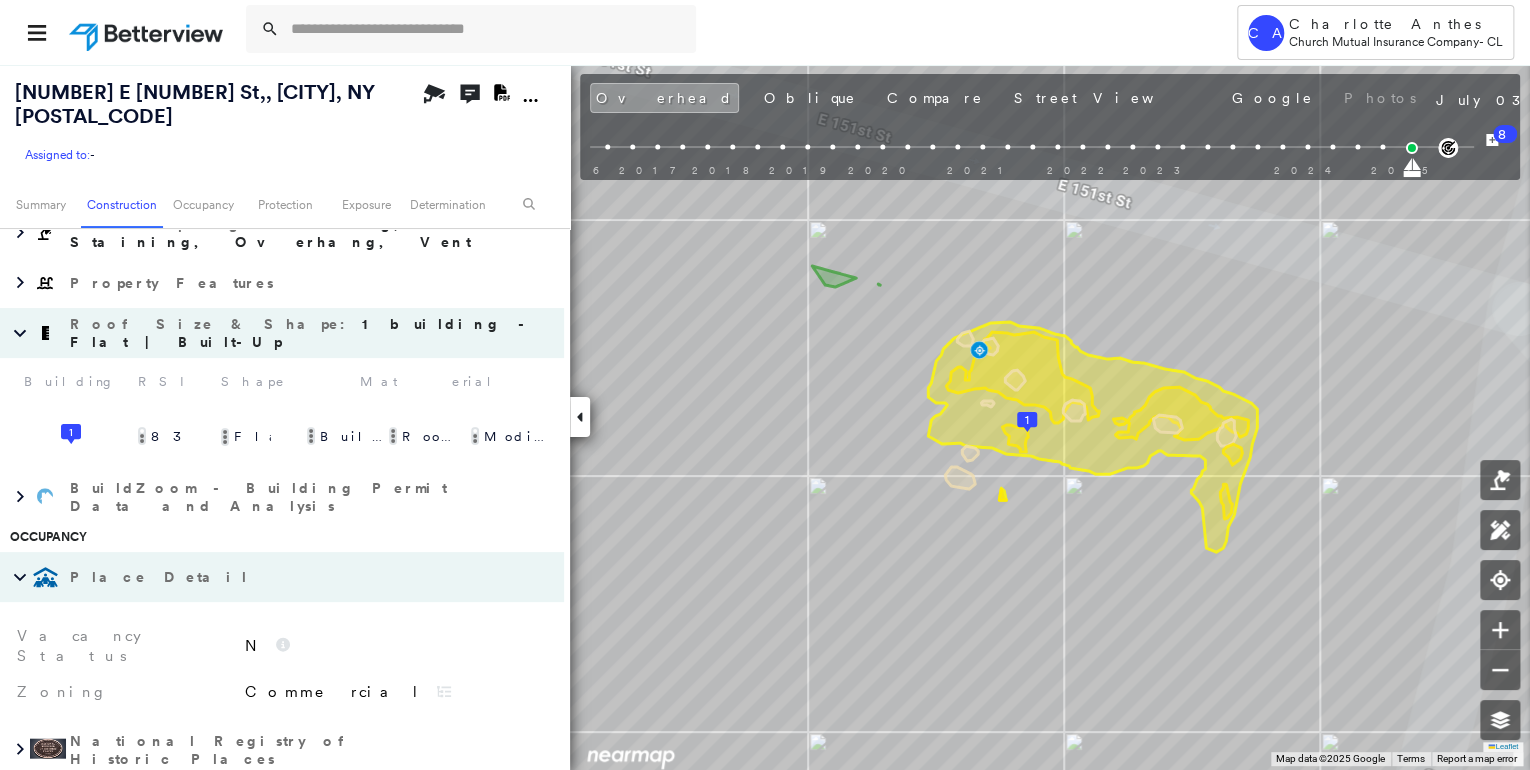 scroll, scrollTop: 2266, scrollLeft: 0, axis: vertical 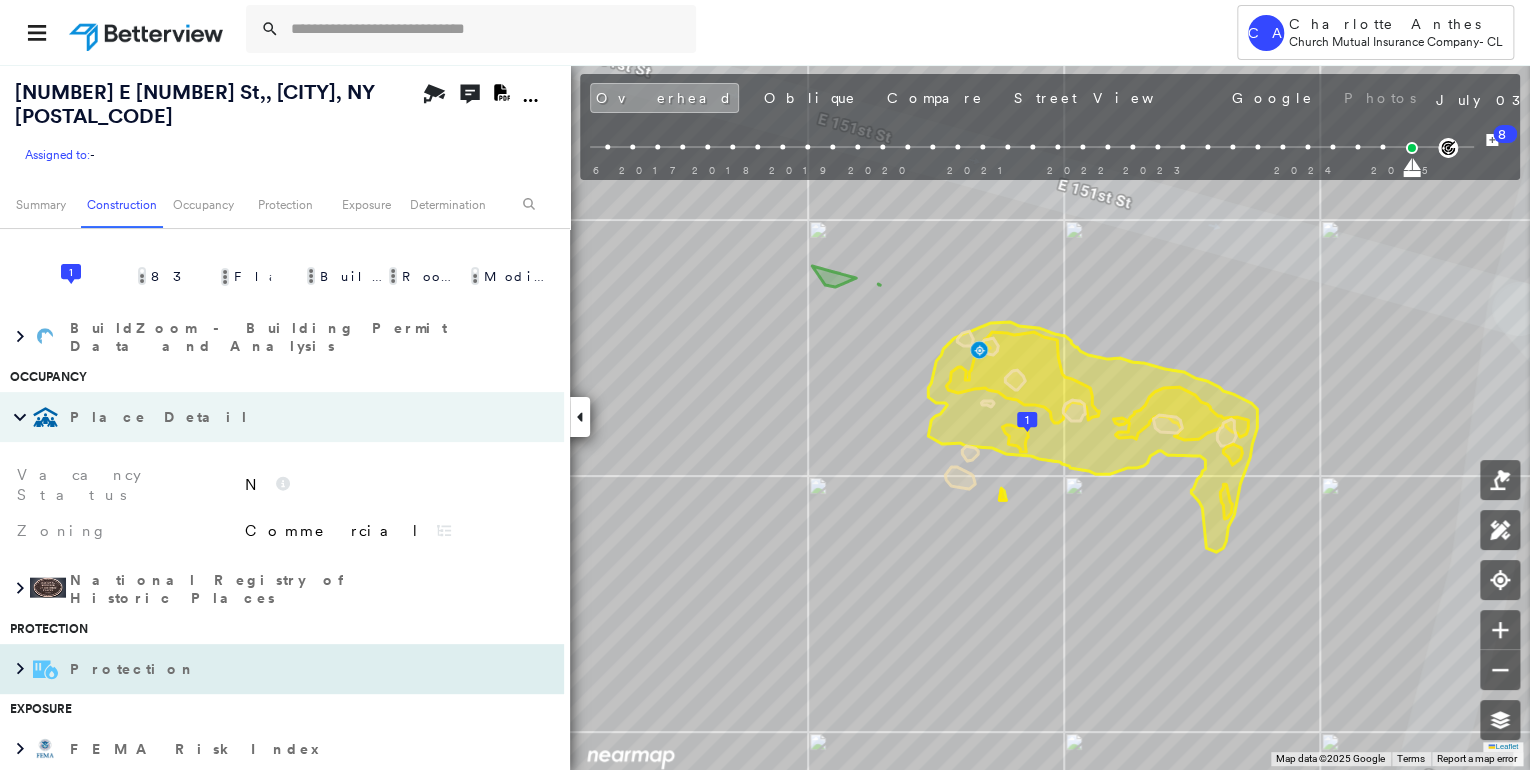 click on "Protection" at bounding box center (262, 669) 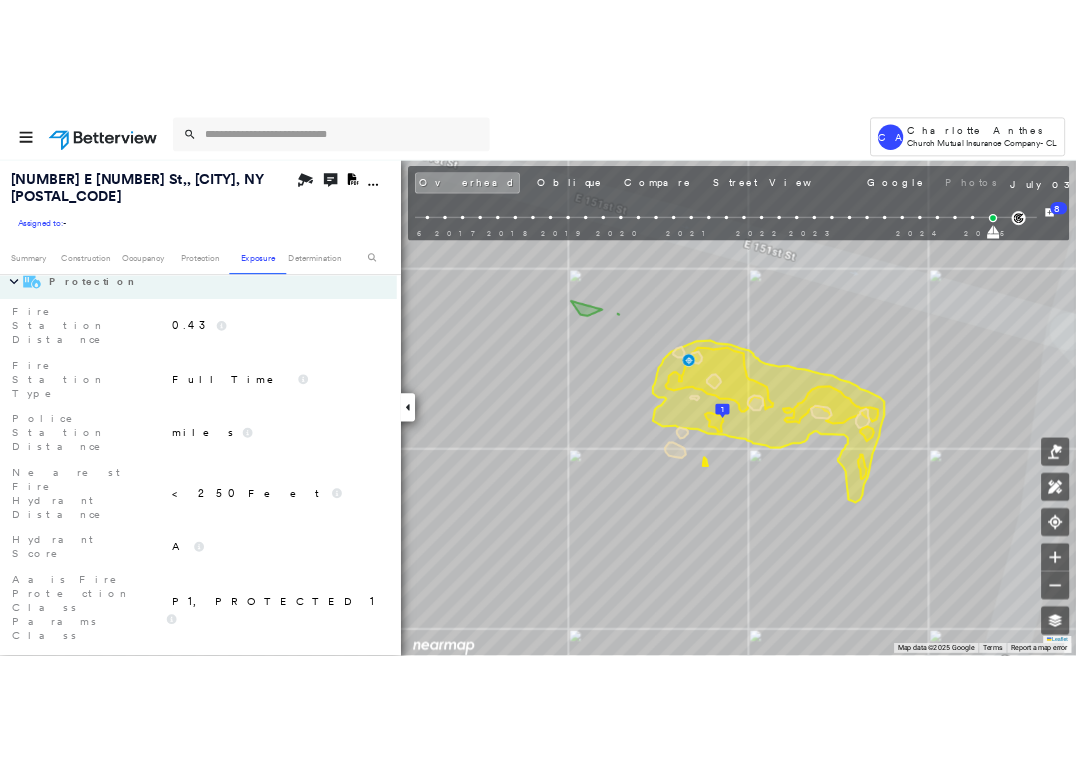 scroll, scrollTop: 2537, scrollLeft: 0, axis: vertical 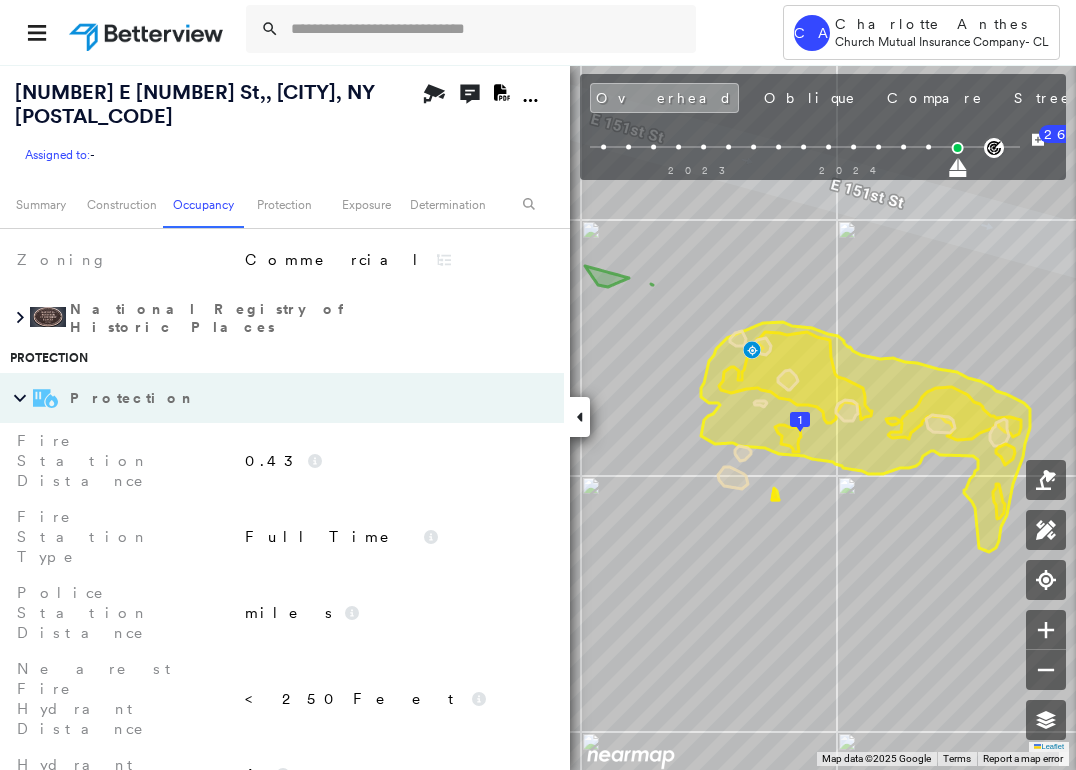 click on "Download PDF Report" 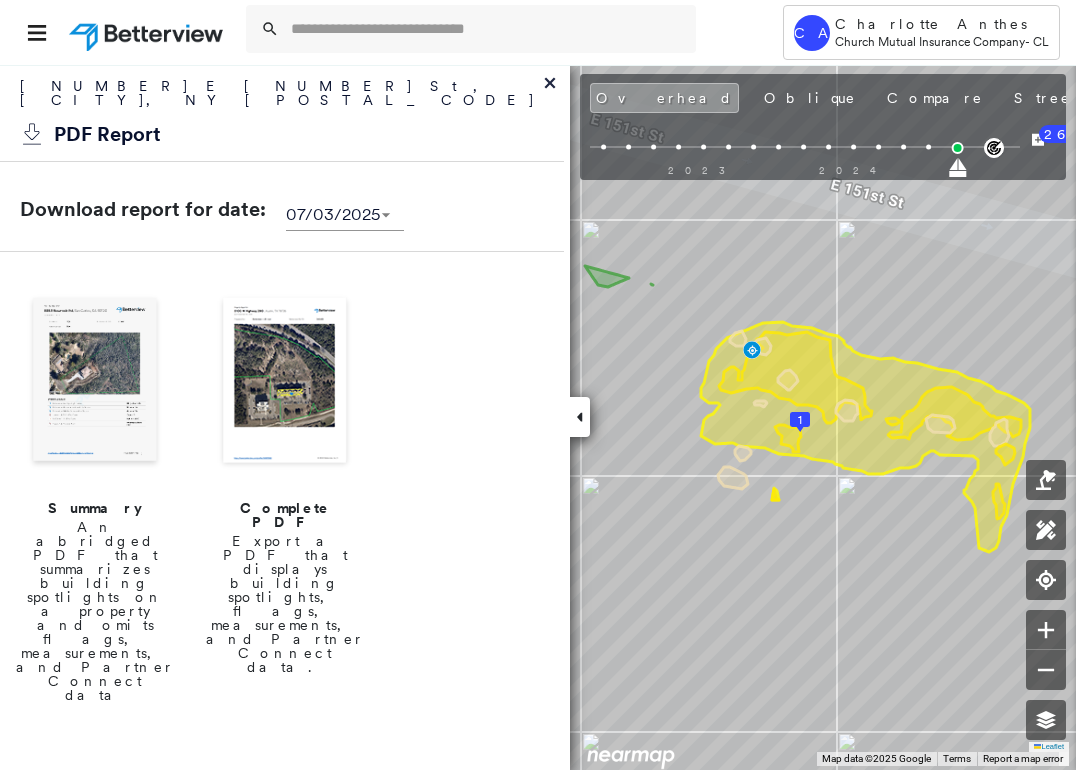 click on "Complete PDF Export a PDF that displays building spotlights, flags, measurements, and Partner Connect data." at bounding box center (285, 497) 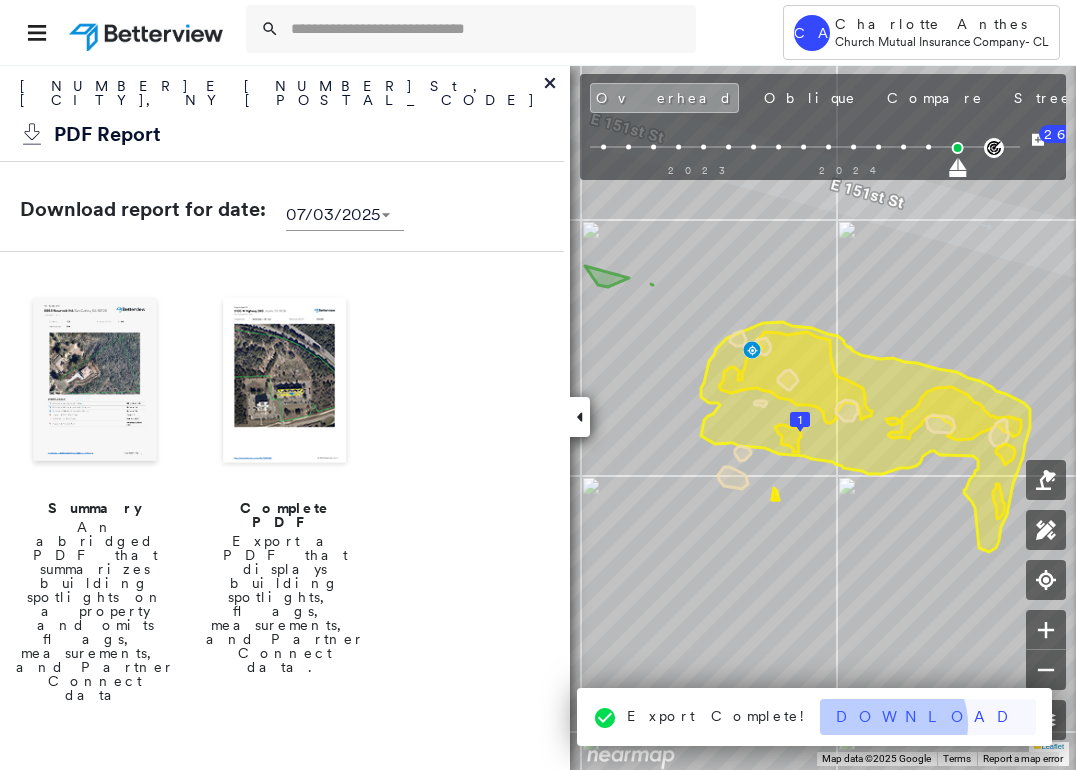 click on "Download" at bounding box center [928, 717] 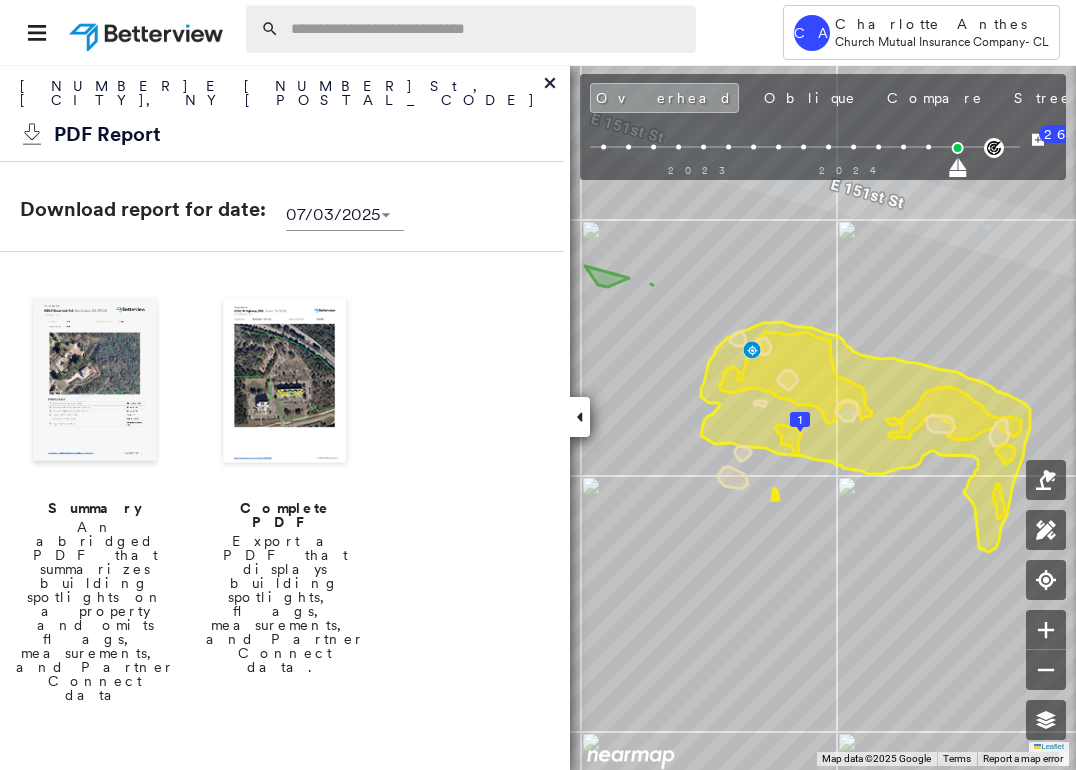 click at bounding box center (487, 29) 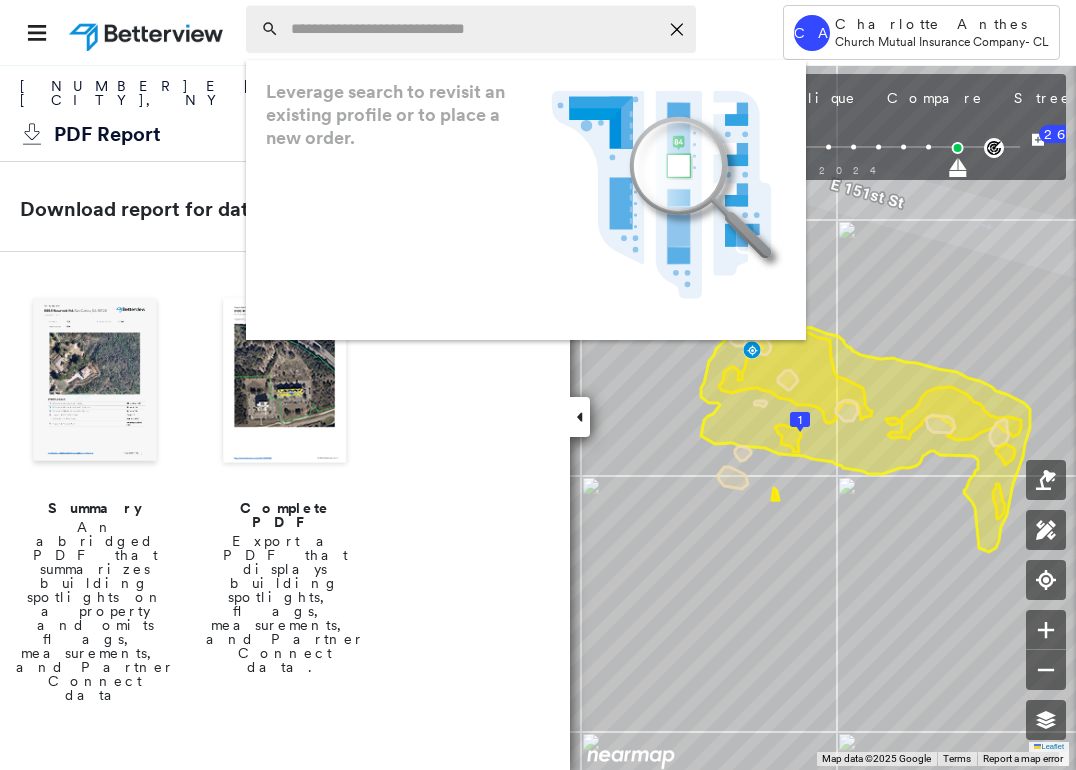 paste on "**********" 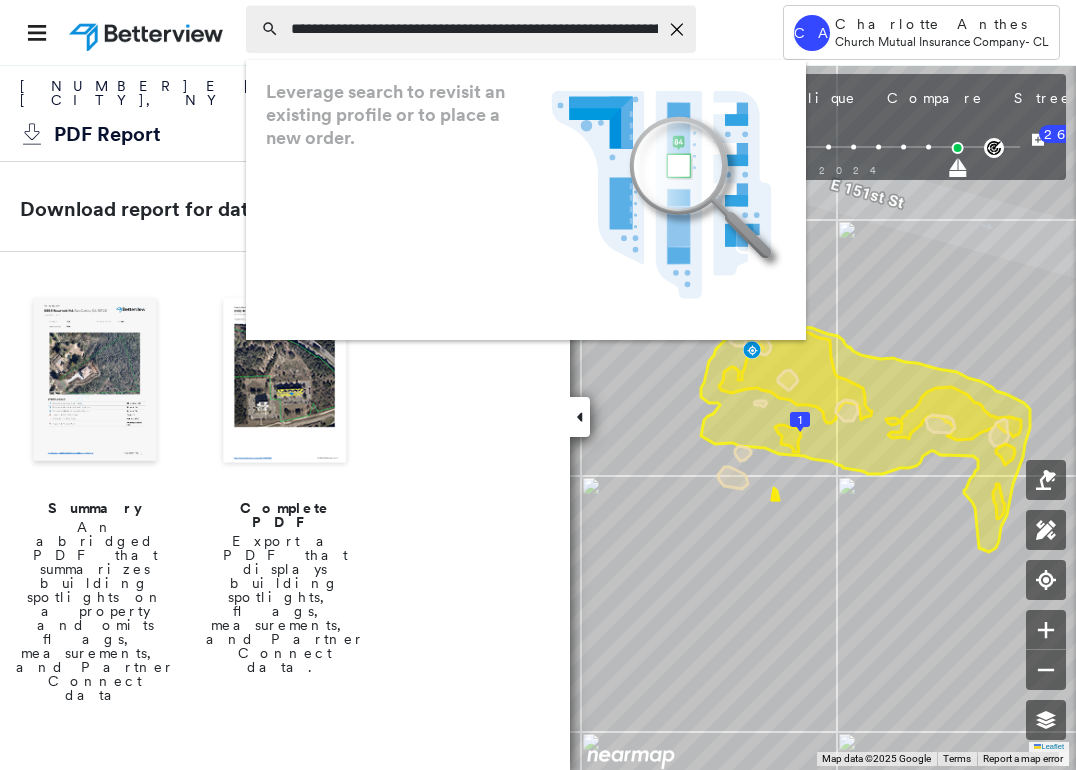 scroll, scrollTop: 0, scrollLeft: 376, axis: horizontal 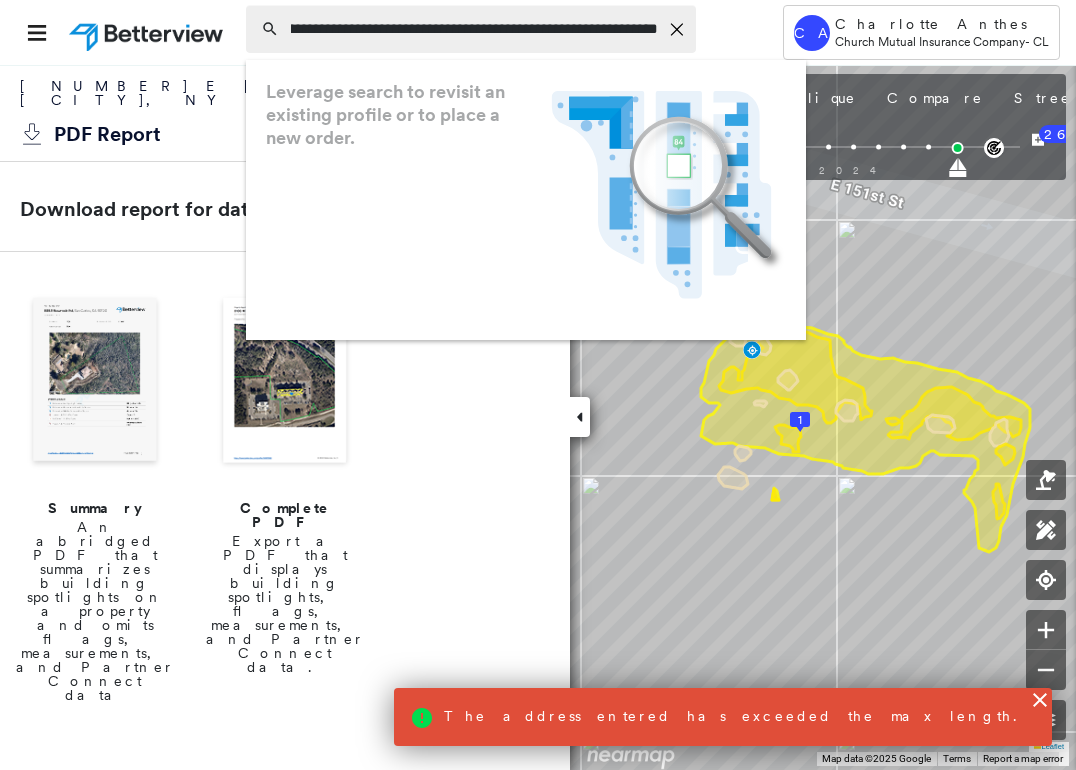 type on "**********" 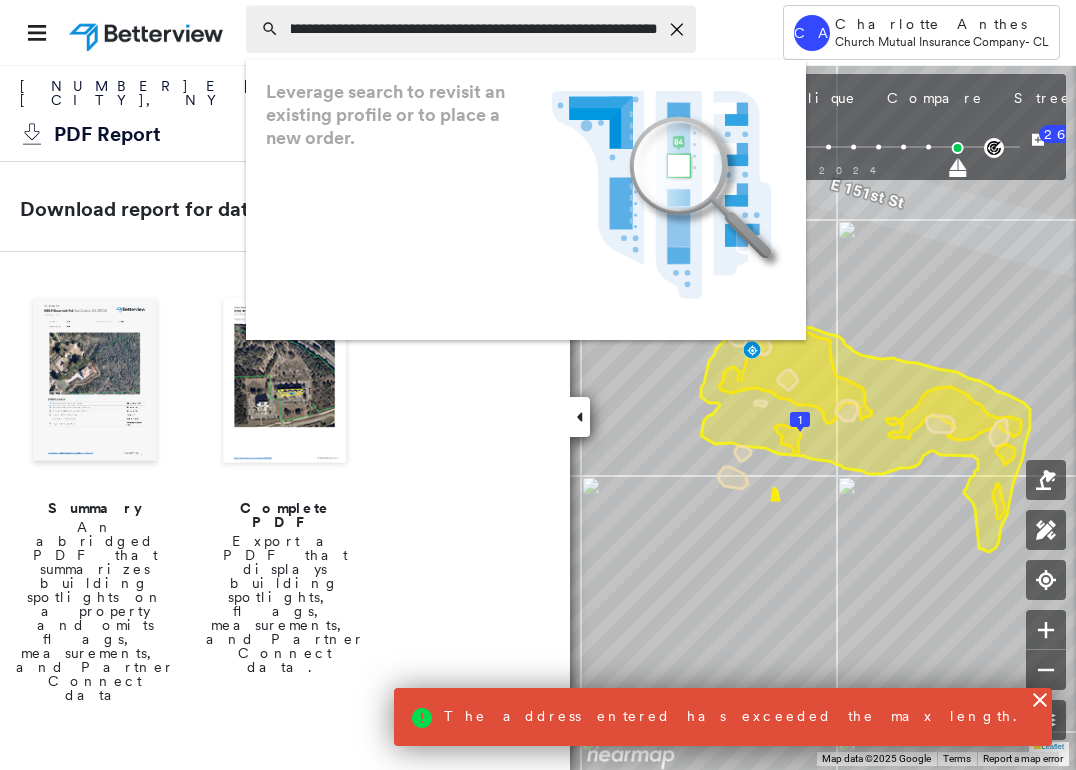 scroll, scrollTop: 0, scrollLeft: 0, axis: both 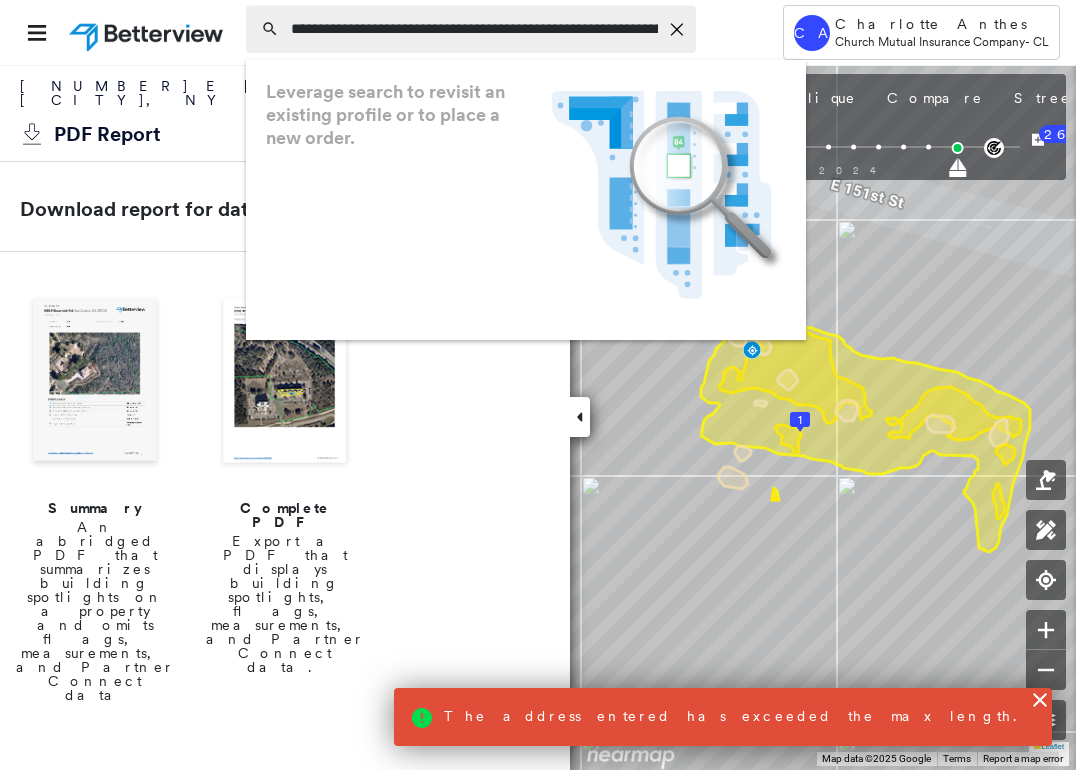click on "Icon_Closemodal" 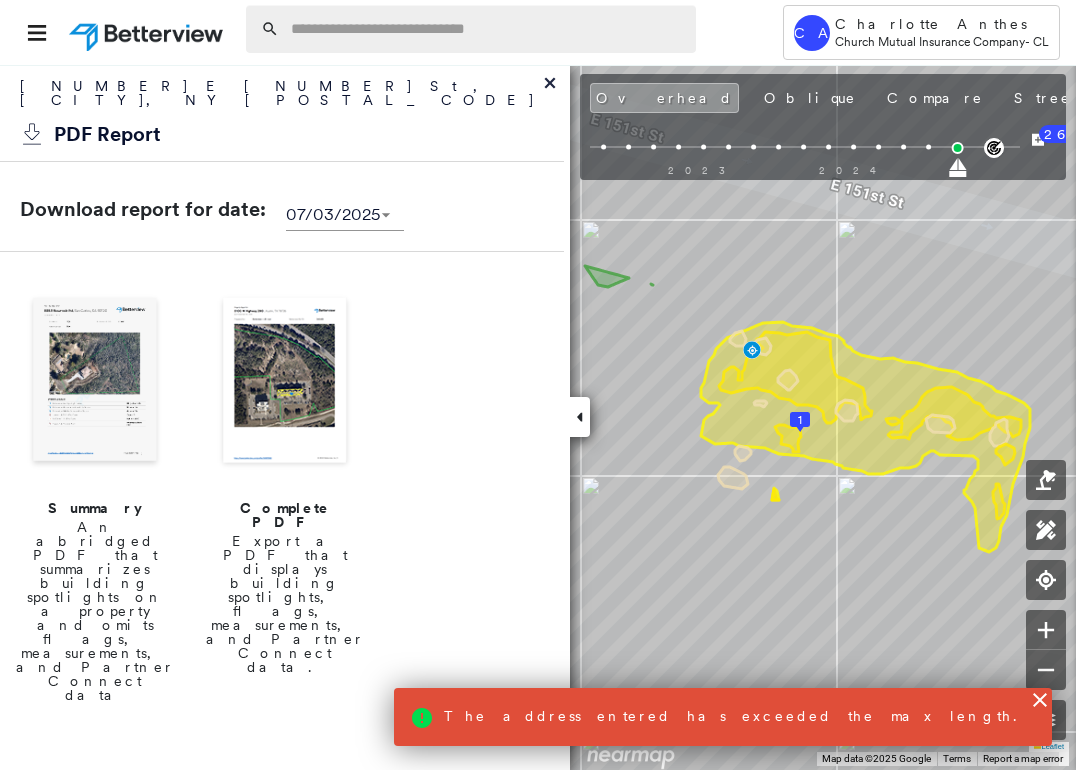click 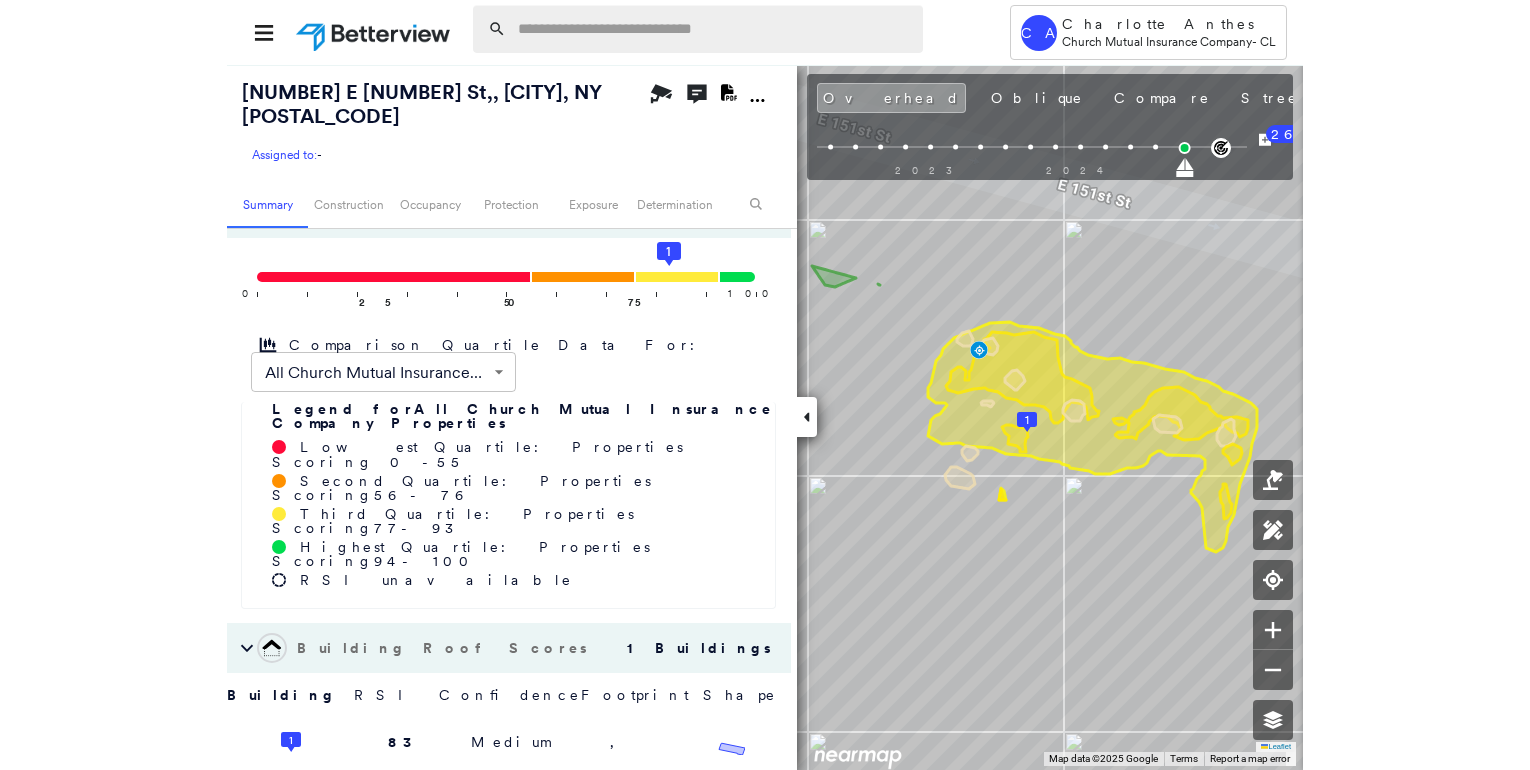 scroll, scrollTop: 0, scrollLeft: 0, axis: both 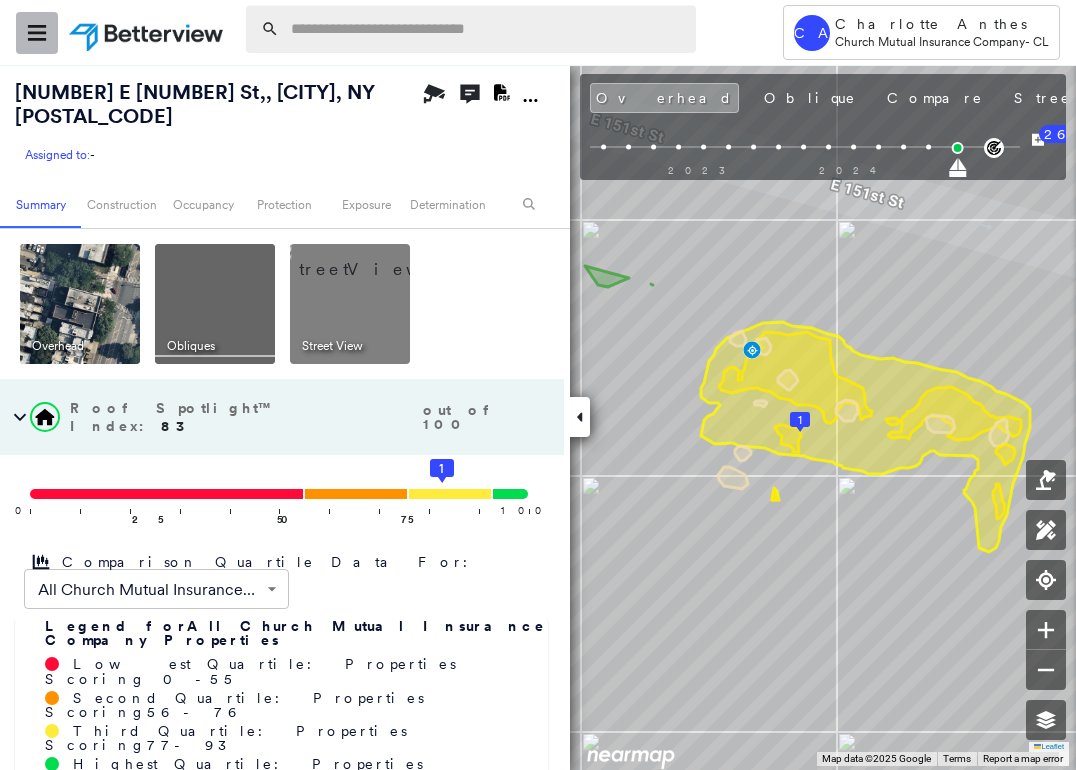 click 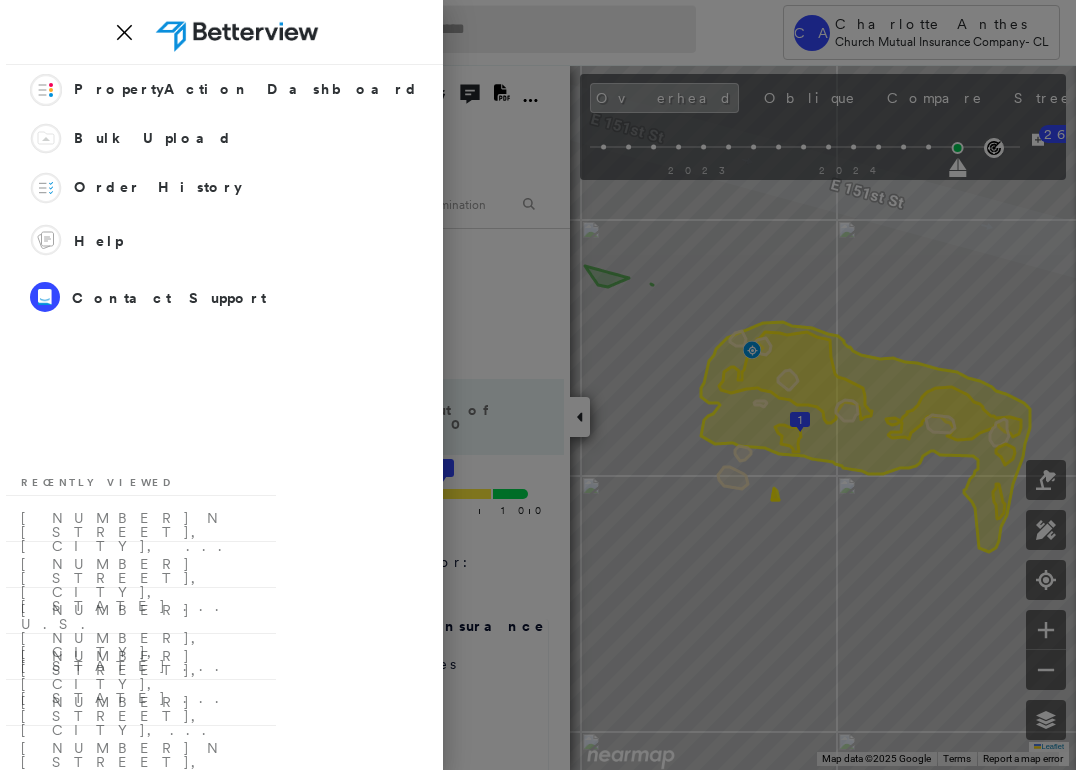 click at bounding box center [244, 32] 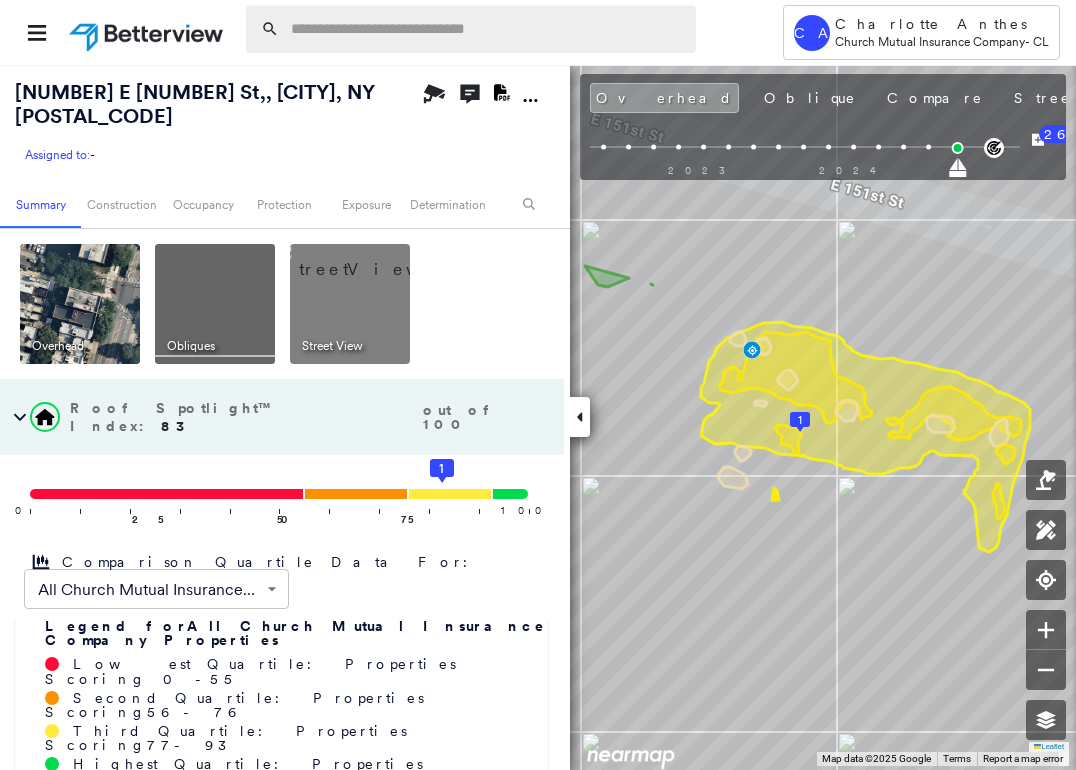 drag, startPoint x: 420, startPoint y: 24, endPoint x: 505, endPoint y: 37, distance: 85.98837 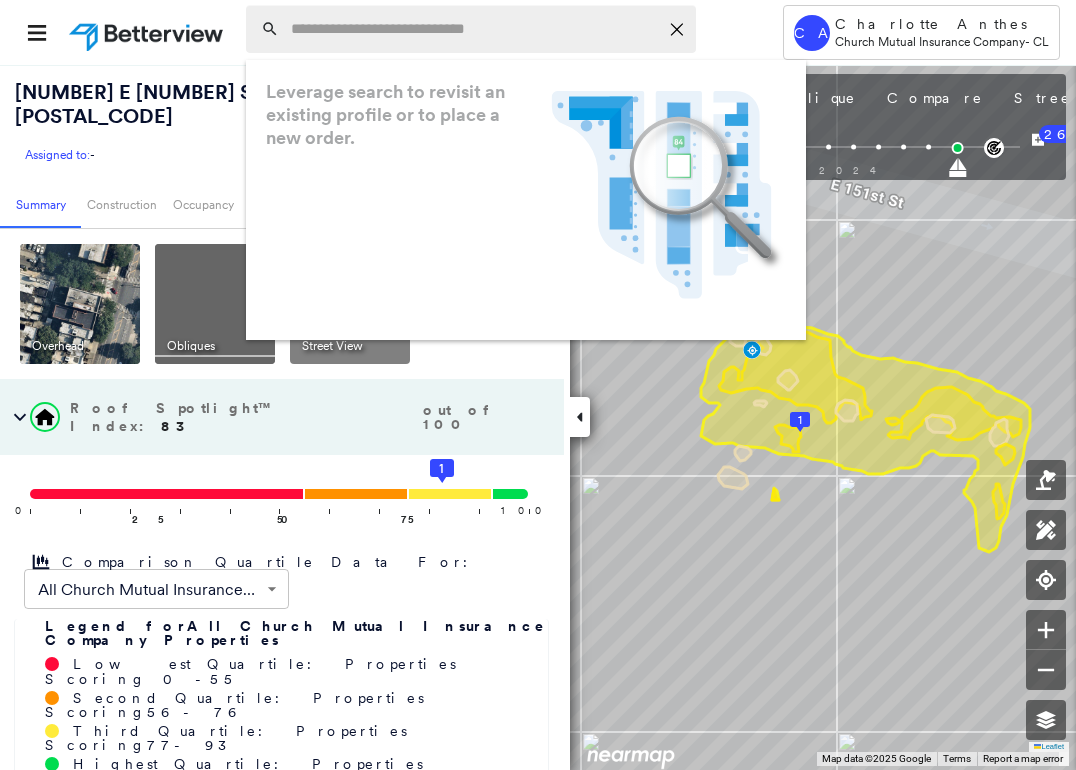 click at bounding box center [474, 29] 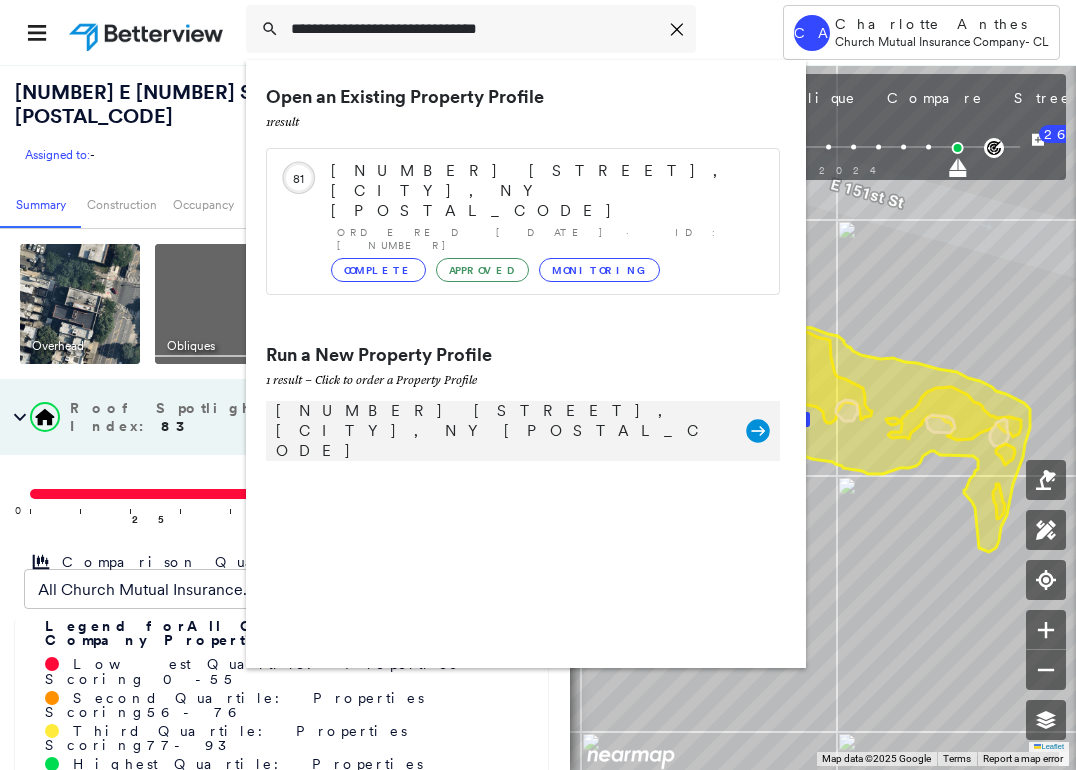 type on "**********" 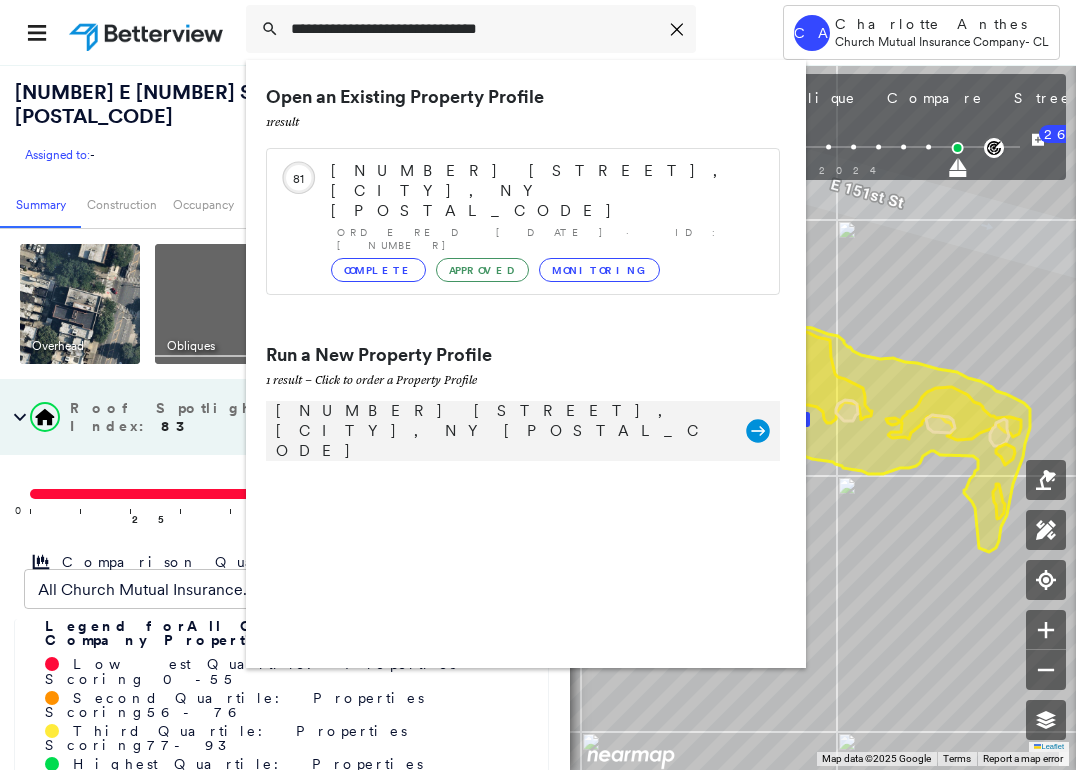 click 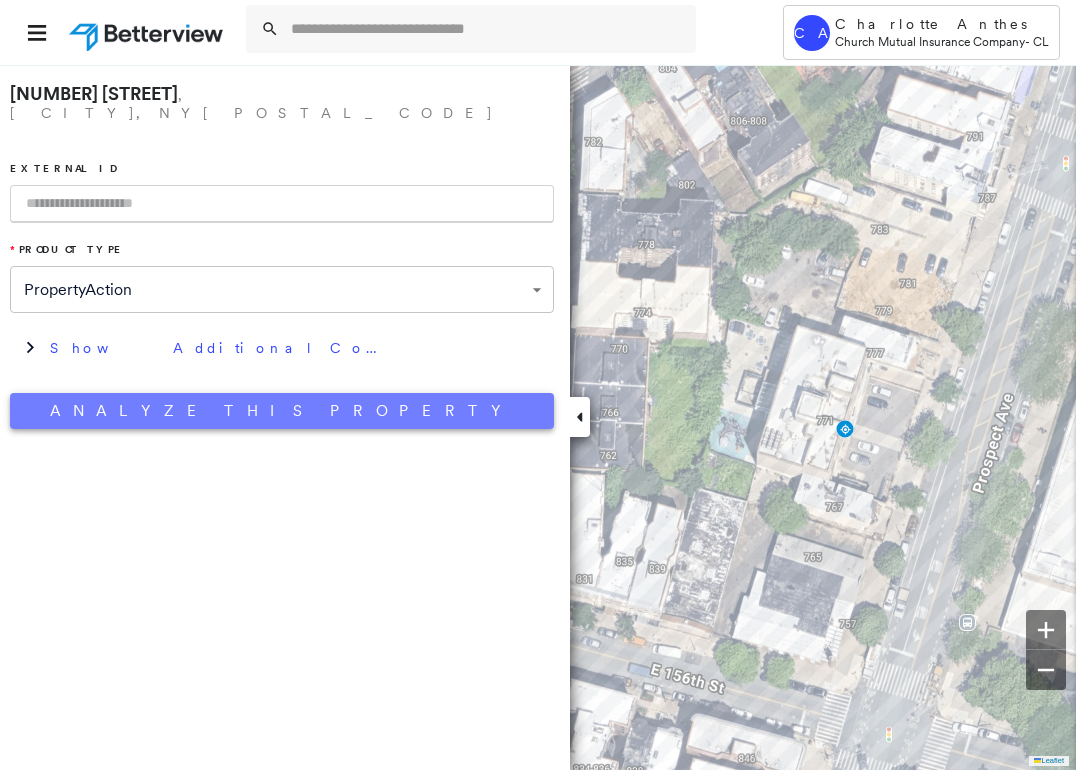 click on "Analyze This Property" at bounding box center (282, 411) 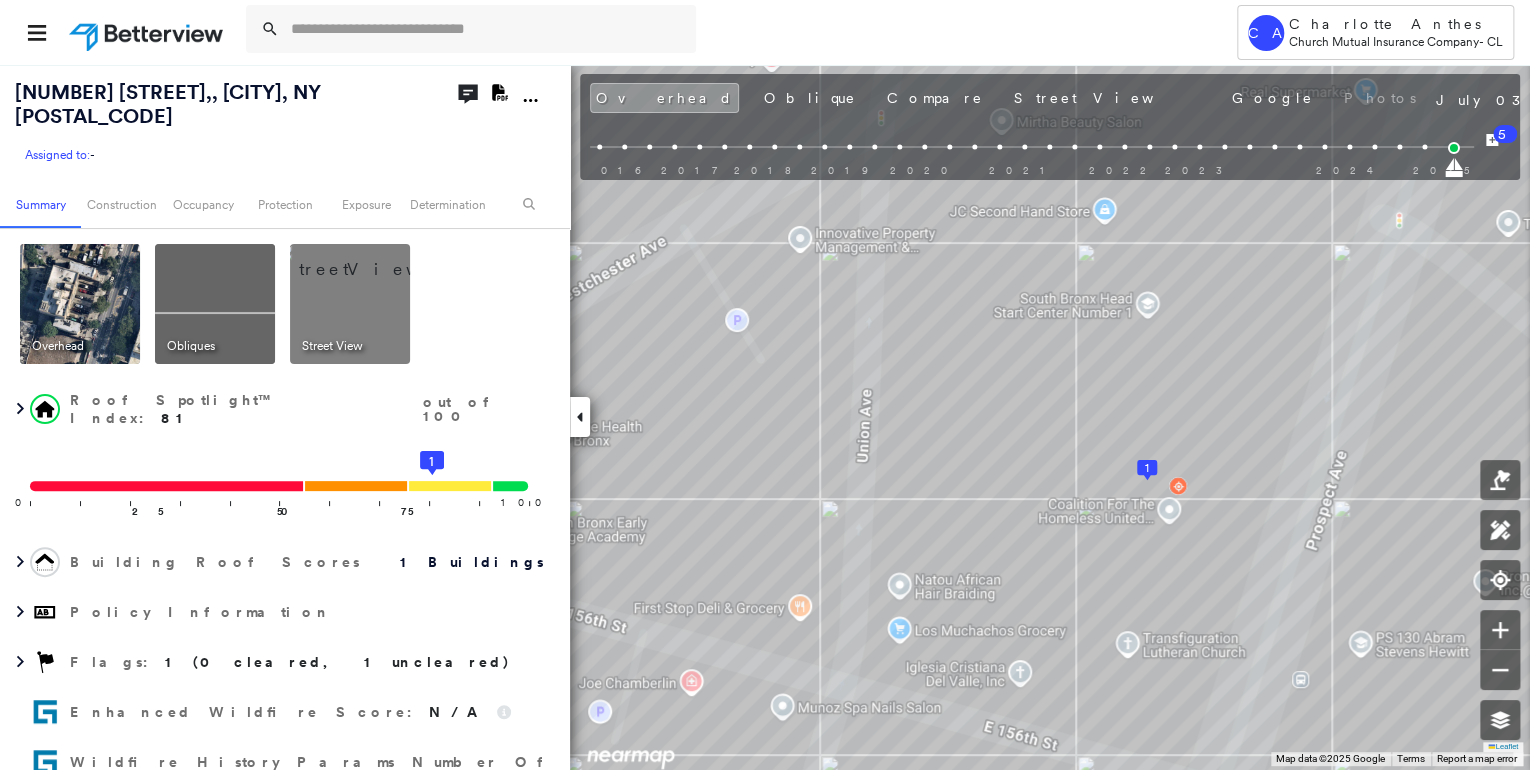 click on "Download PDF Report" 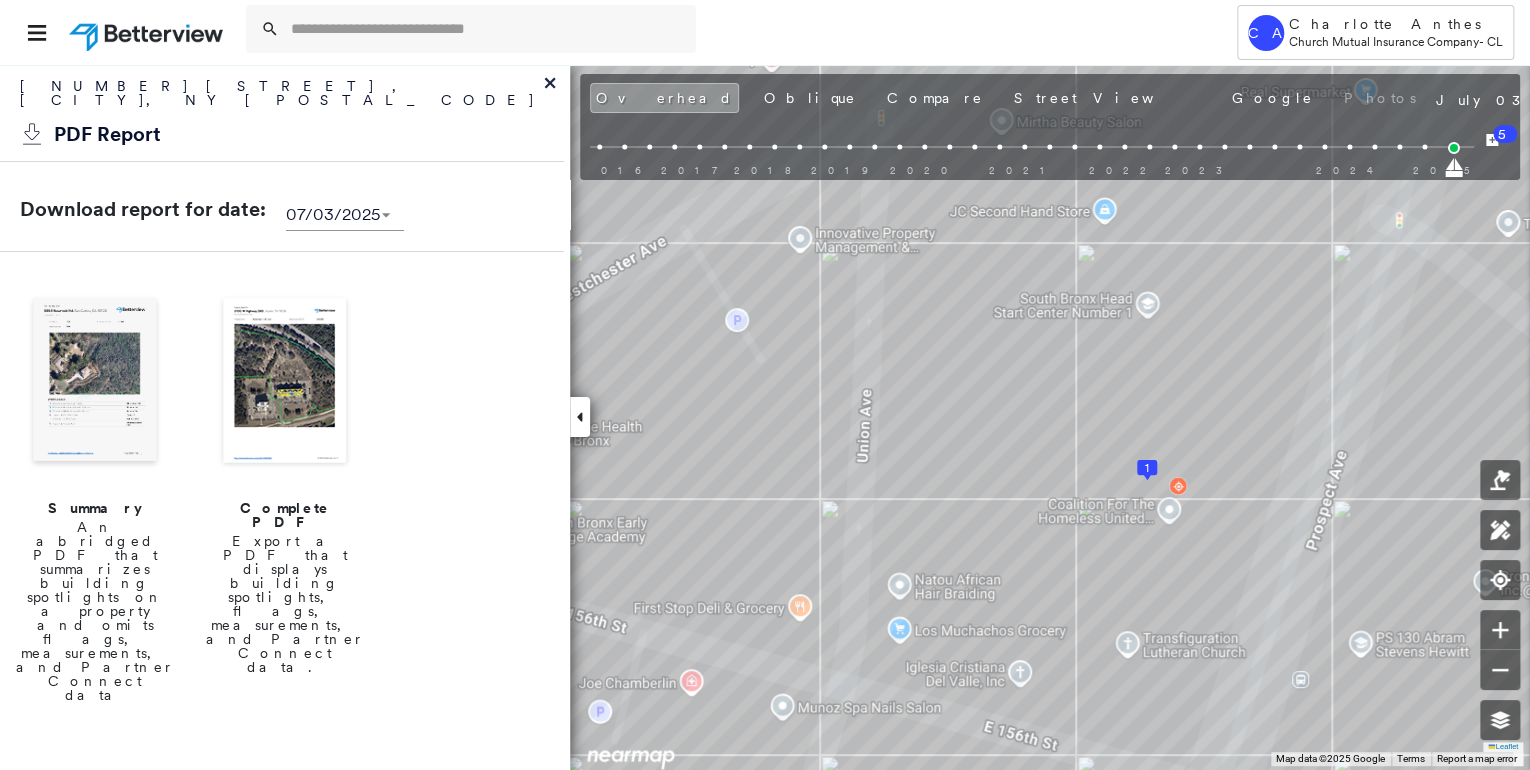 click on "Complete PDF Export a PDF that displays building spotlights, flags, measurements, and Partner Connect data." at bounding box center [285, 497] 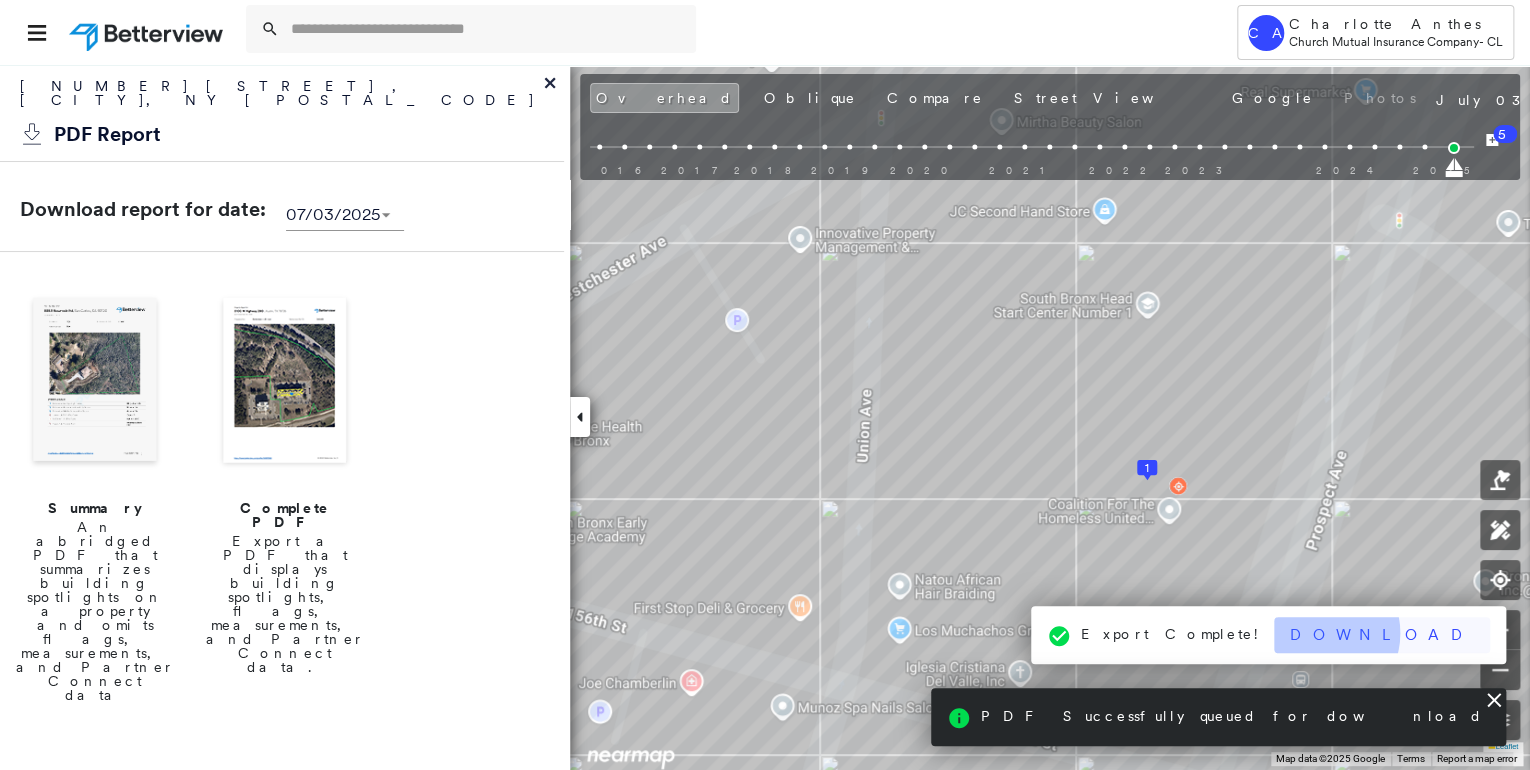 click on "Download" at bounding box center [1382, 635] 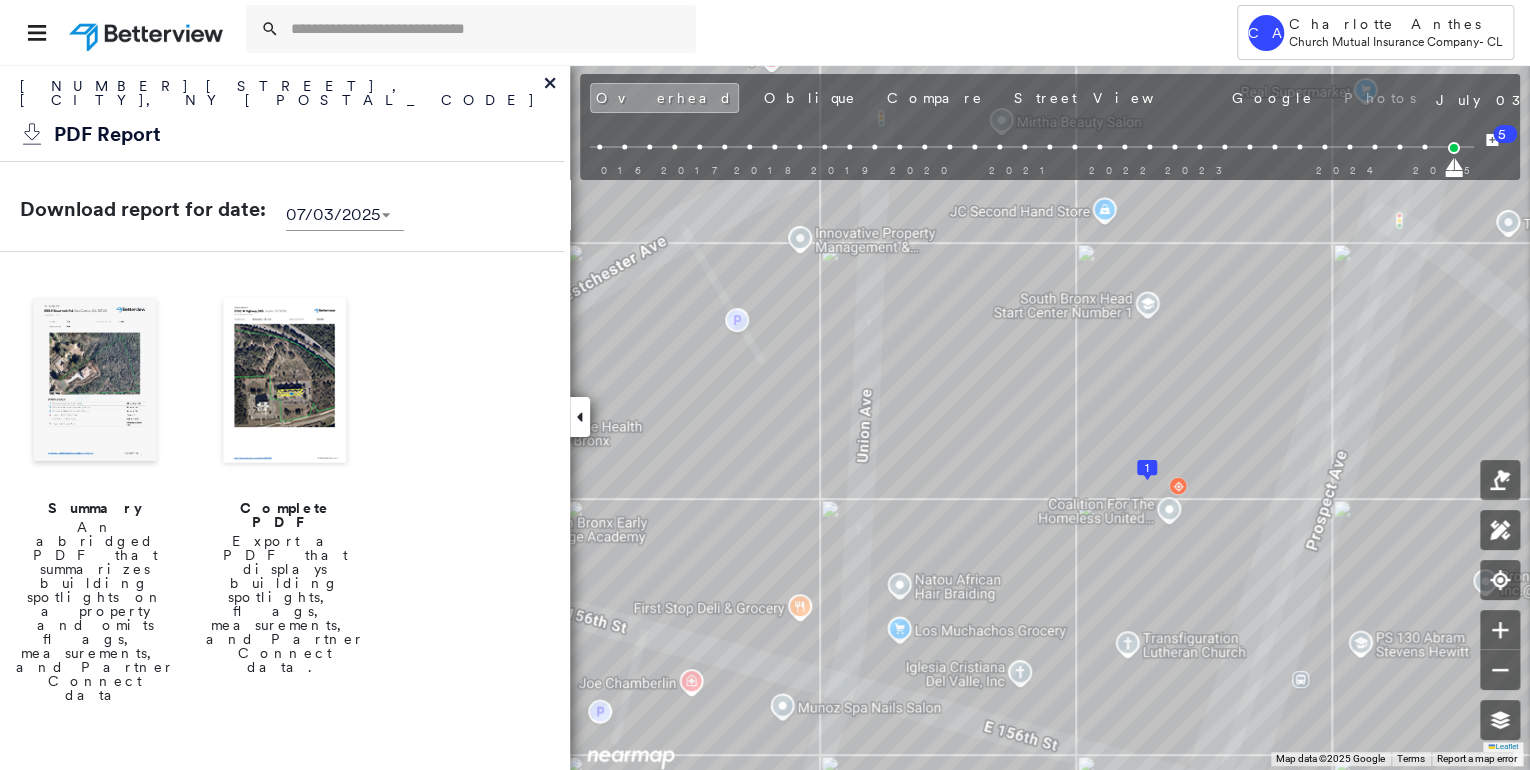 click at bounding box center (712, 32) 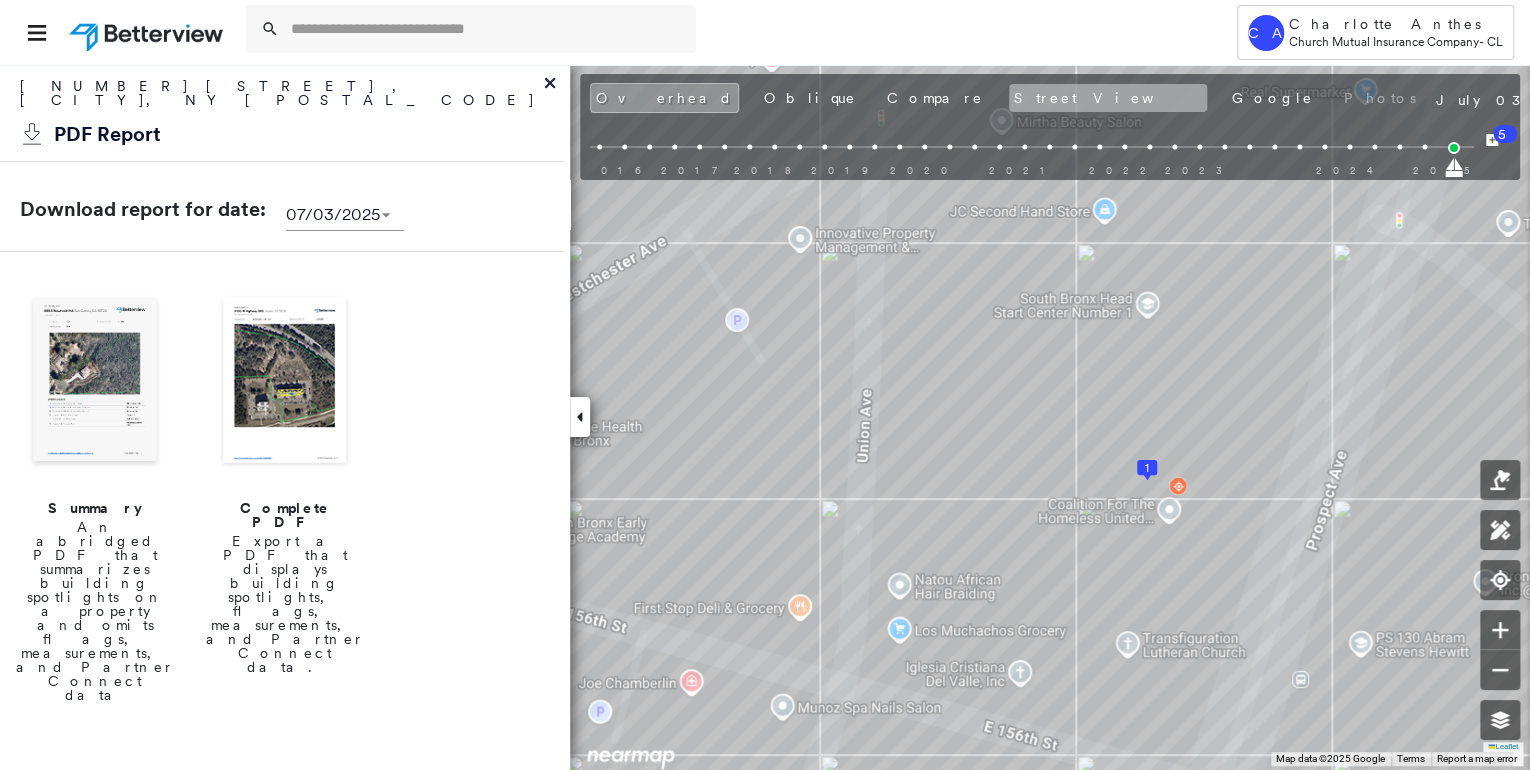 click on "Street View" at bounding box center (1108, 98) 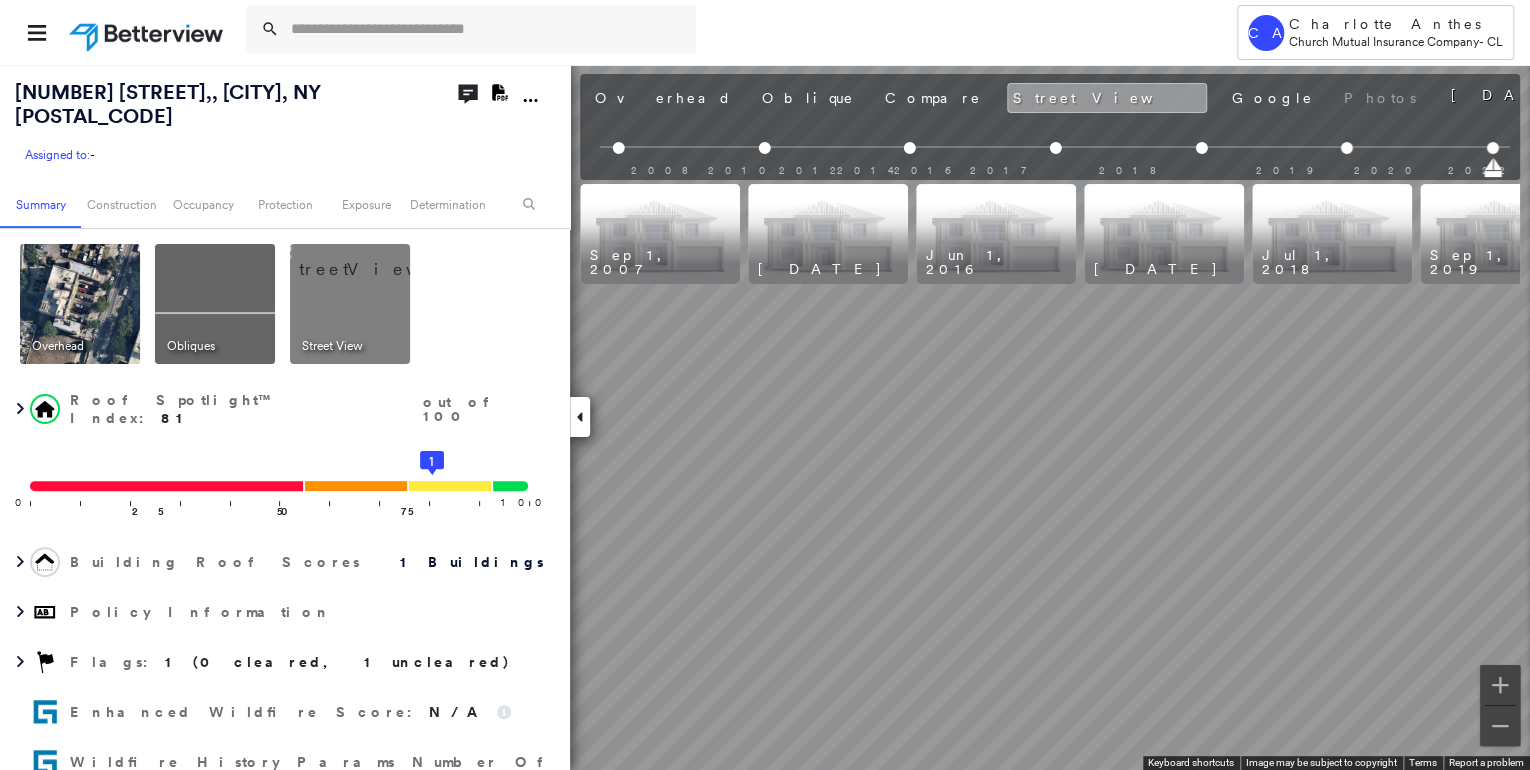 scroll, scrollTop: 0, scrollLeft: 236, axis: horizontal 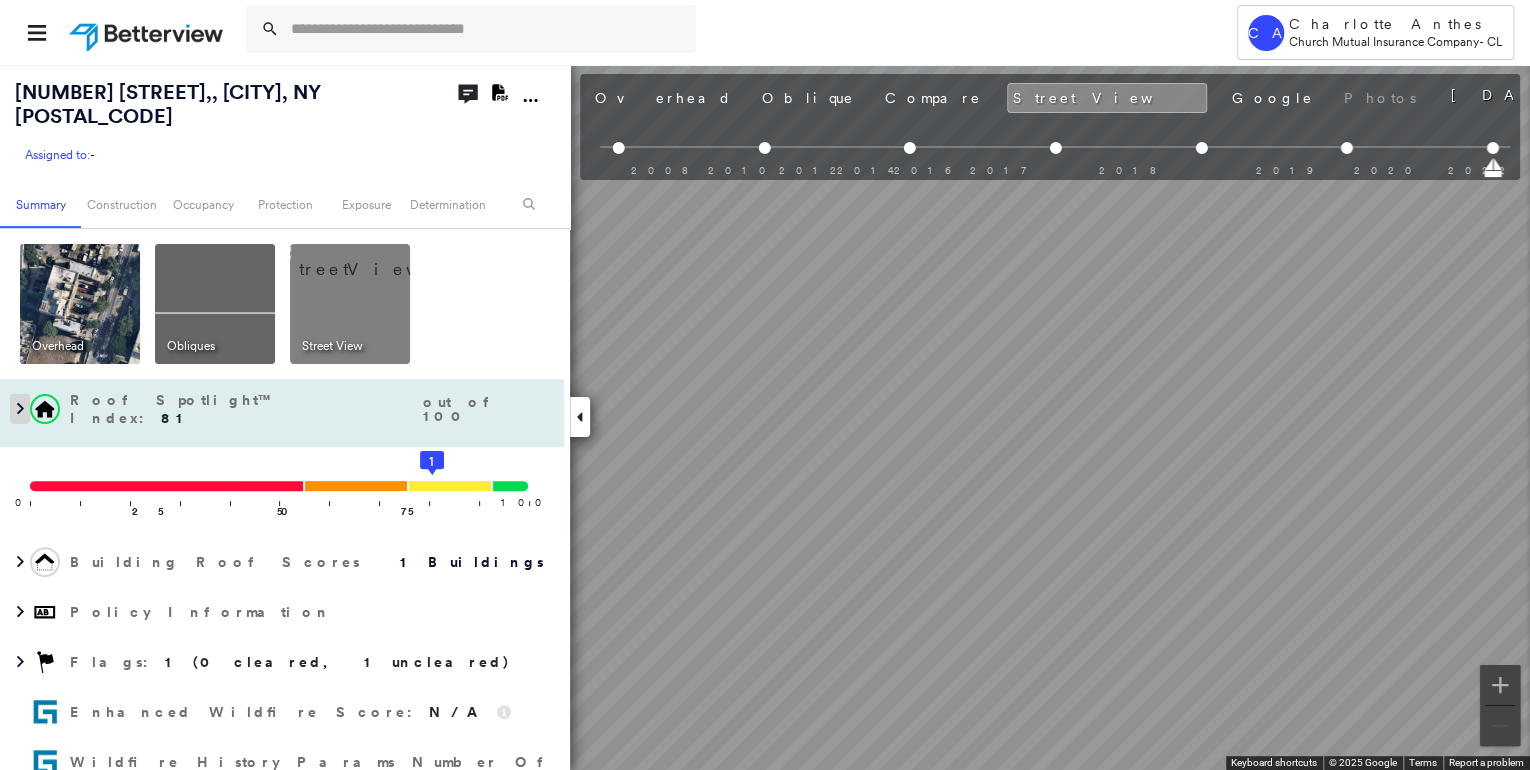 click 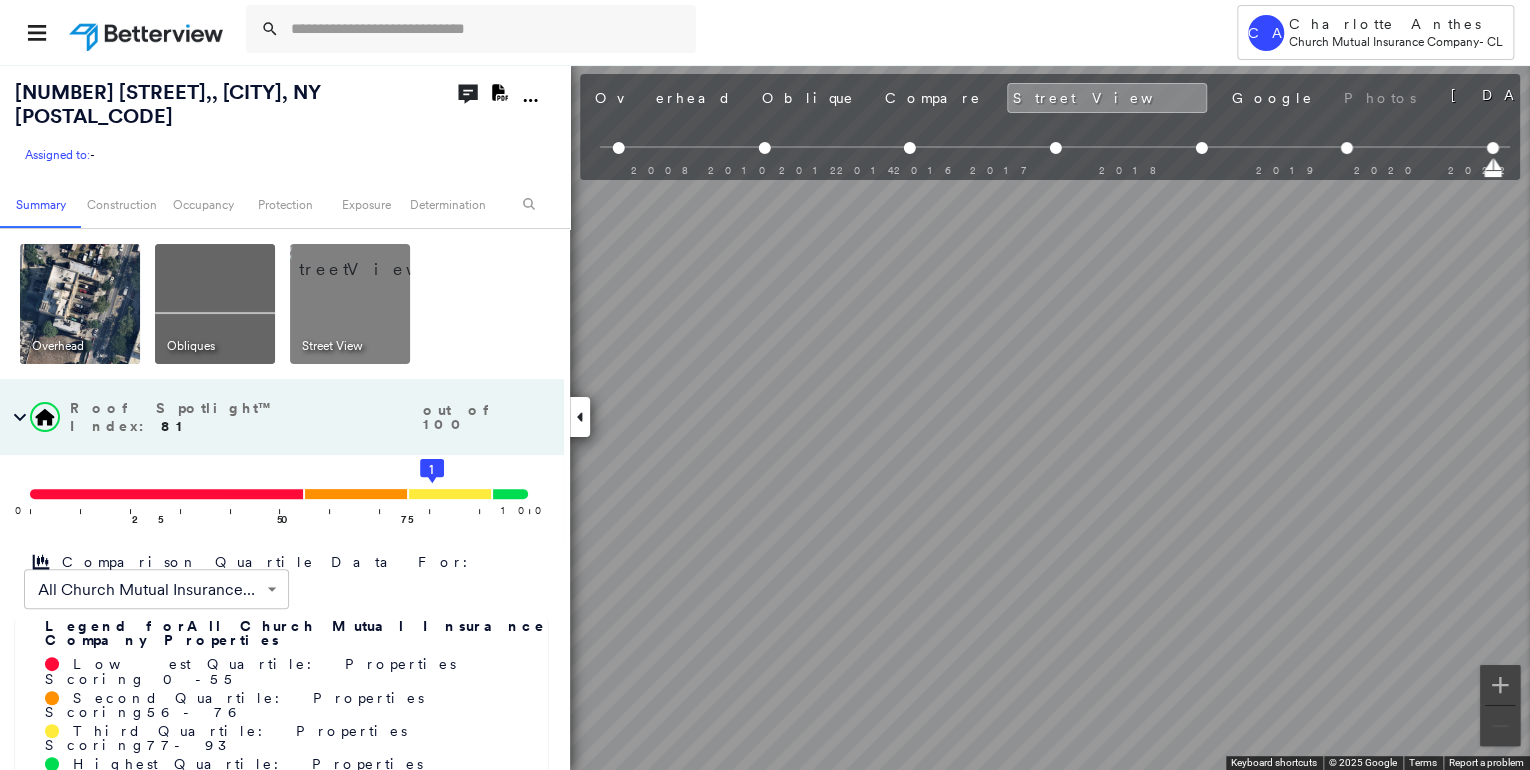 scroll, scrollTop: 160, scrollLeft: 0, axis: vertical 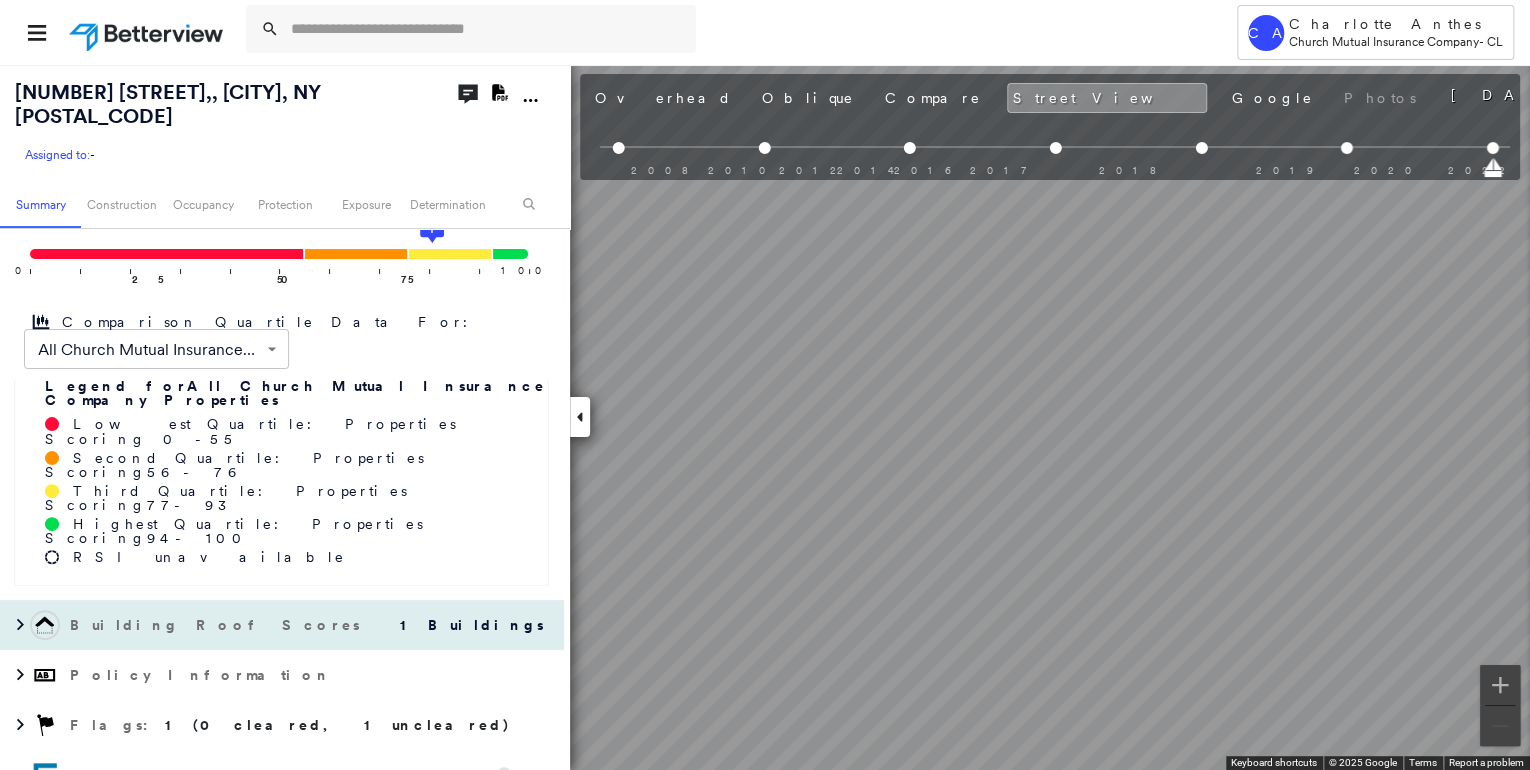 click on "Building Roof Scores" at bounding box center [217, 625] 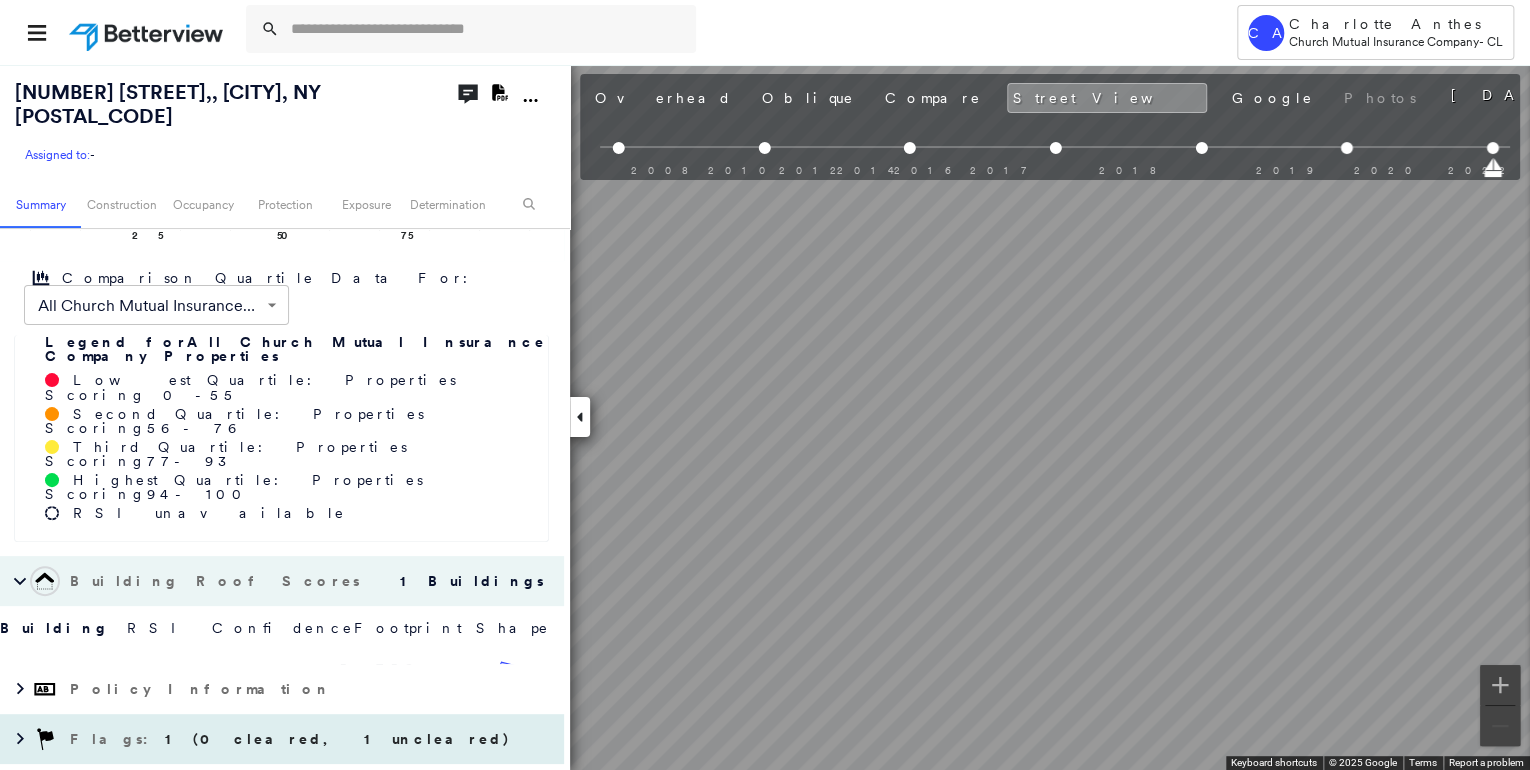 scroll, scrollTop: 333, scrollLeft: 0, axis: vertical 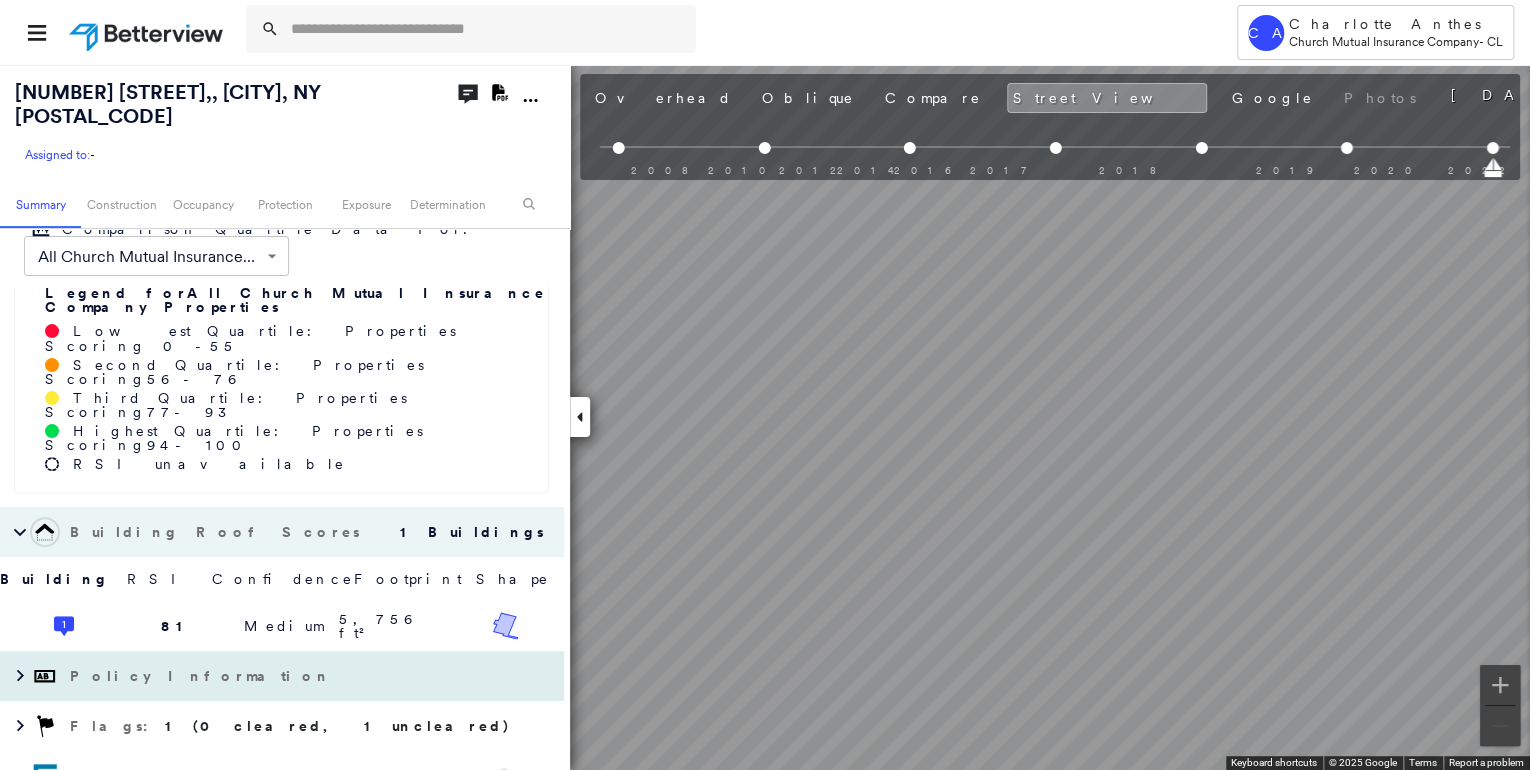 click on "Policy Information" at bounding box center (202, 676) 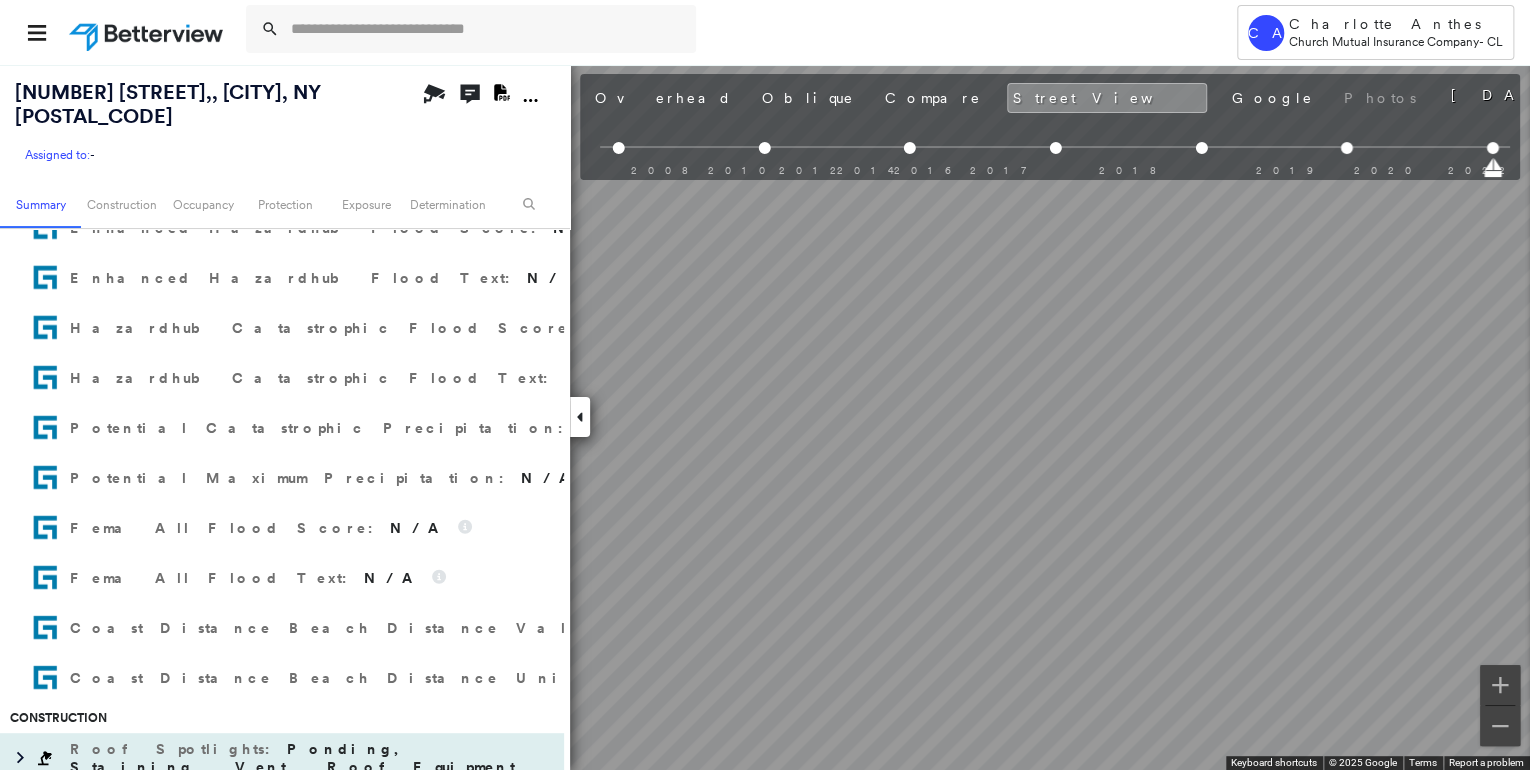 scroll, scrollTop: 2680, scrollLeft: 0, axis: vertical 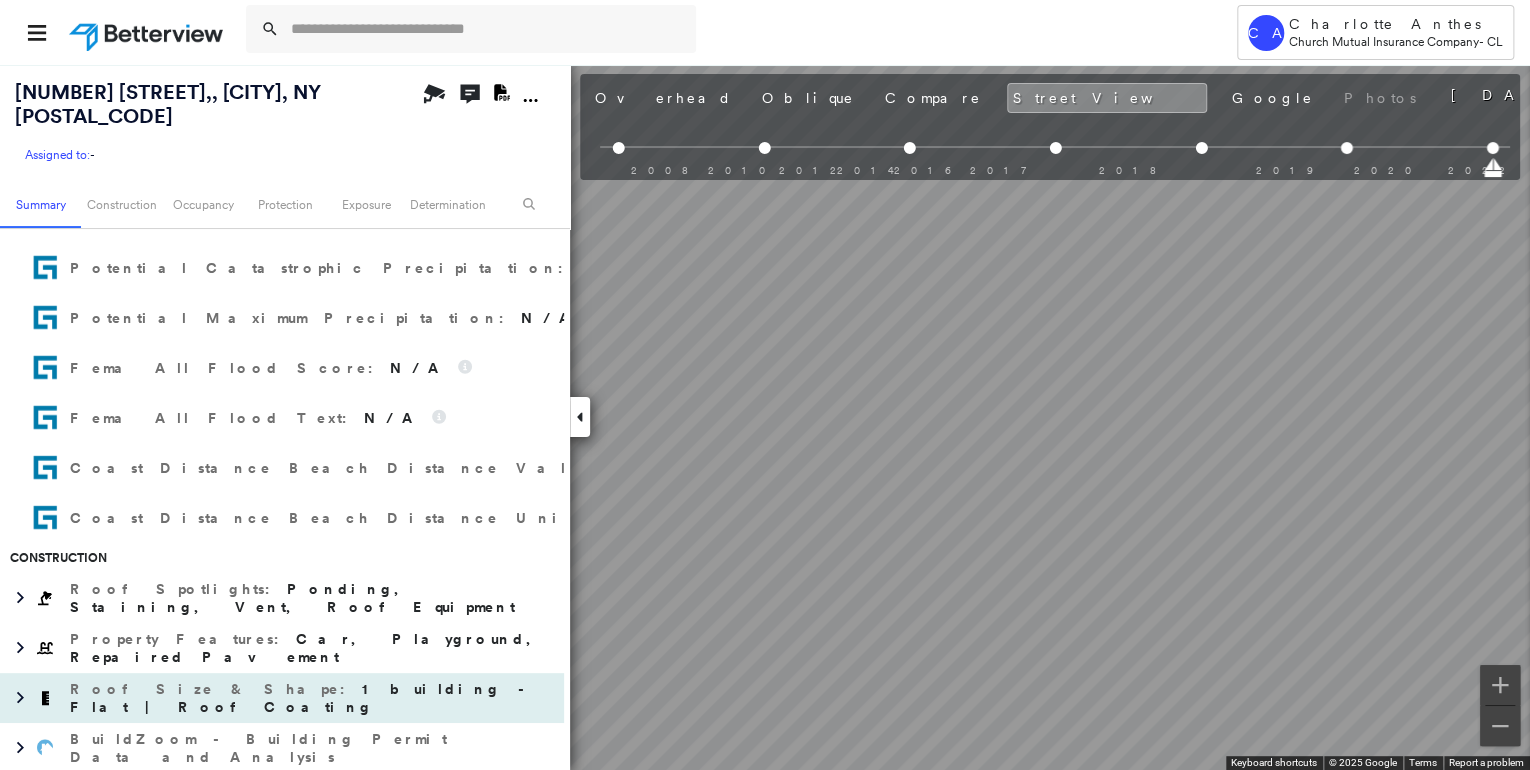 click on "1 building  - Flat | Roof Coating" at bounding box center (302, 698) 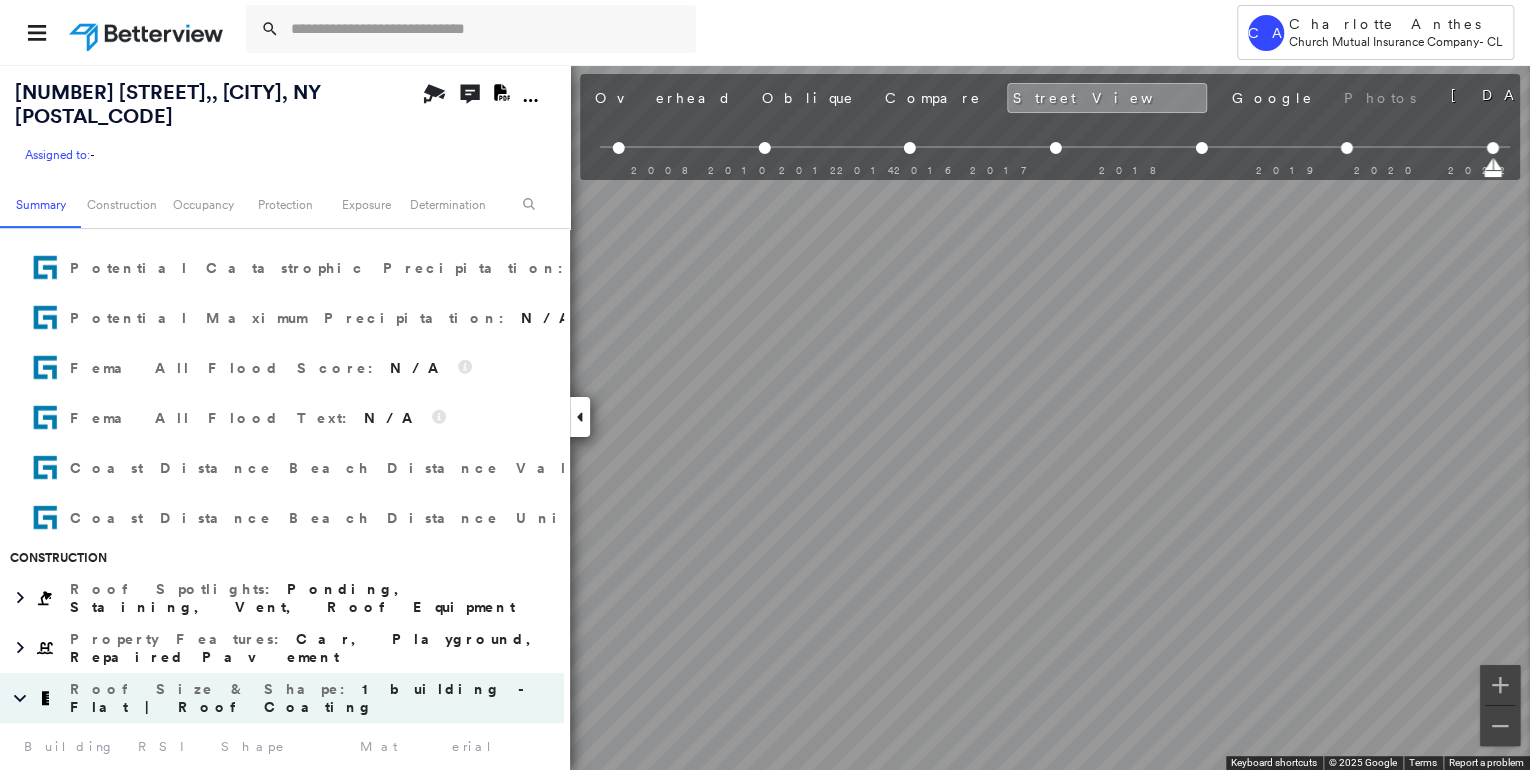 scroll, scrollTop: 2760, scrollLeft: 0, axis: vertical 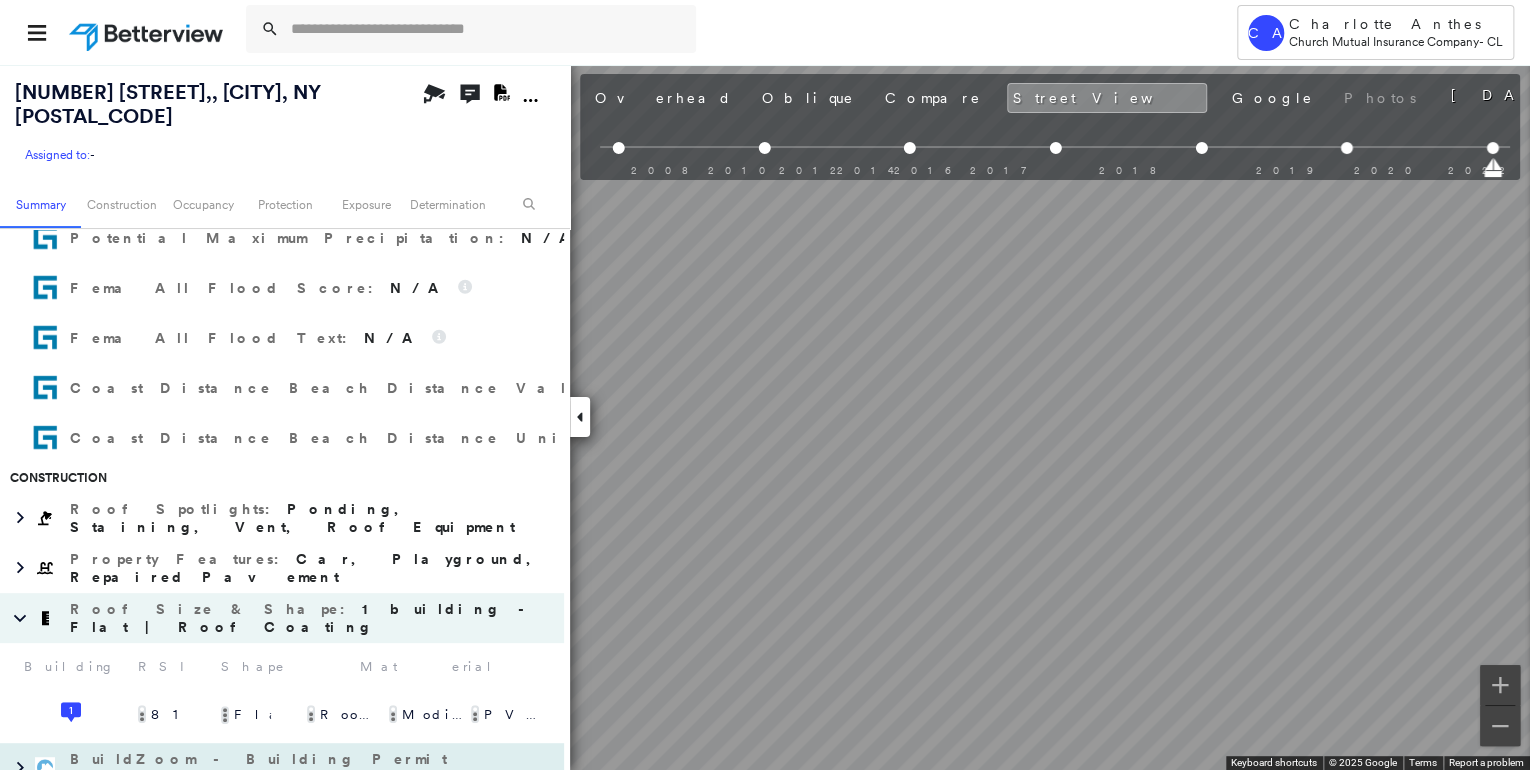click on "BuildZoom - Building Permit Data and Analysis" at bounding box center (262, 768) 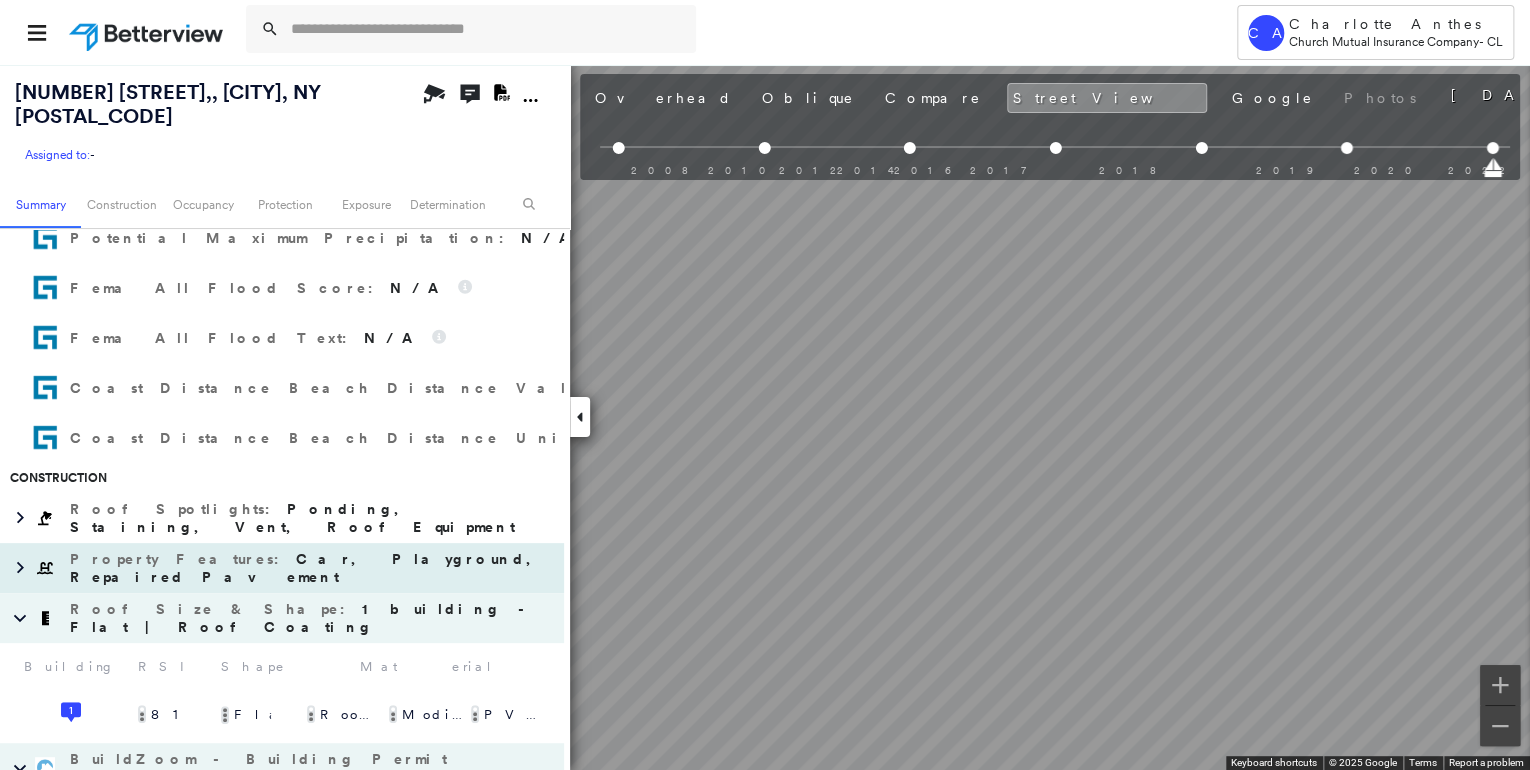 click on "Car, Playground, Repaired Pavement" at bounding box center (310, 568) 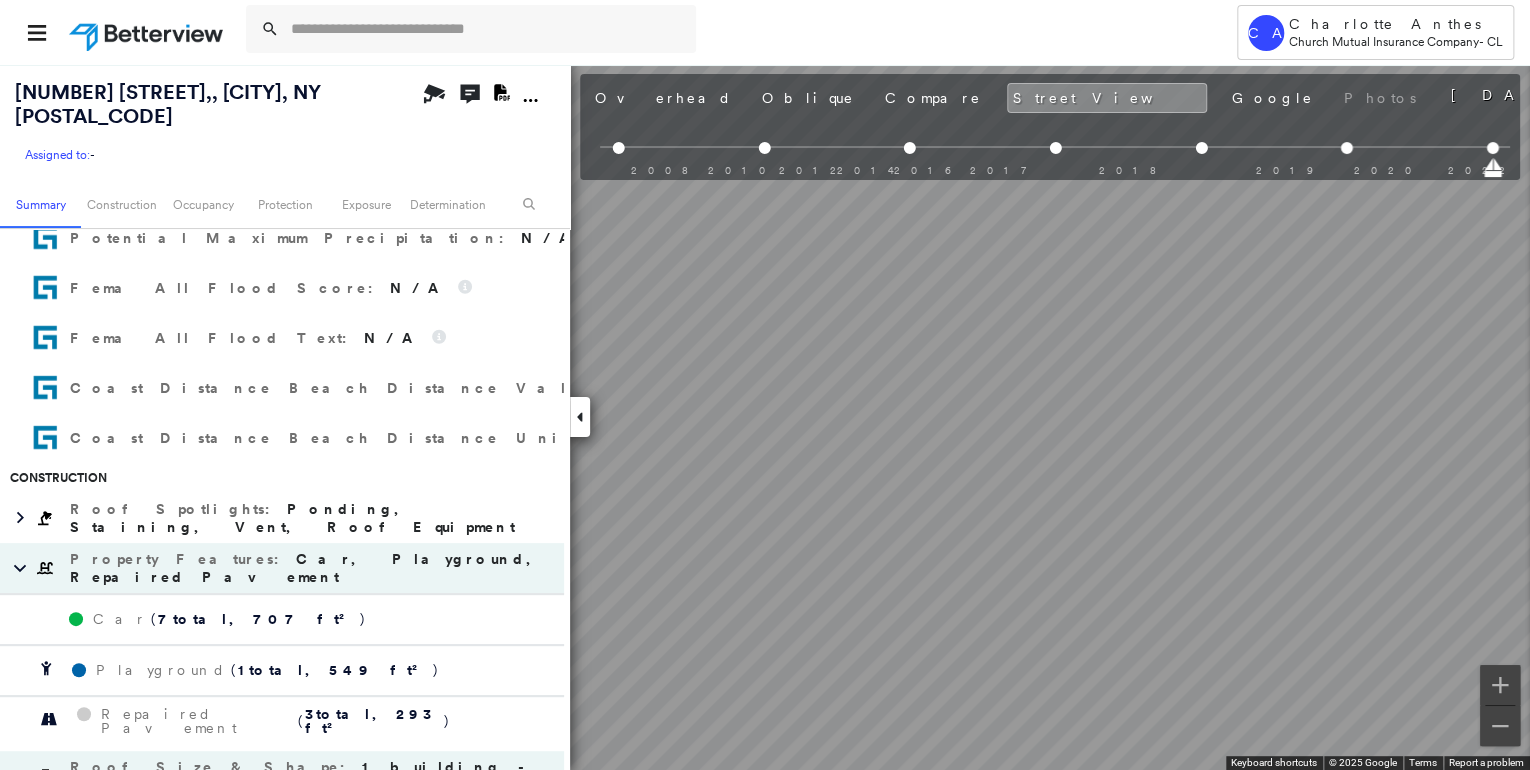 scroll, scrollTop: 2920, scrollLeft: 0, axis: vertical 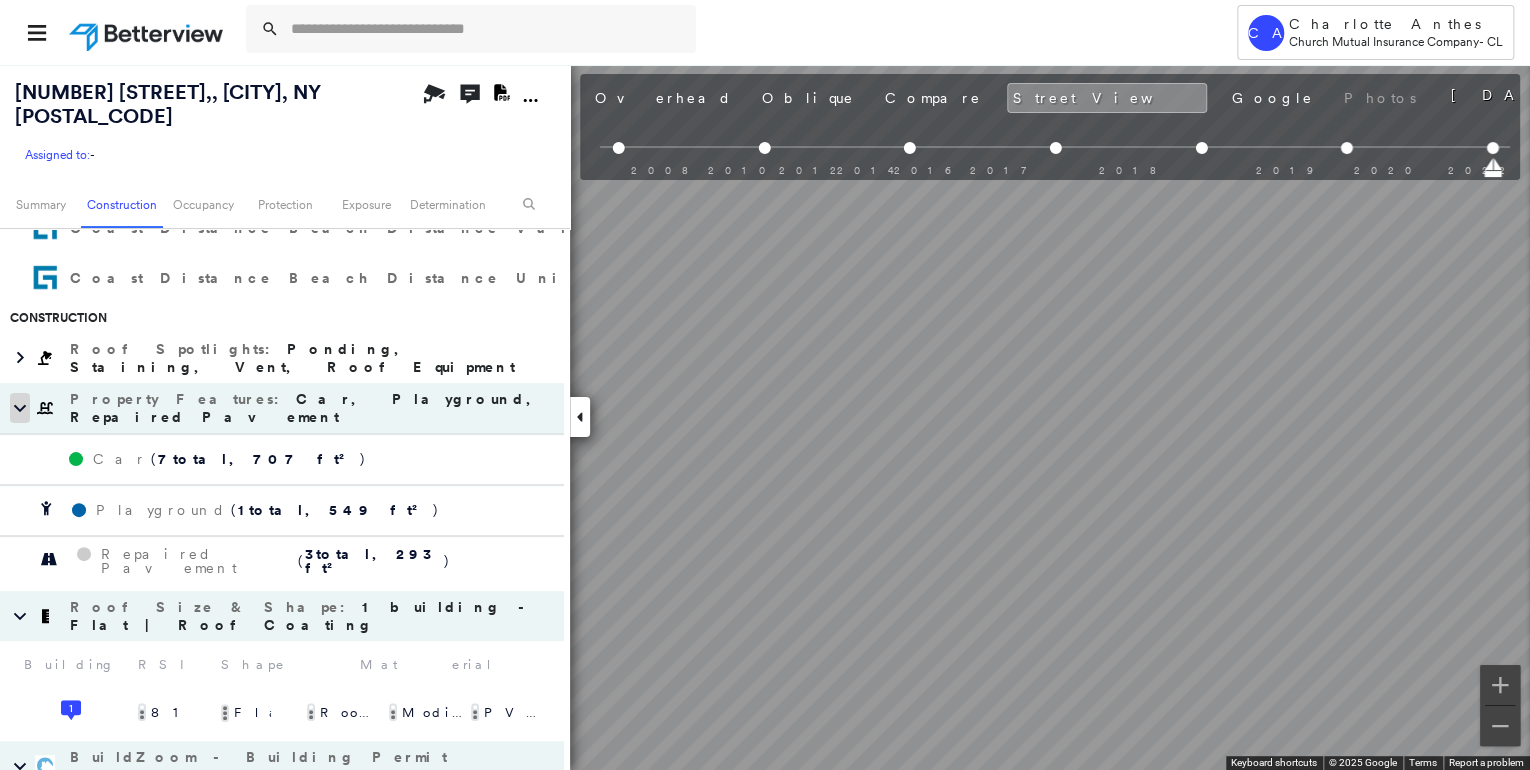 click 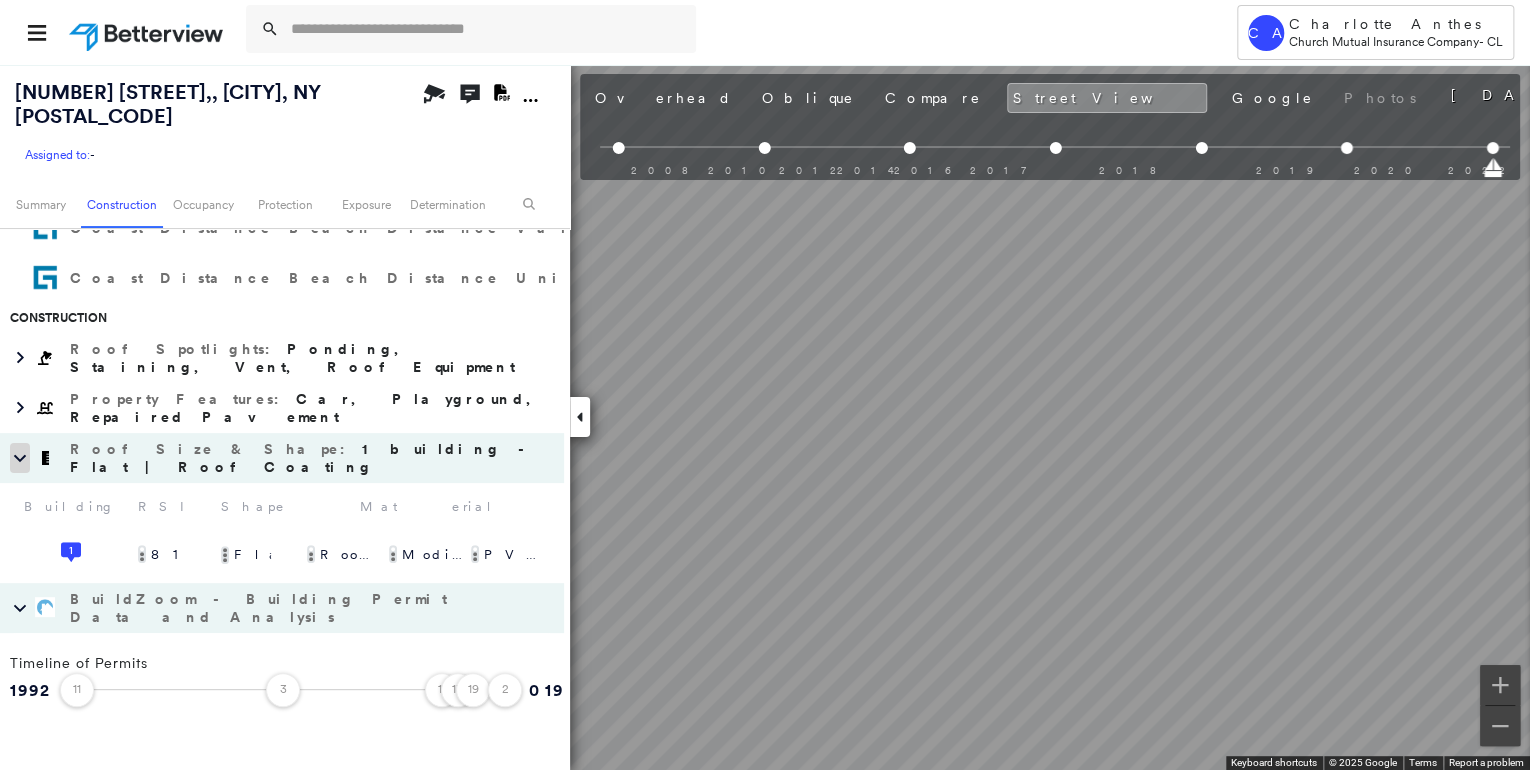 click 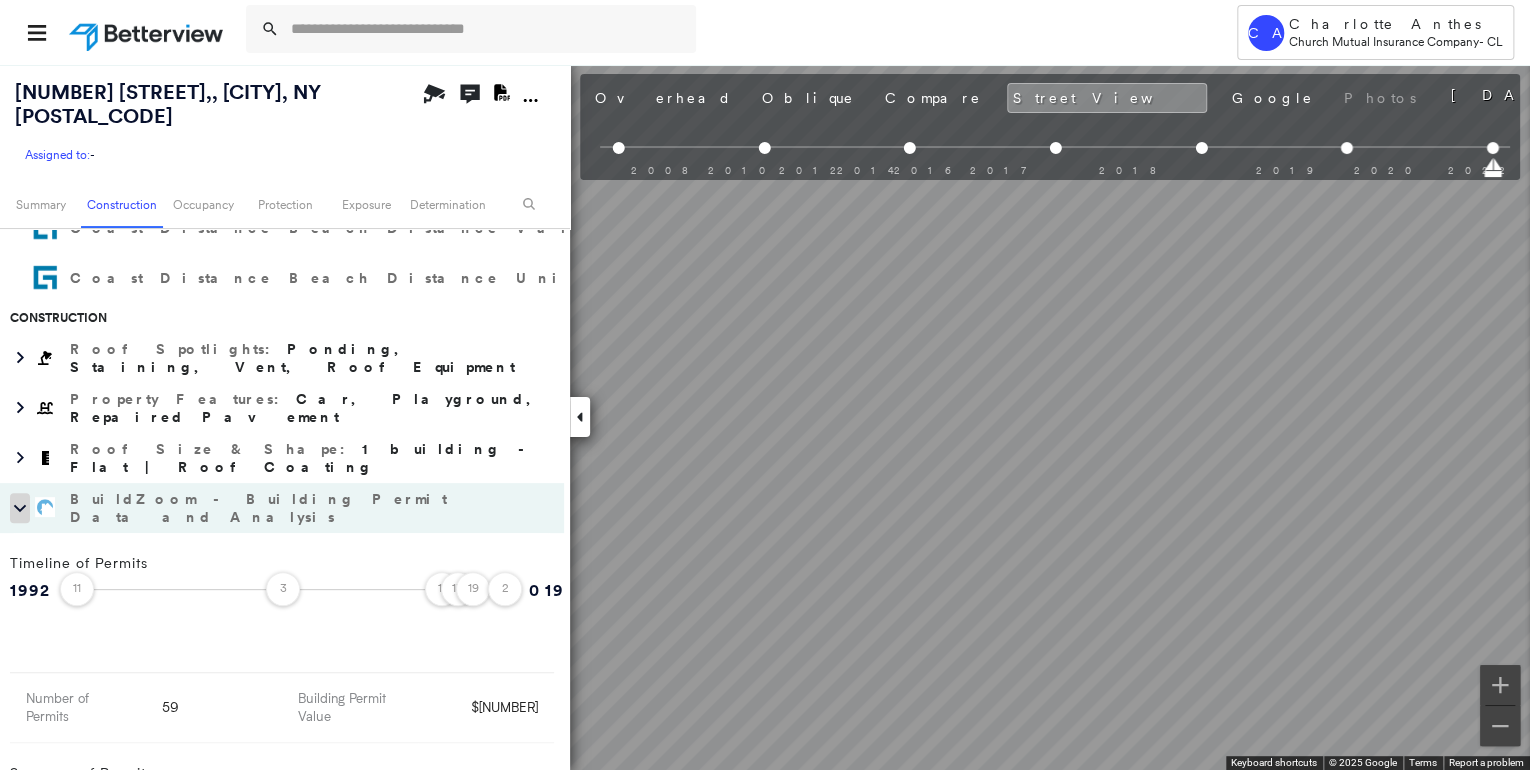 click 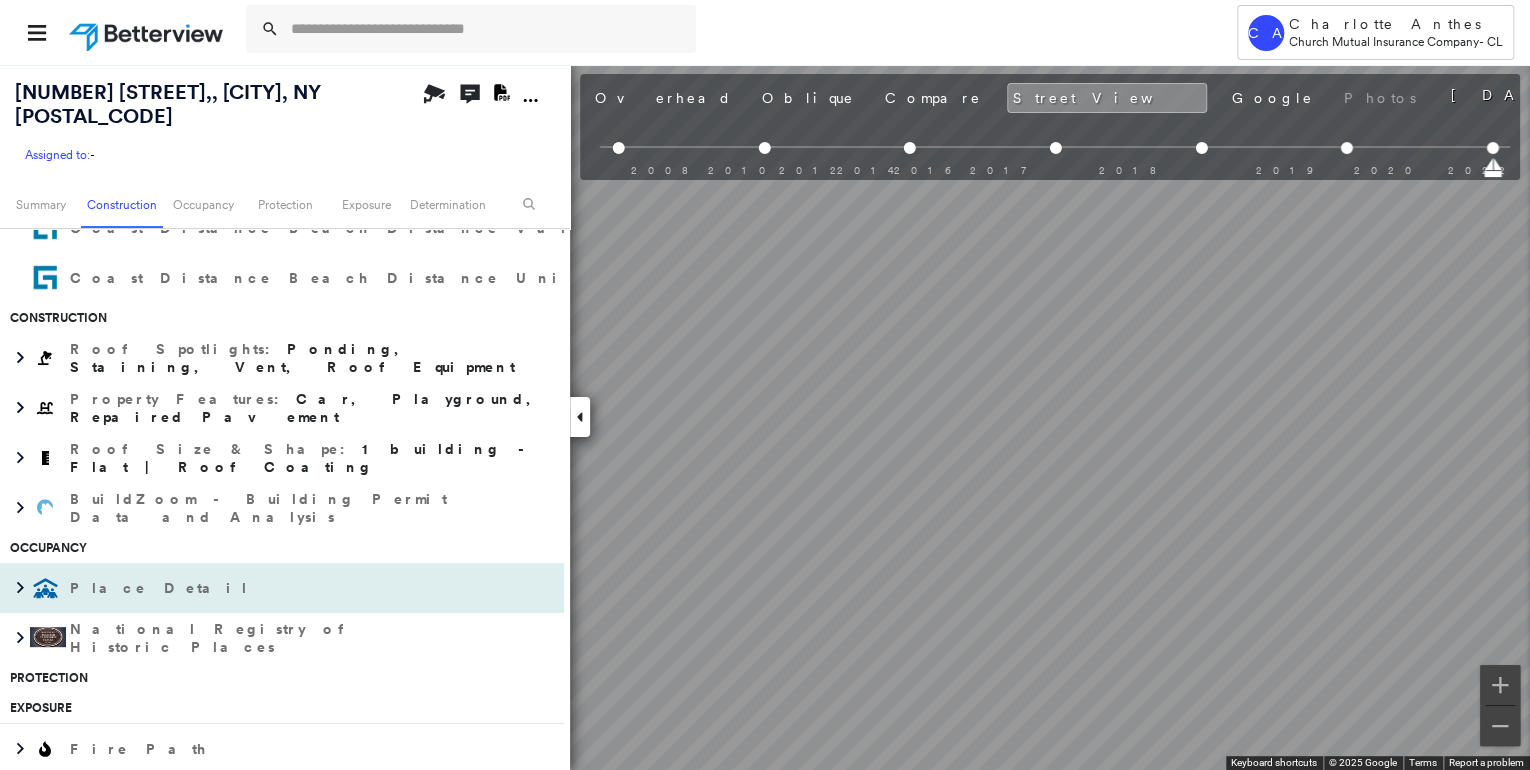 click on "Place Detail" at bounding box center (161, 588) 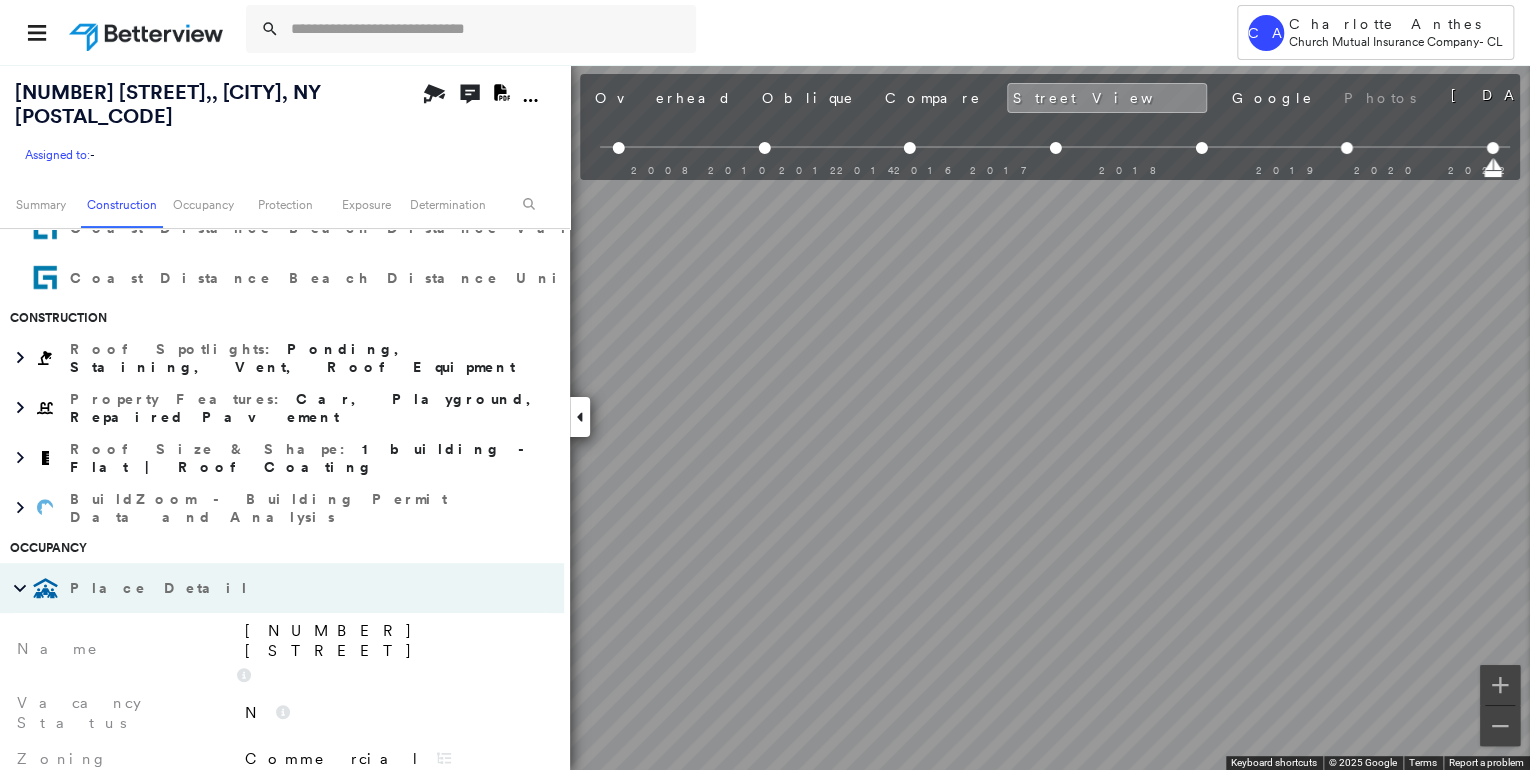 scroll, scrollTop: 3000, scrollLeft: 0, axis: vertical 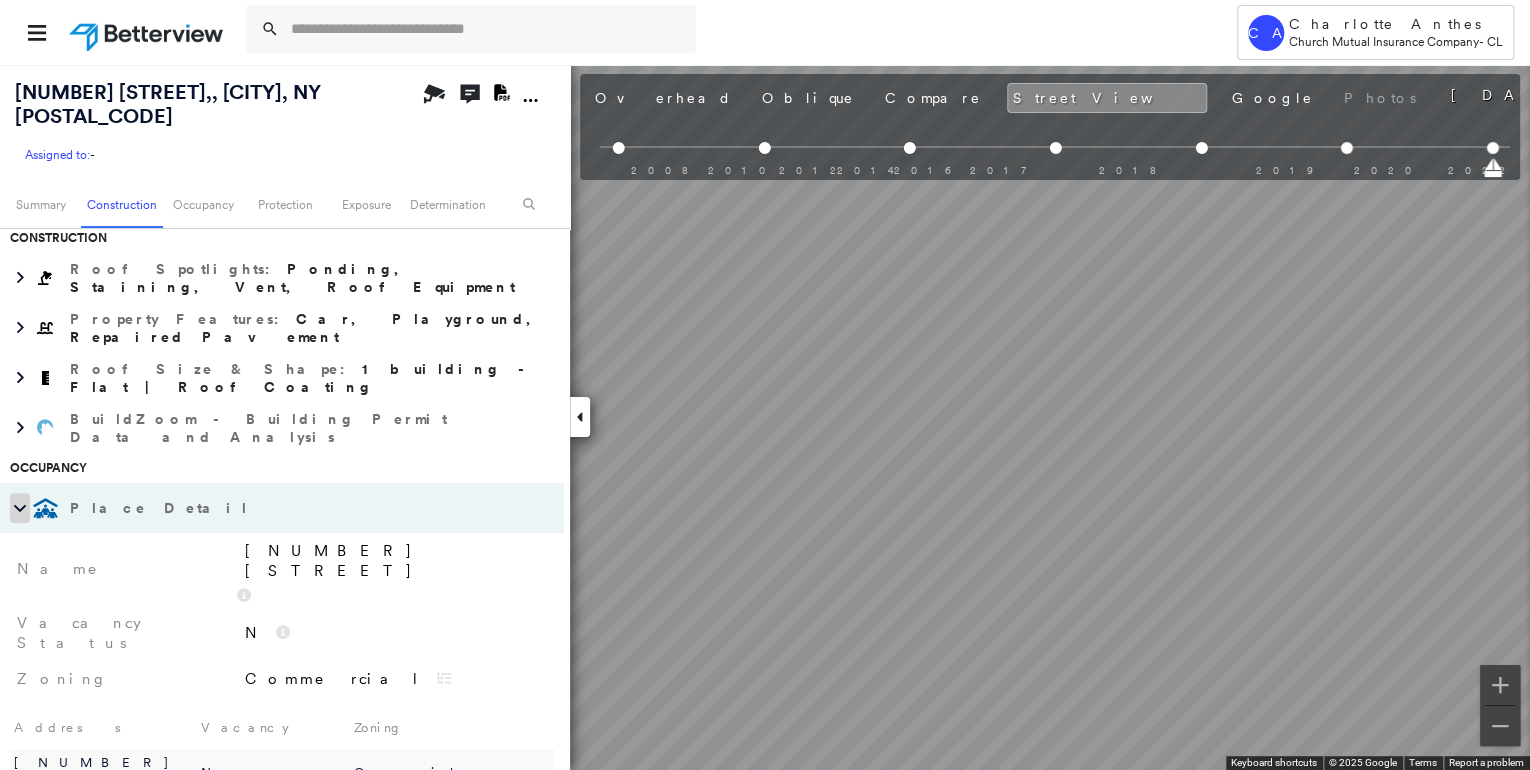 click at bounding box center (20, 508) 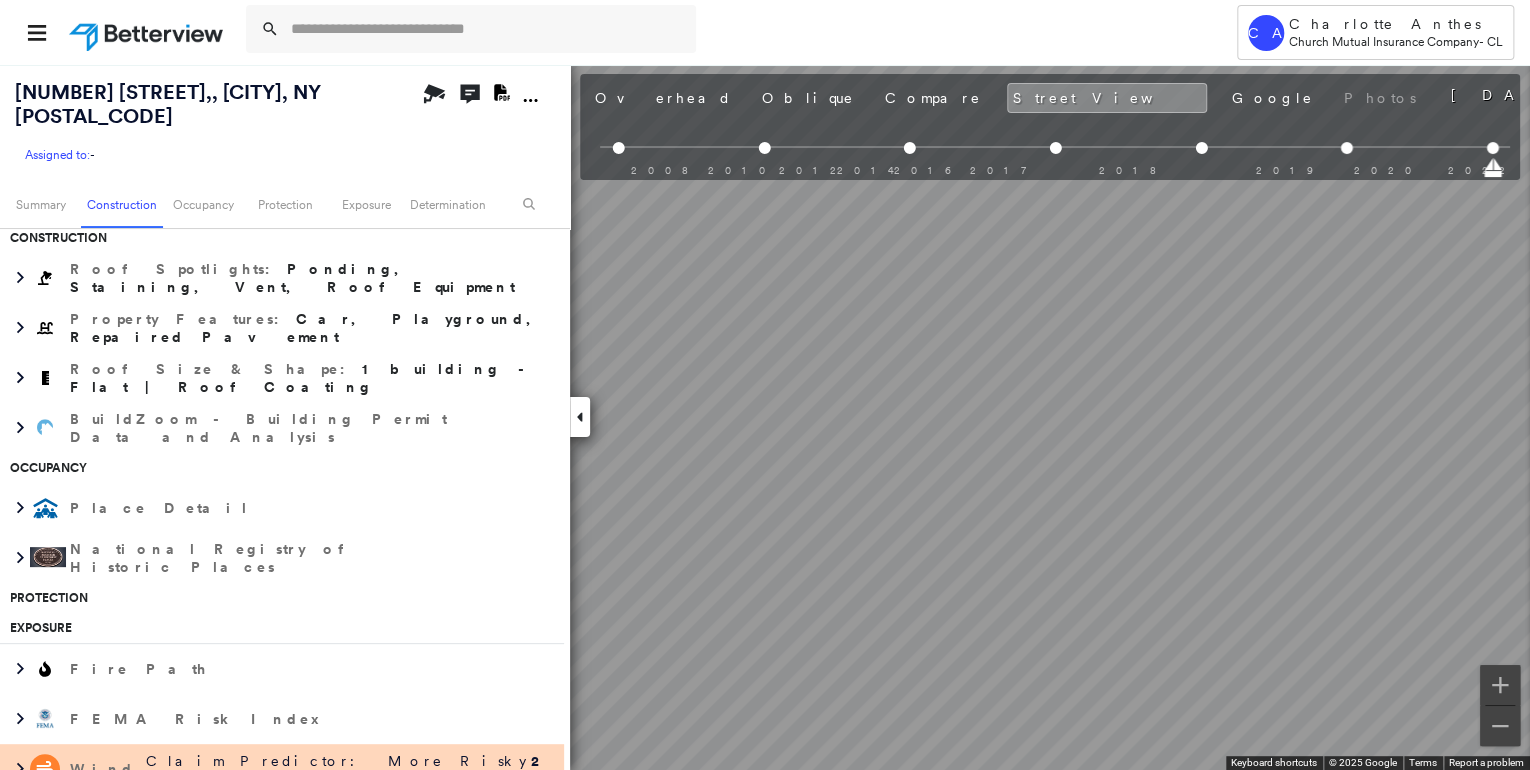 scroll, scrollTop: 3080, scrollLeft: 0, axis: vertical 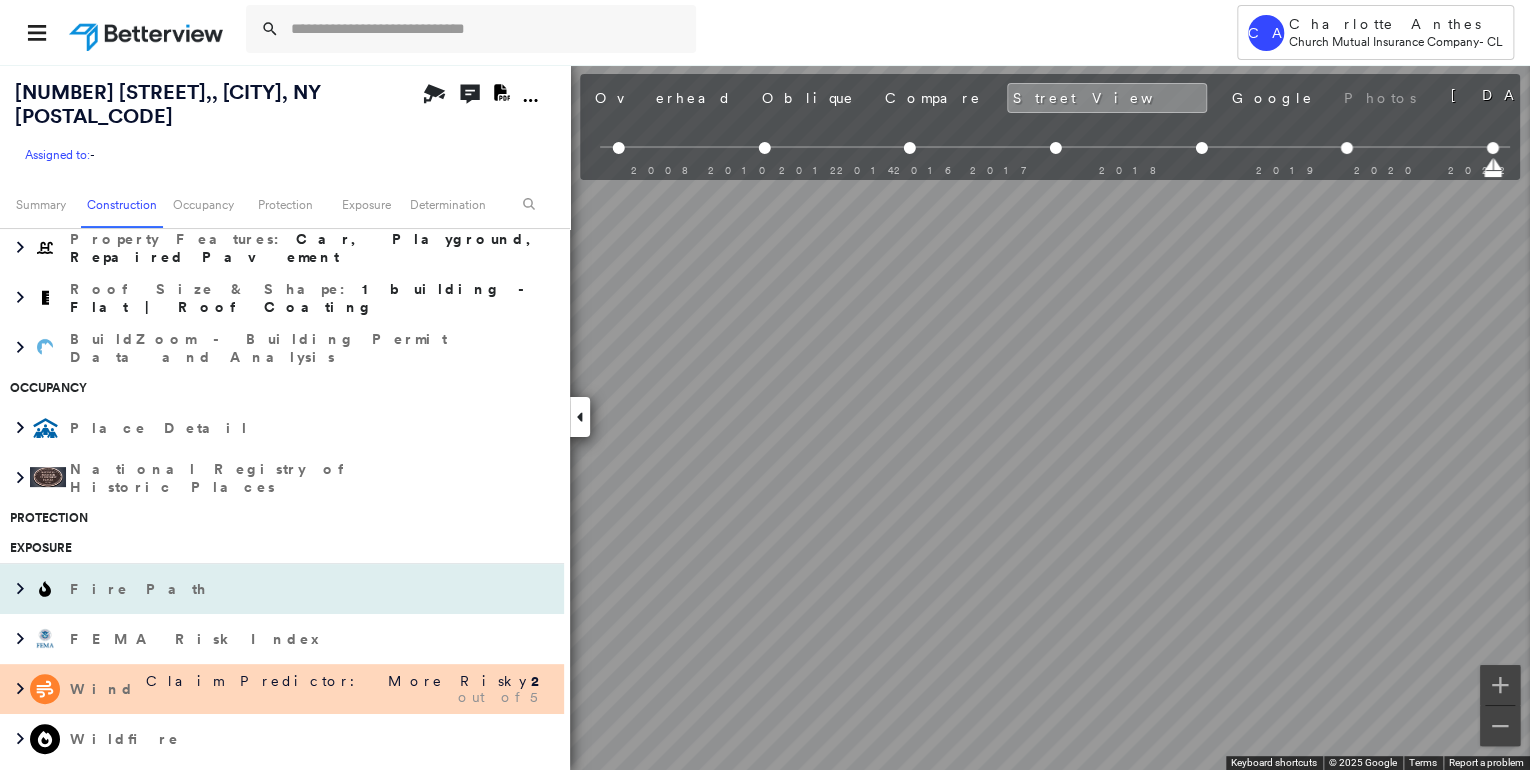click on "Fire Path" at bounding box center [139, 589] 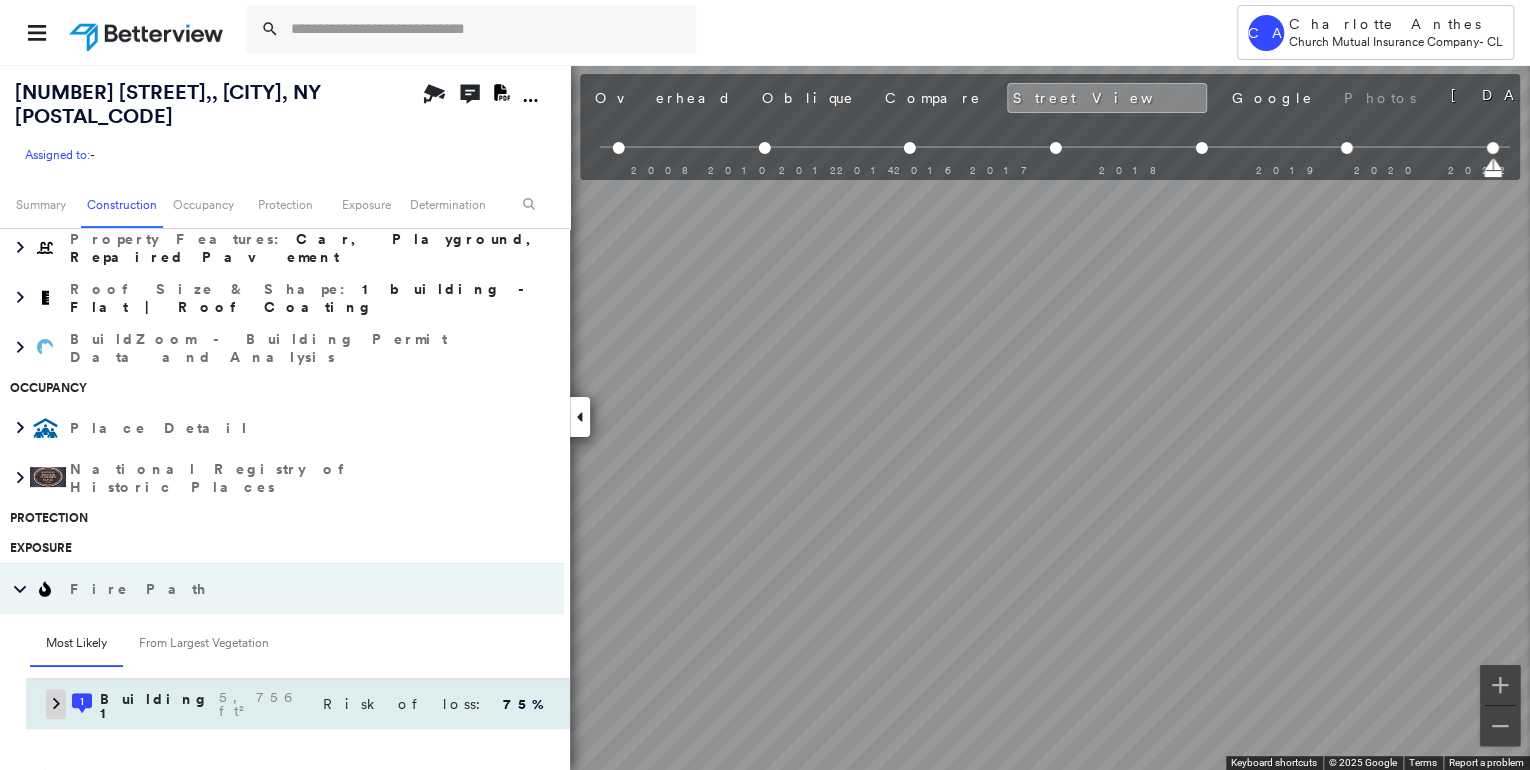 click 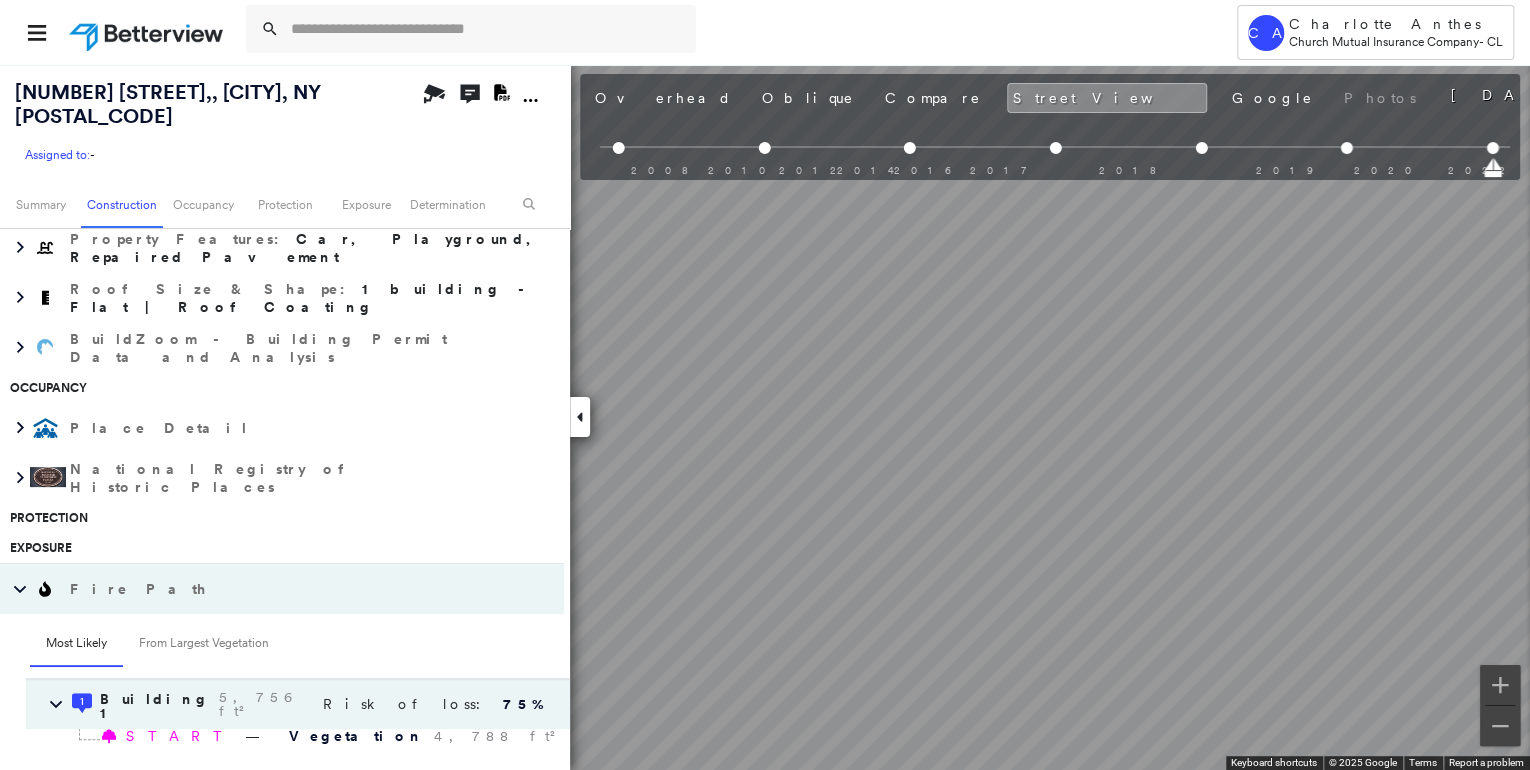 scroll, scrollTop: 3240, scrollLeft: 0, axis: vertical 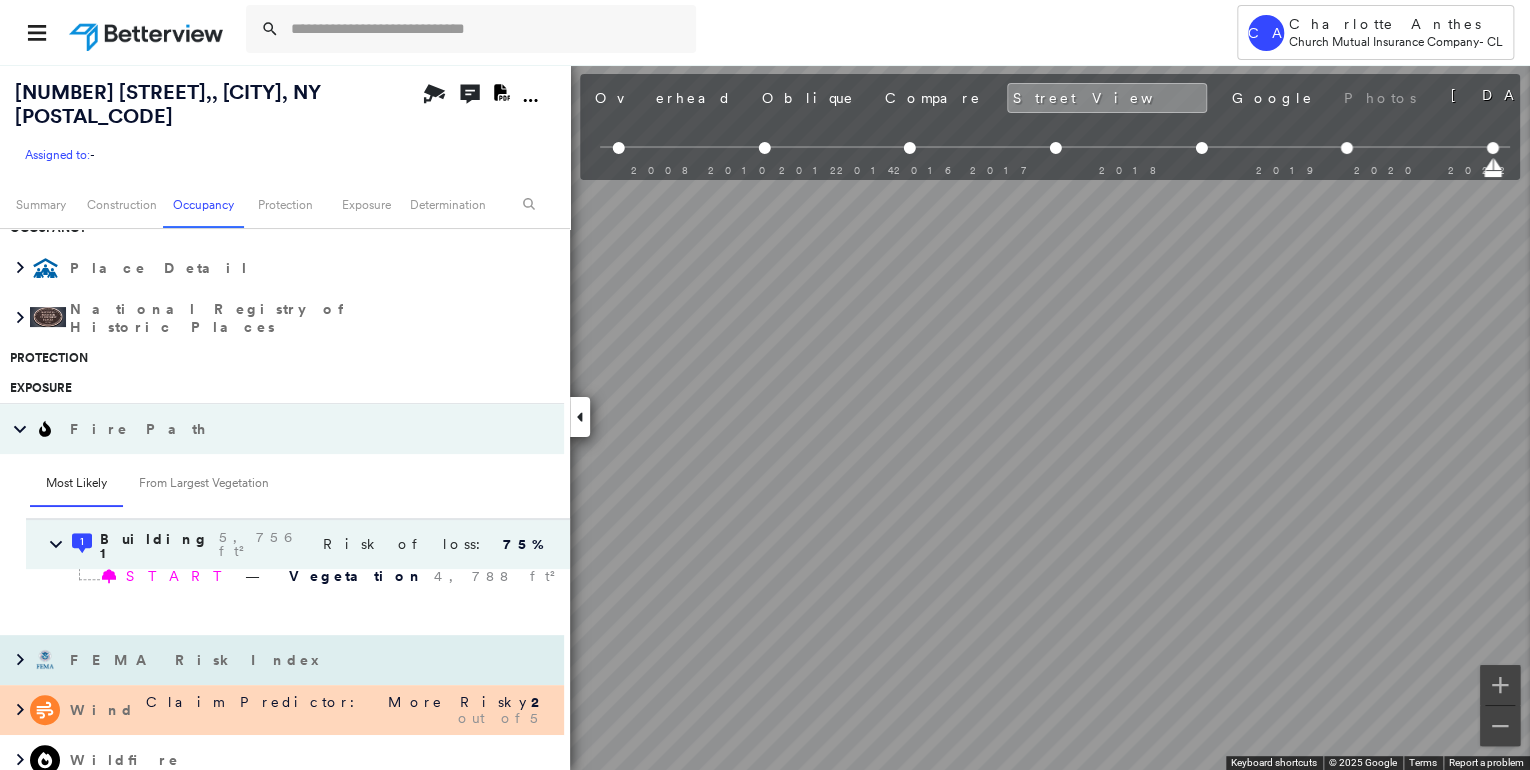 click on "FEMA Risk Index" at bounding box center (197, 660) 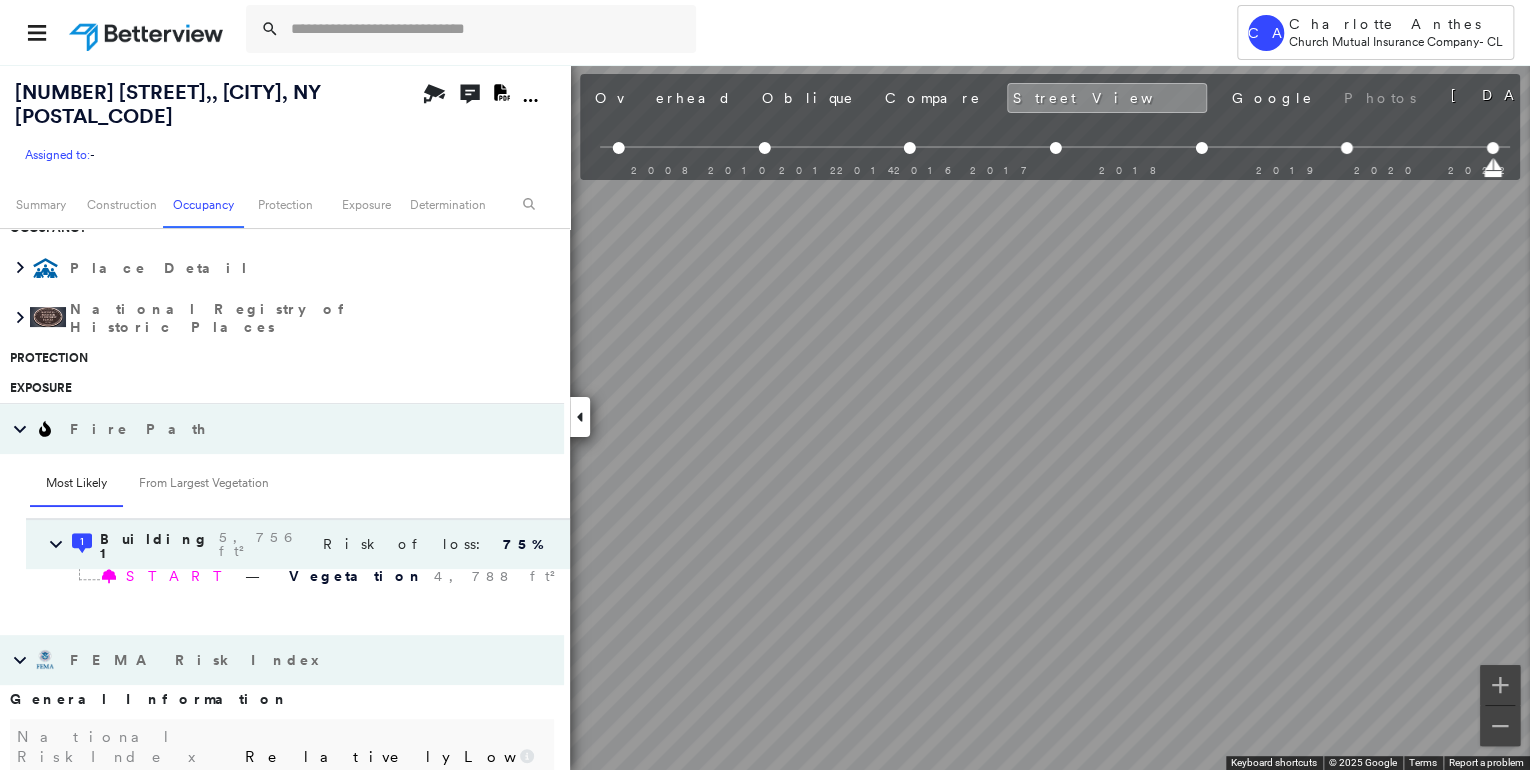 scroll, scrollTop: 3320, scrollLeft: 0, axis: vertical 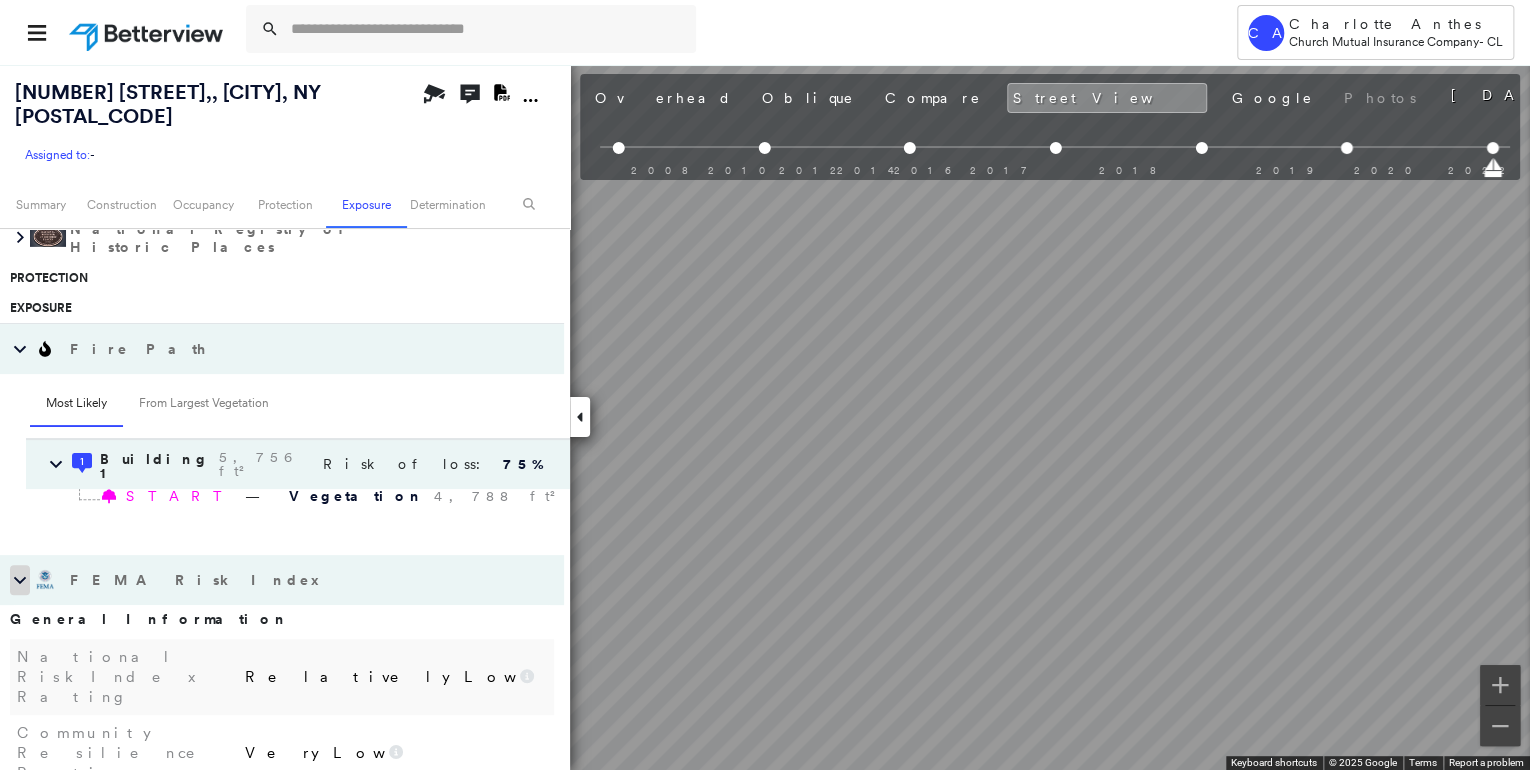 click 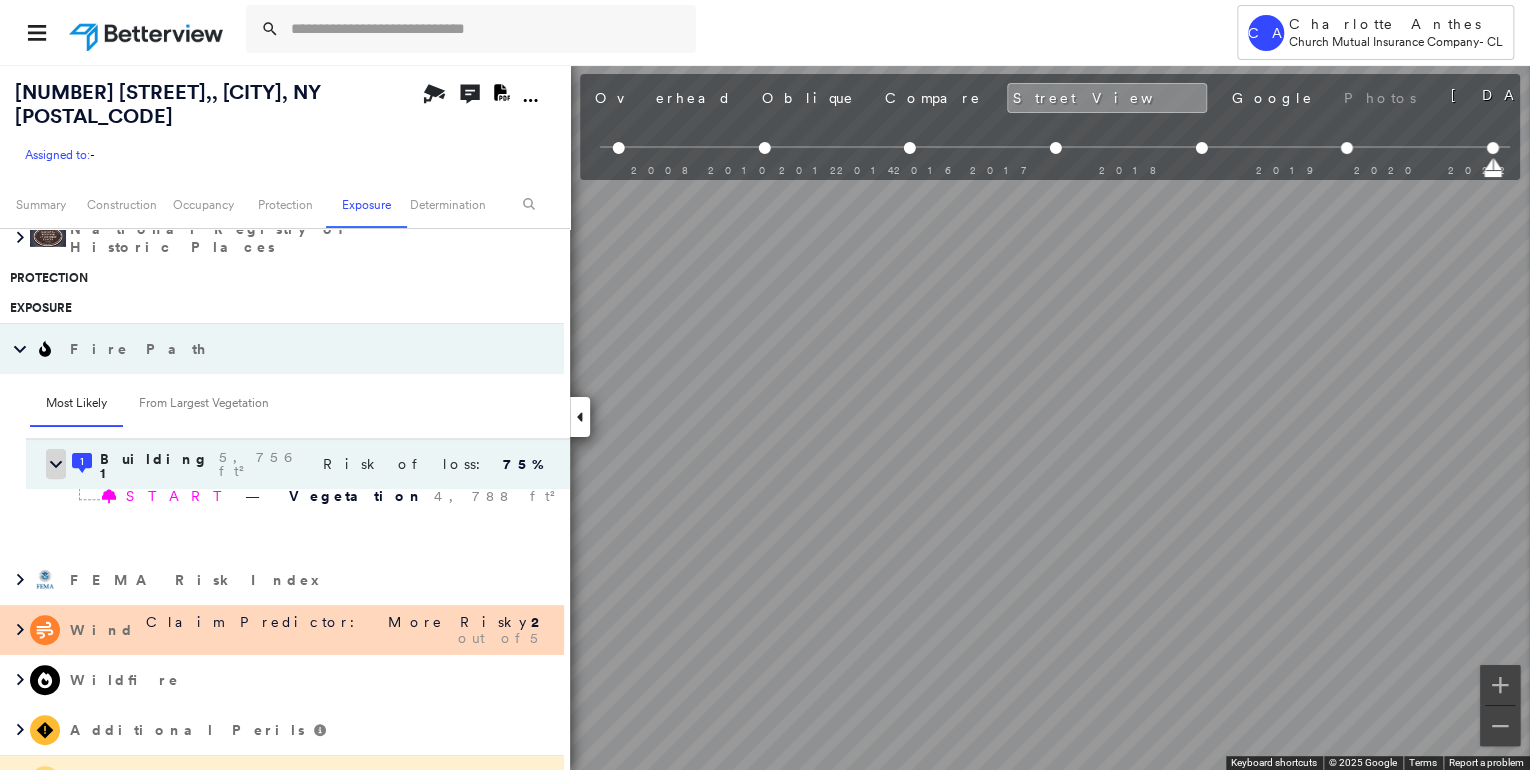 click at bounding box center [56, 464] 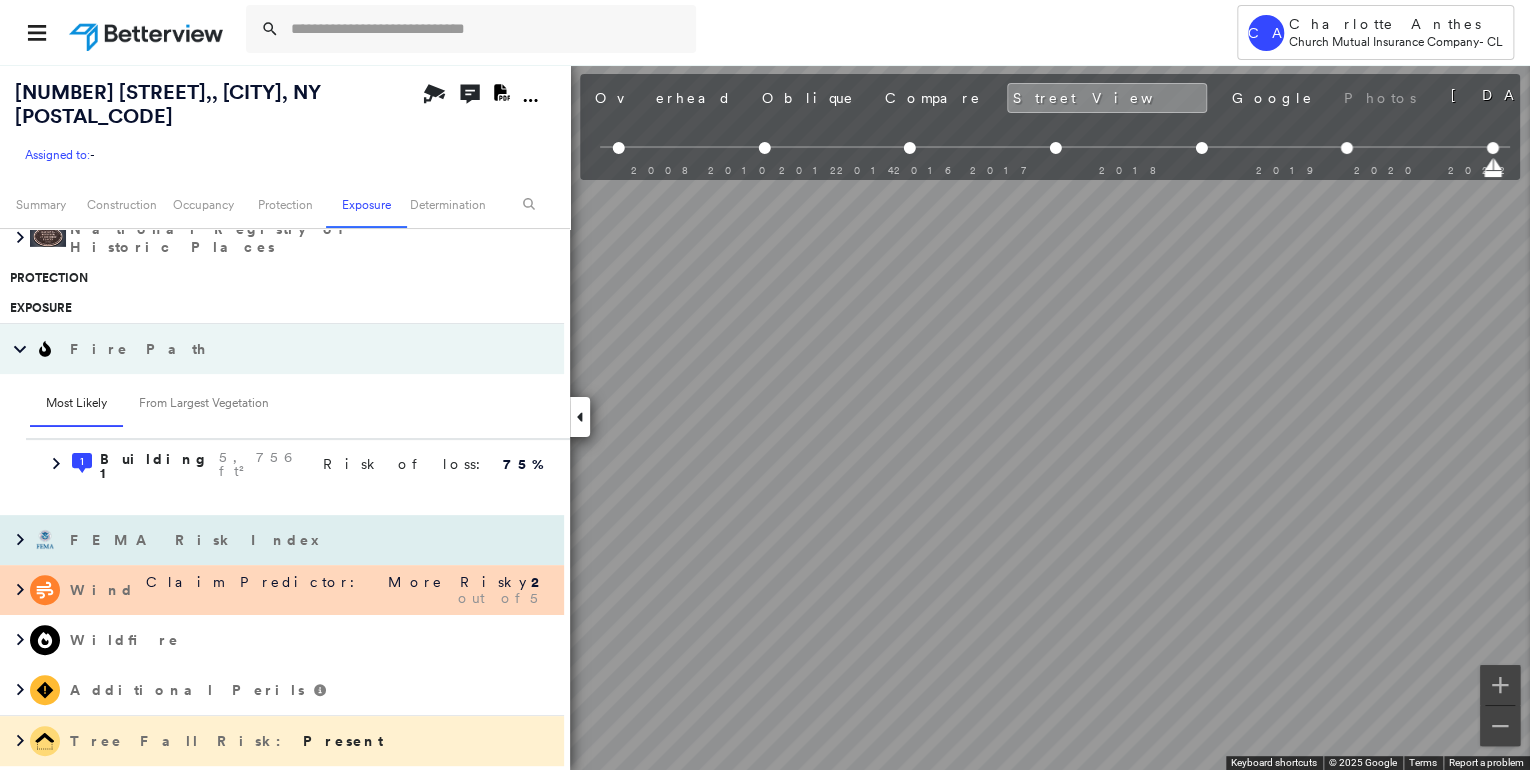 scroll, scrollTop: 3000, scrollLeft: 0, axis: vertical 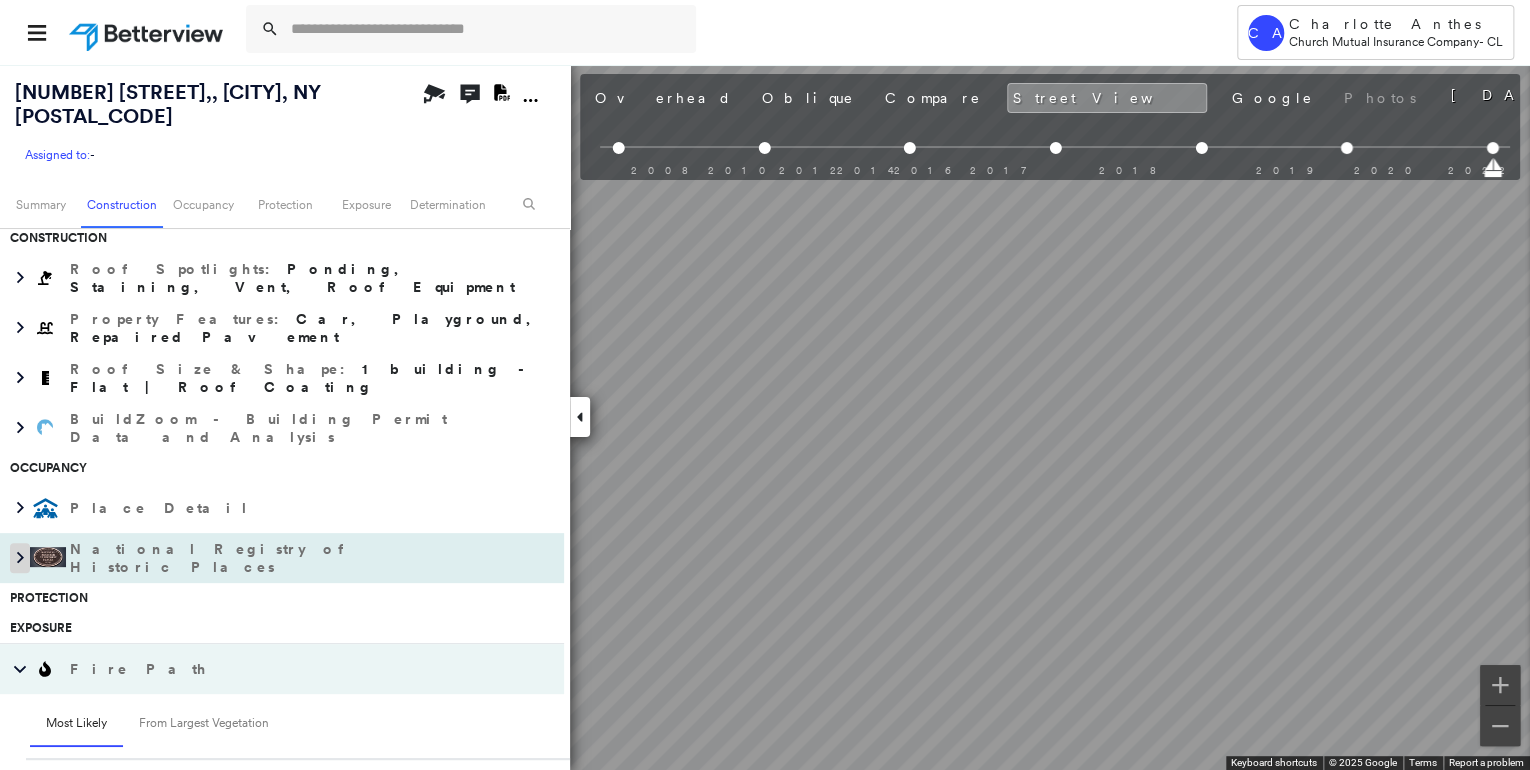 click 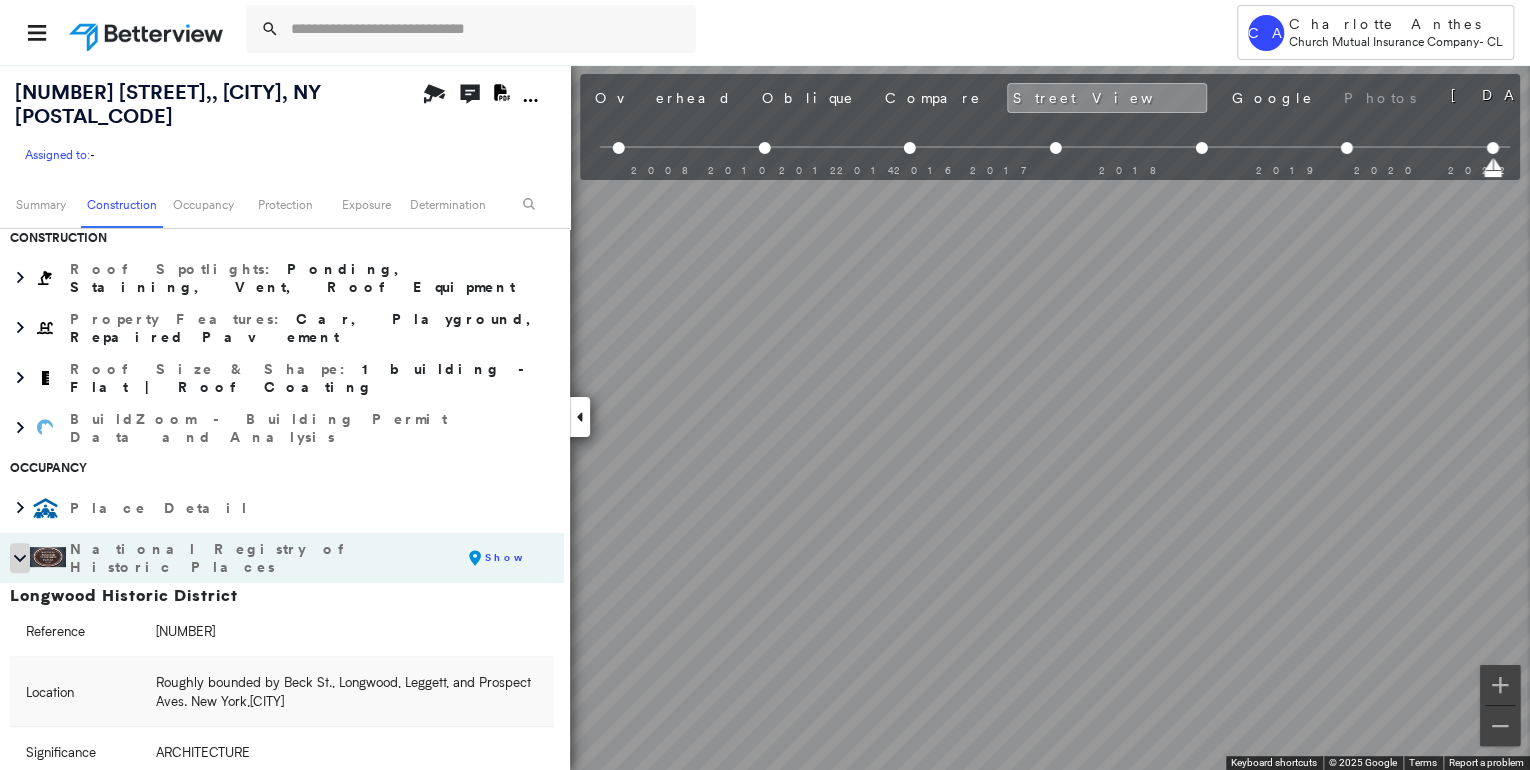 click 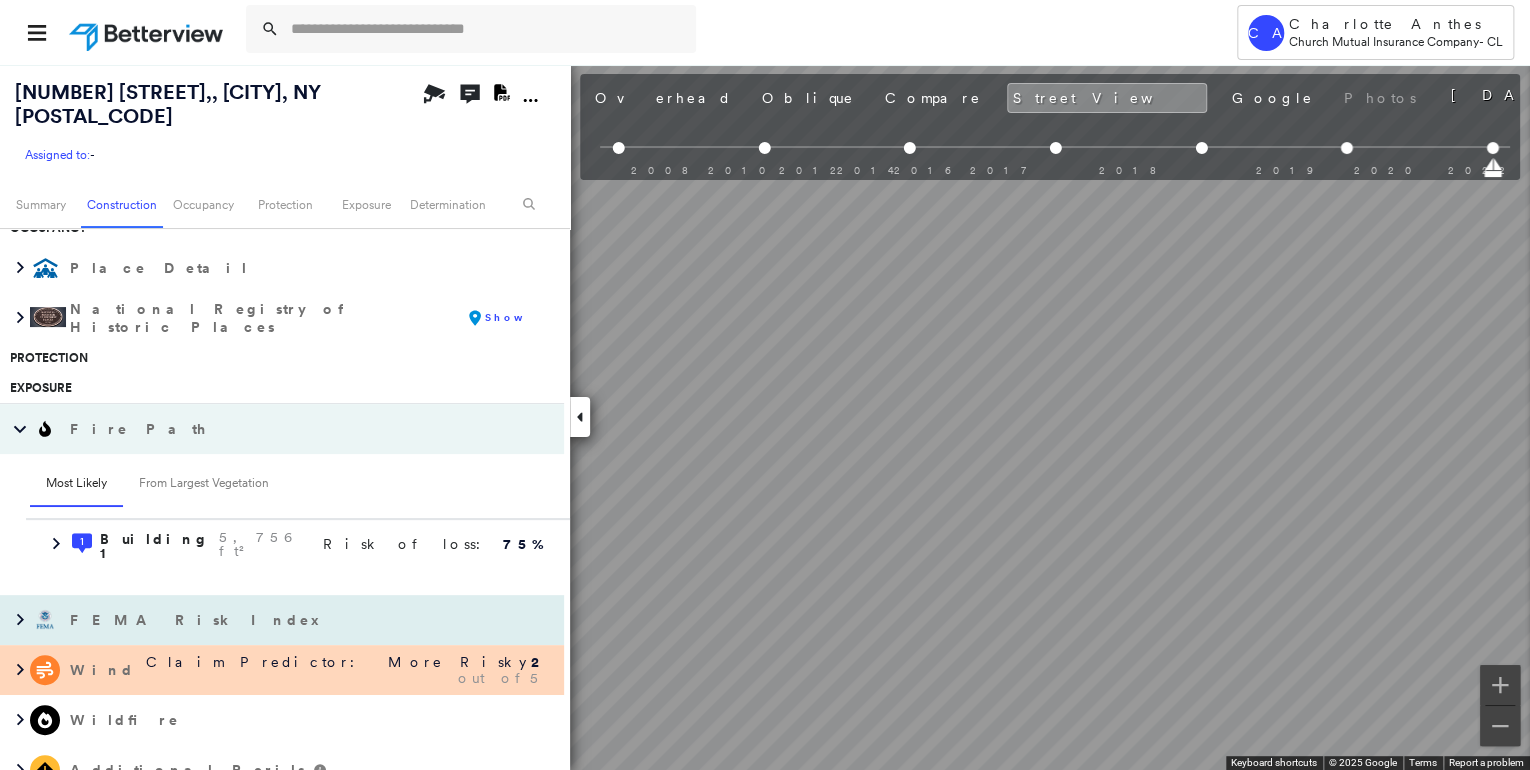 scroll, scrollTop: 3400, scrollLeft: 0, axis: vertical 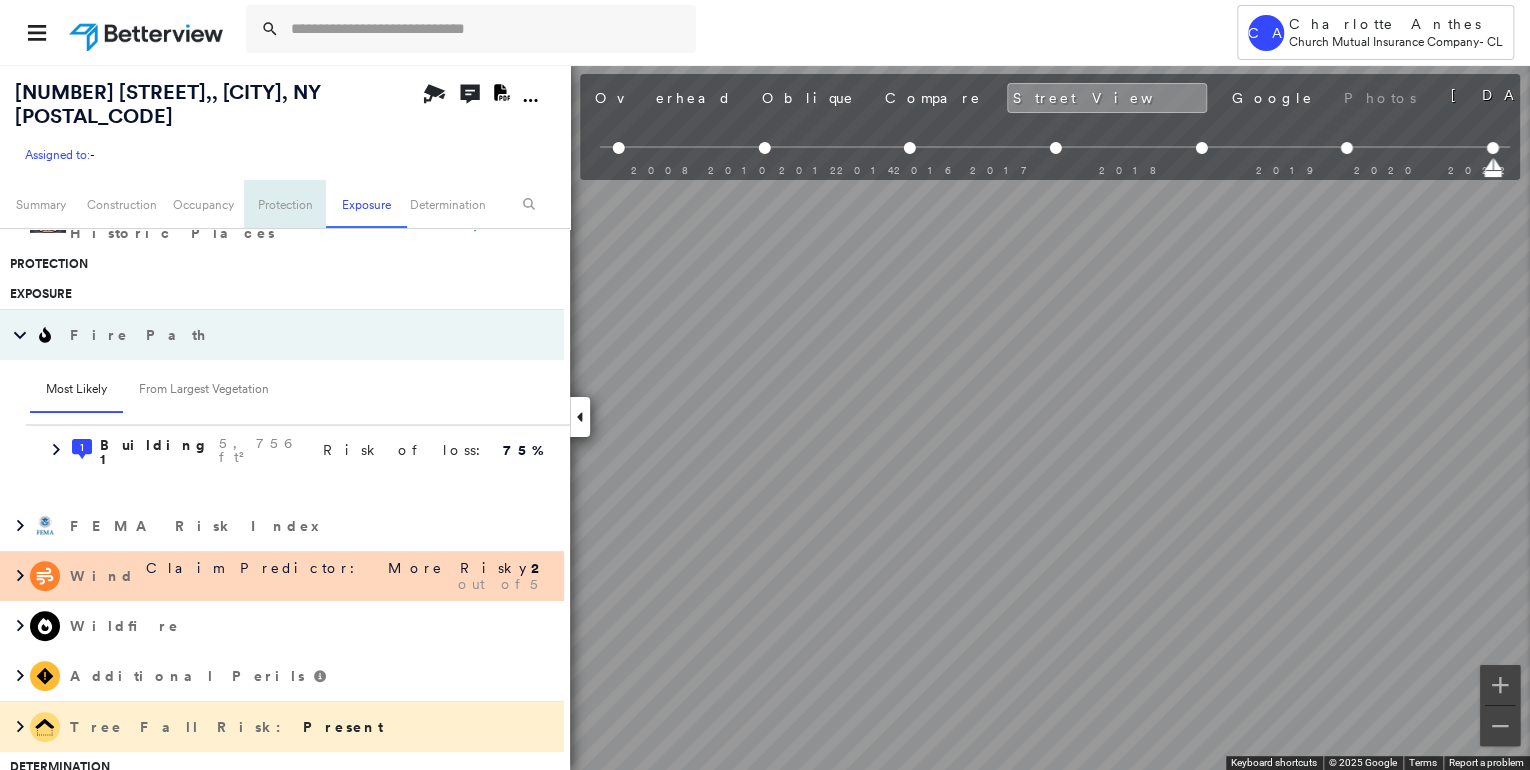 click on "Protection" at bounding box center (284, 204) 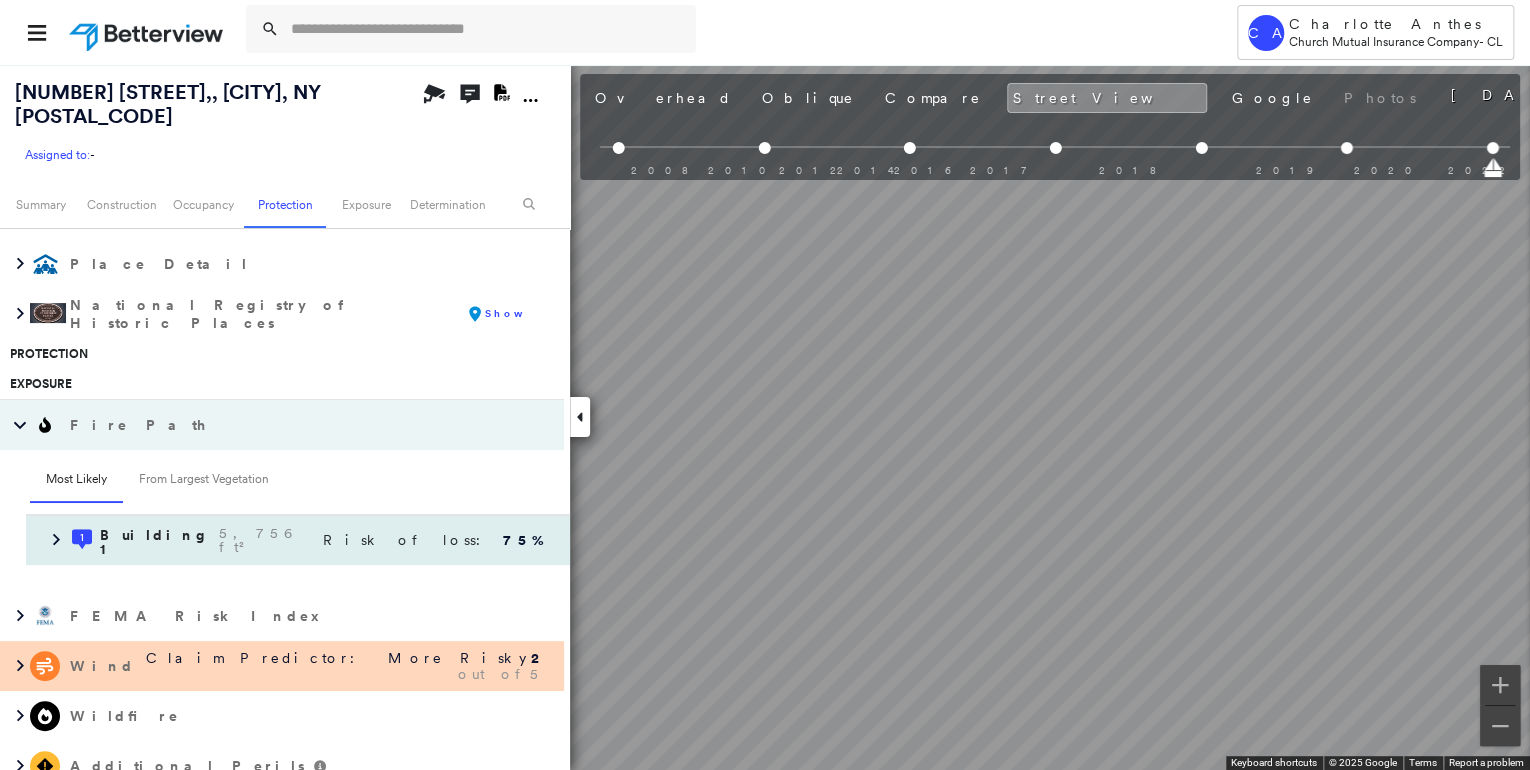 scroll, scrollTop: 3164, scrollLeft: 0, axis: vertical 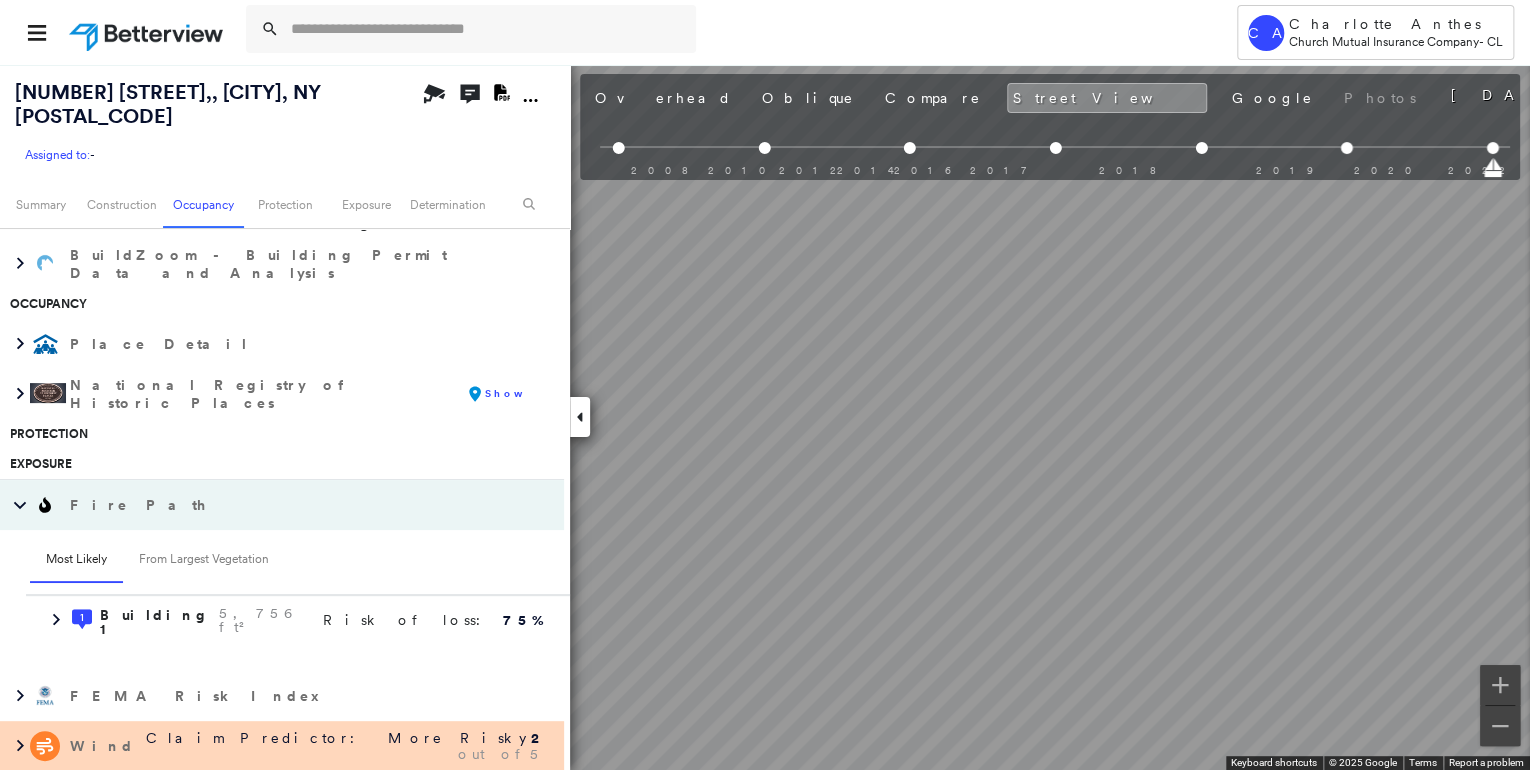 click on "Protection" at bounding box center (277, 434) 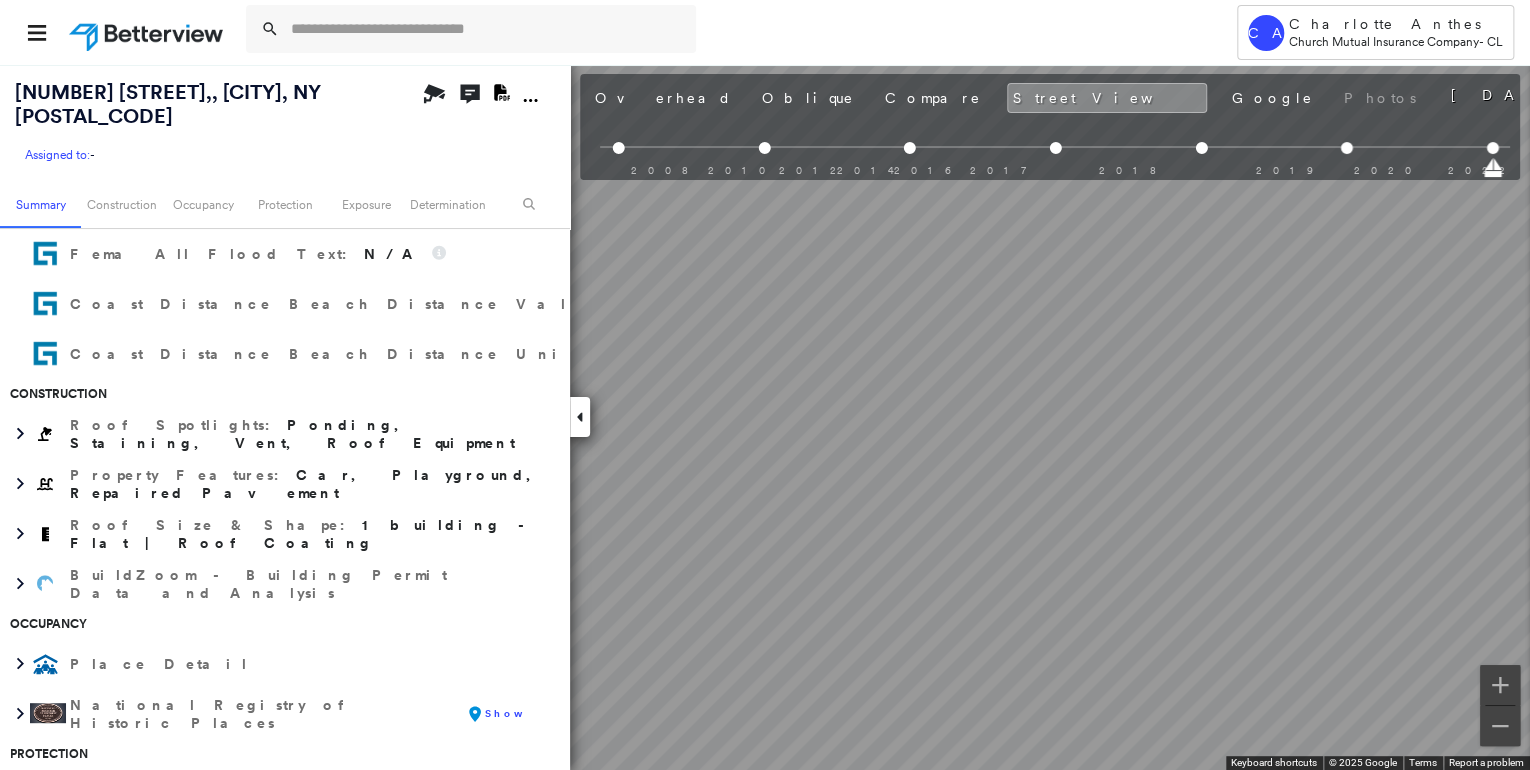 scroll, scrollTop: 2684, scrollLeft: 0, axis: vertical 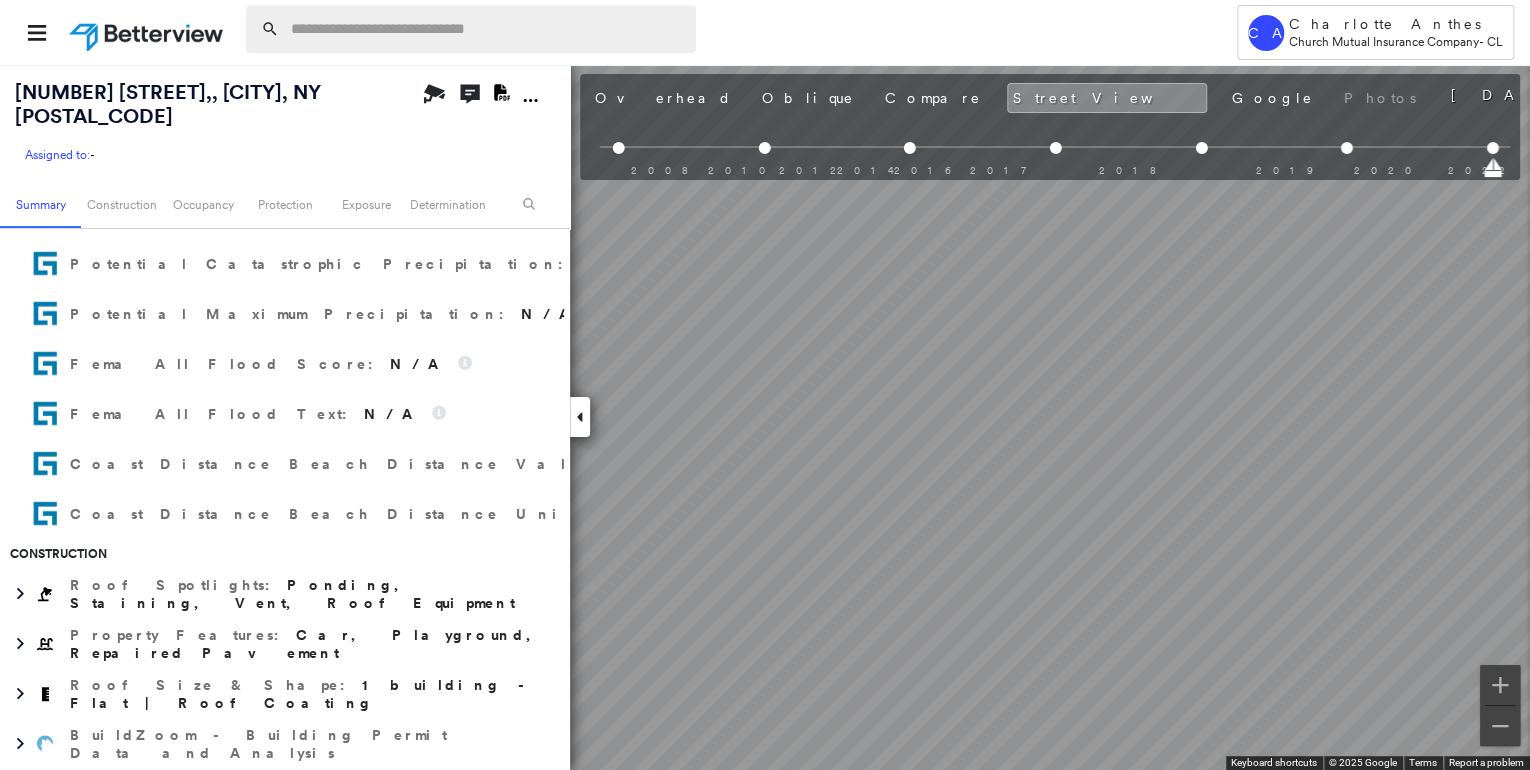 click at bounding box center [487, 29] 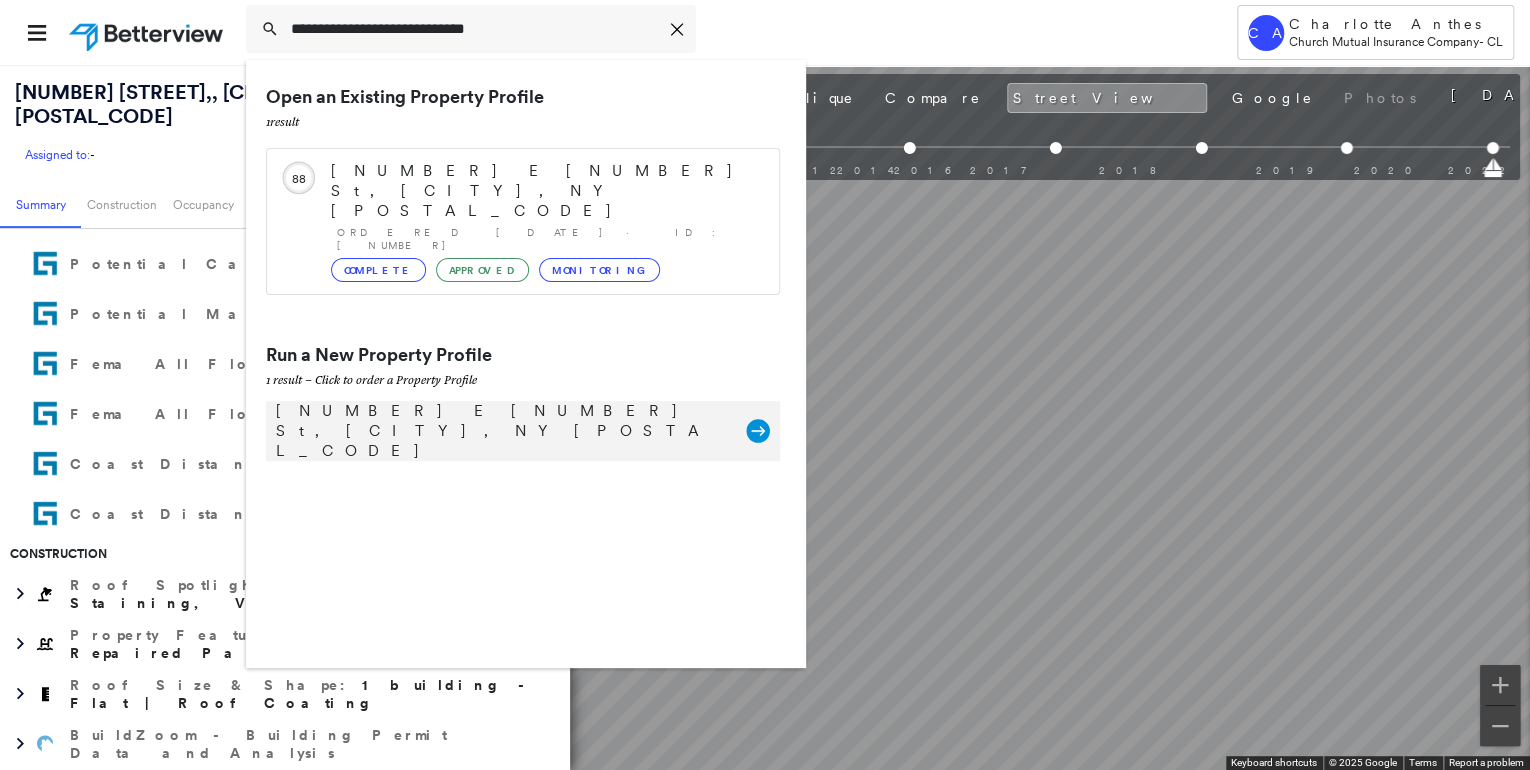 type on "**********" 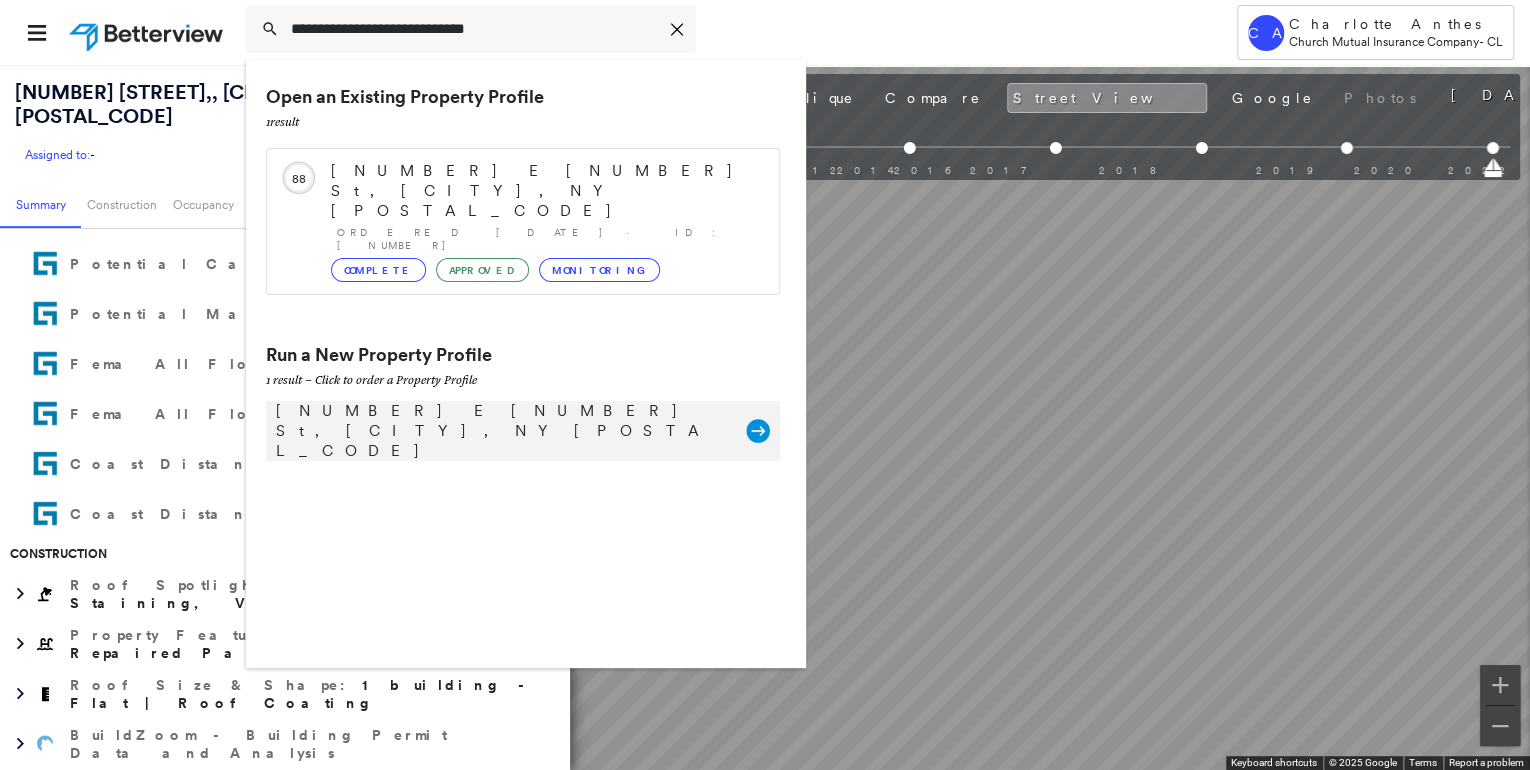 click 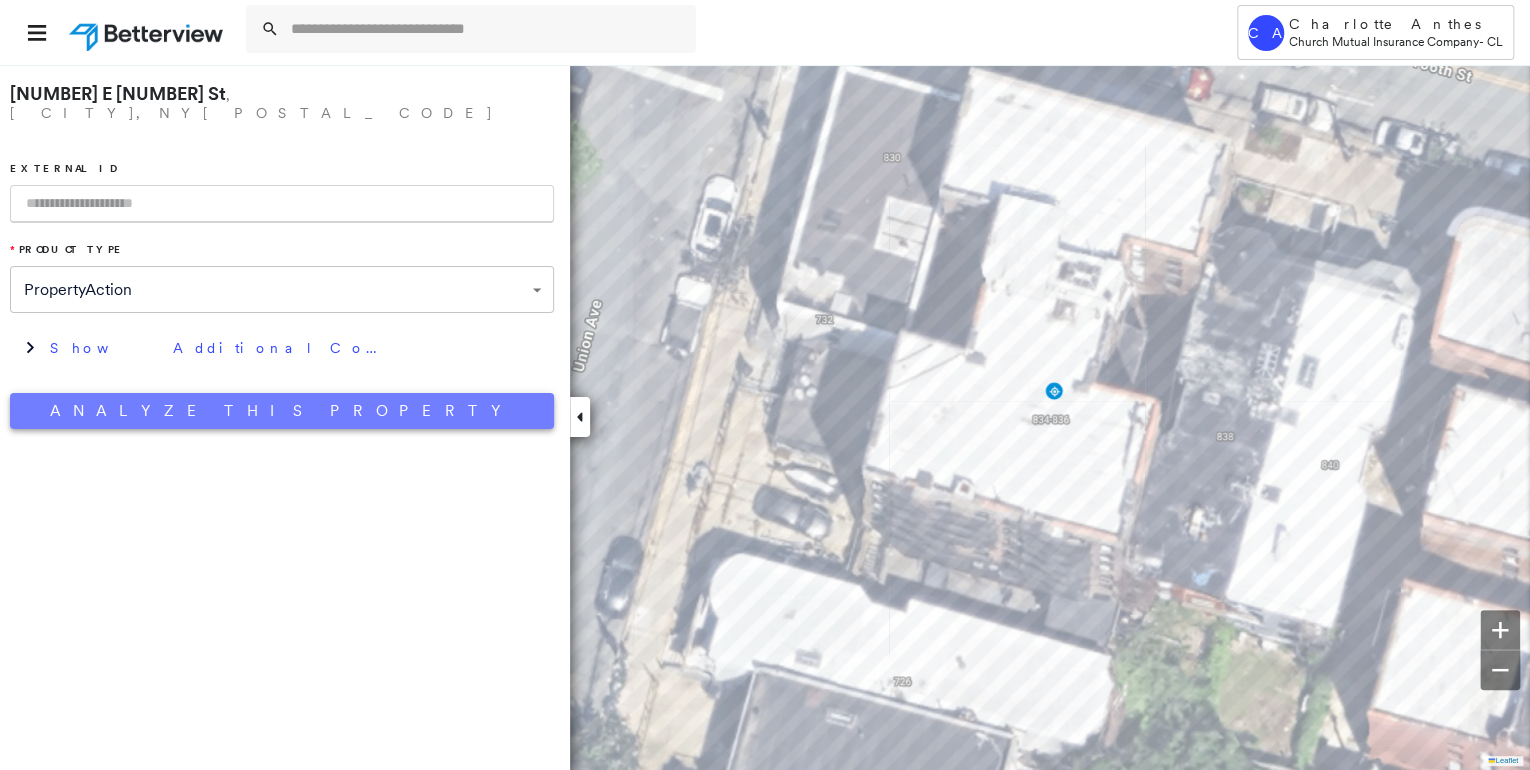 click on "Analyze This Property" at bounding box center (282, 411) 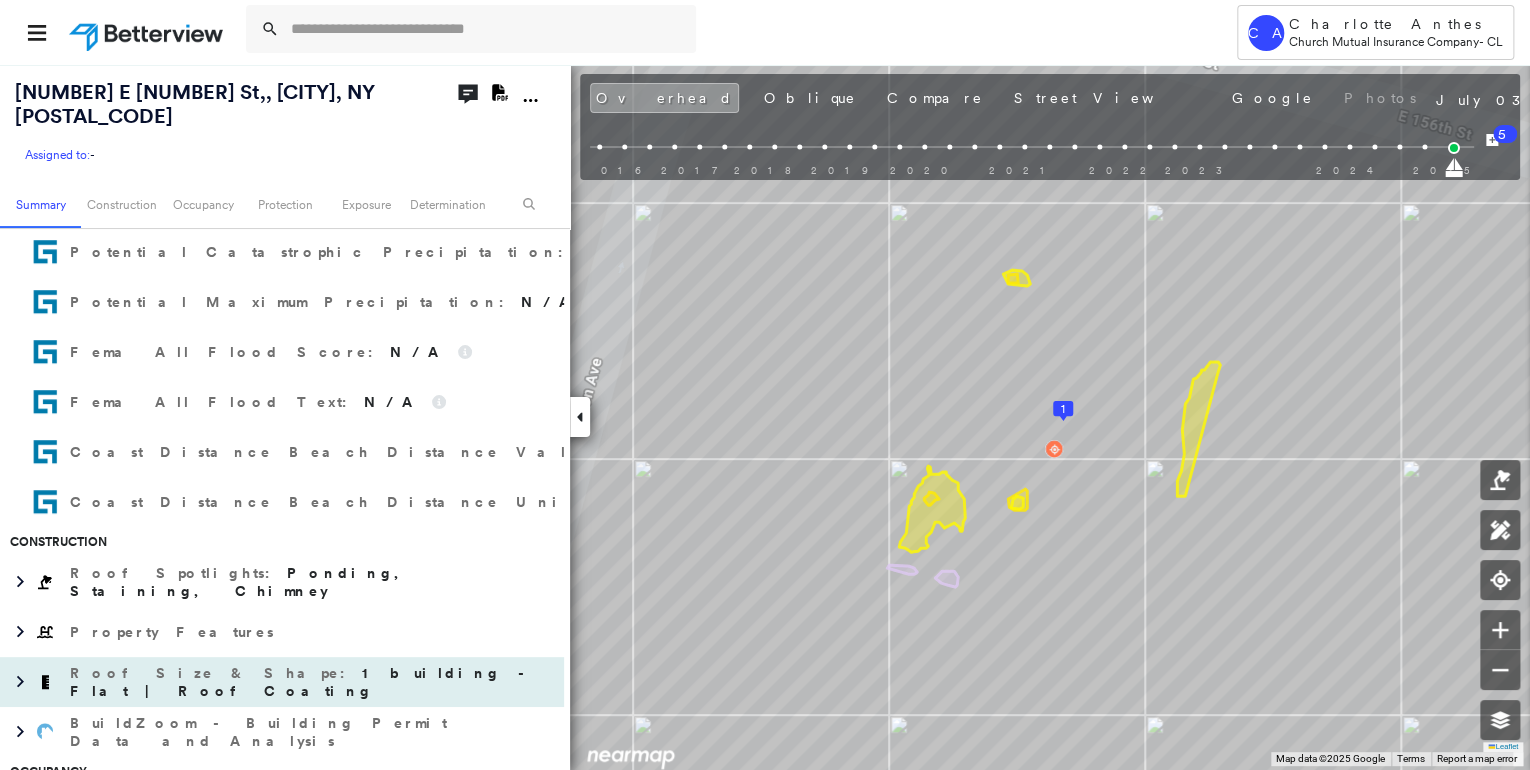scroll, scrollTop: 1440, scrollLeft: 0, axis: vertical 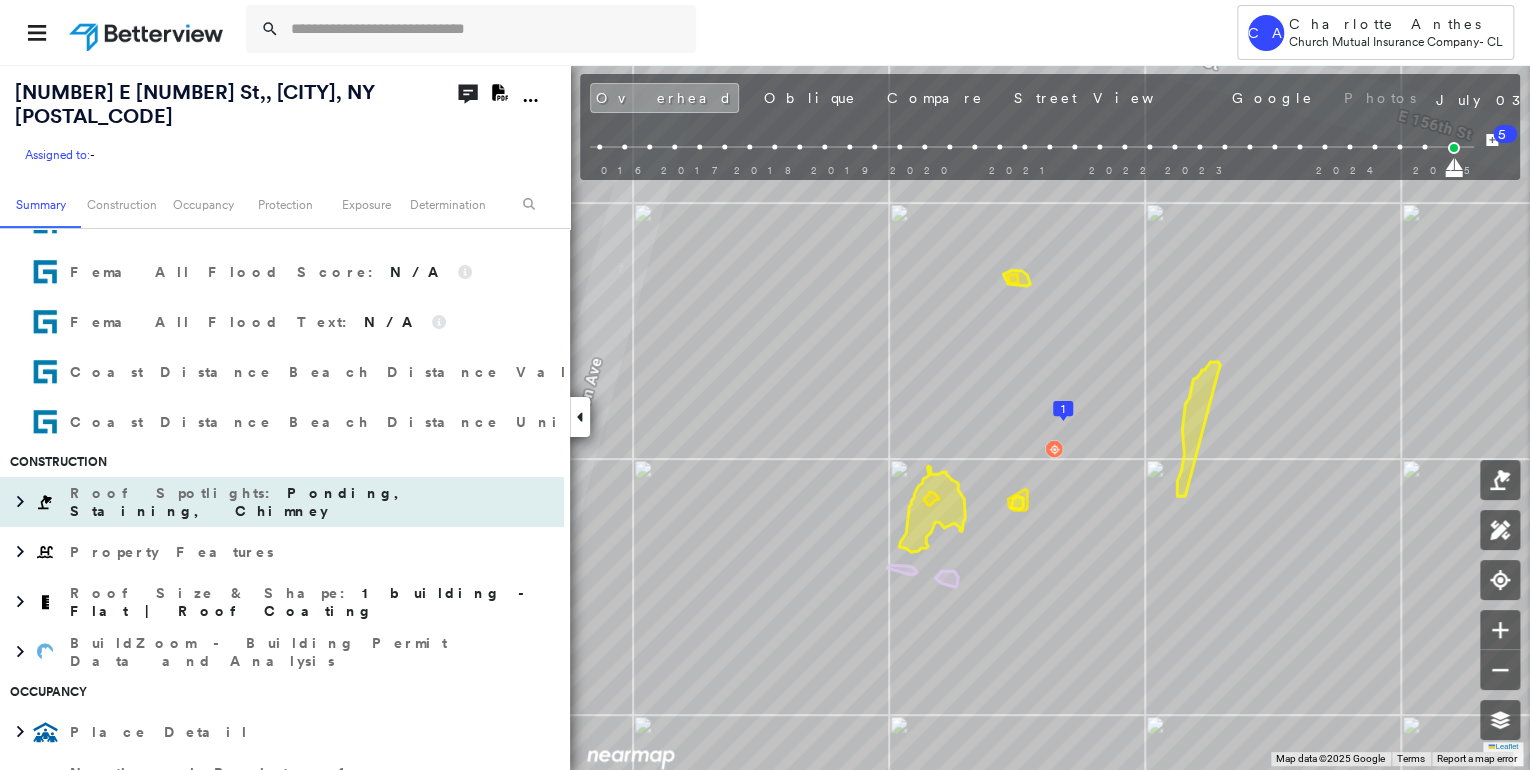 click on "Roof Spotlights : Ponding, Staining, Chimney" at bounding box center (312, 502) 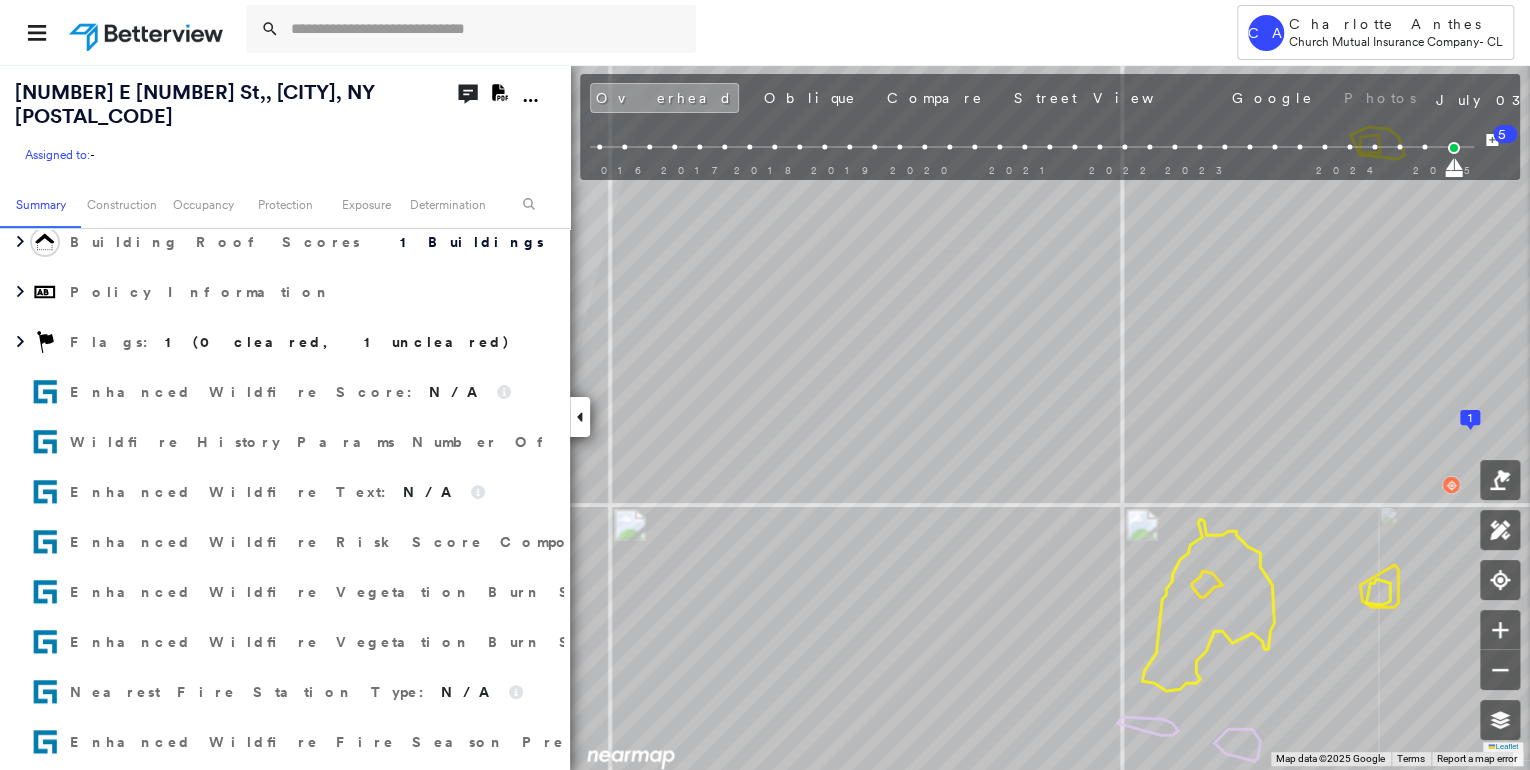 scroll, scrollTop: 0, scrollLeft: 0, axis: both 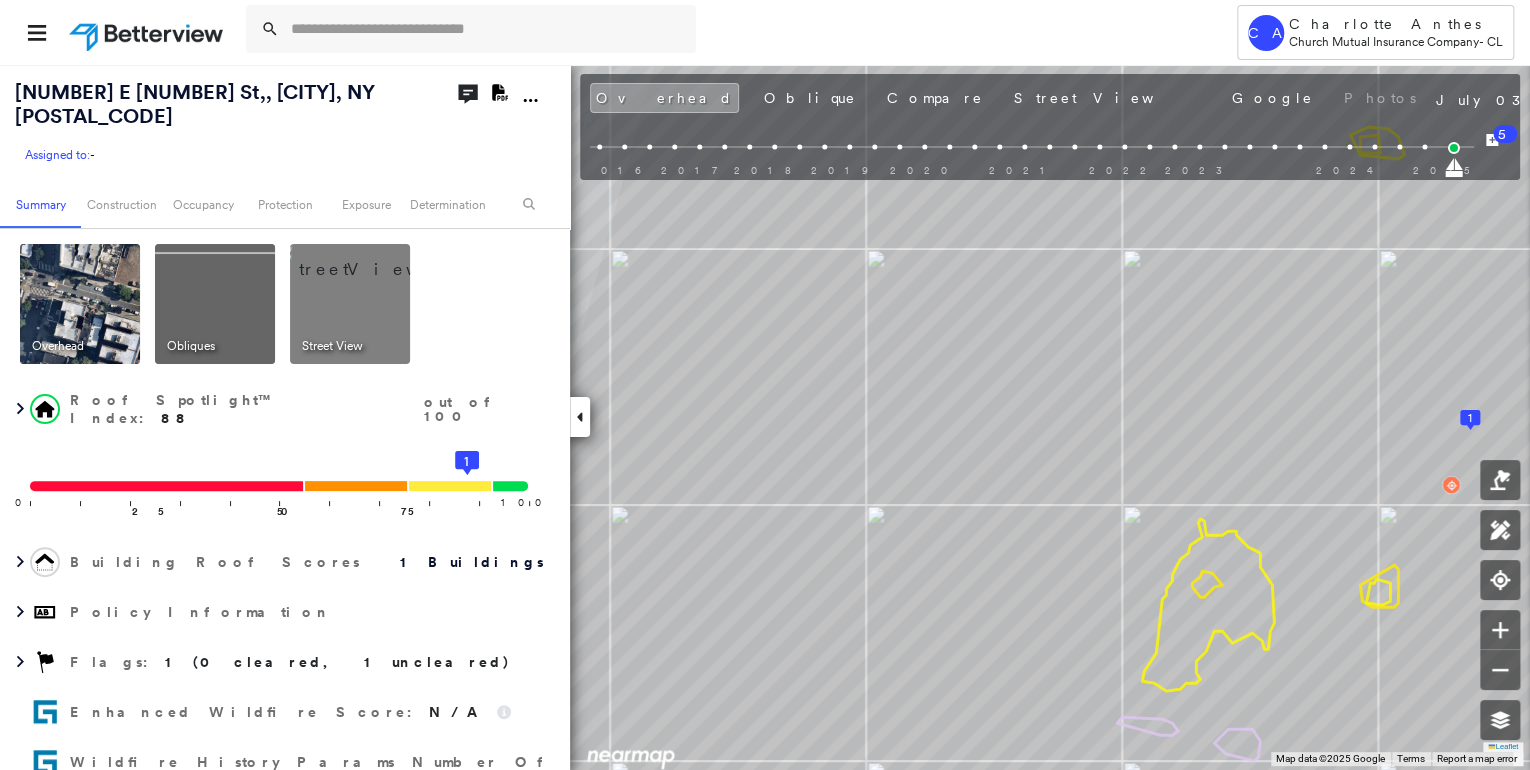 click 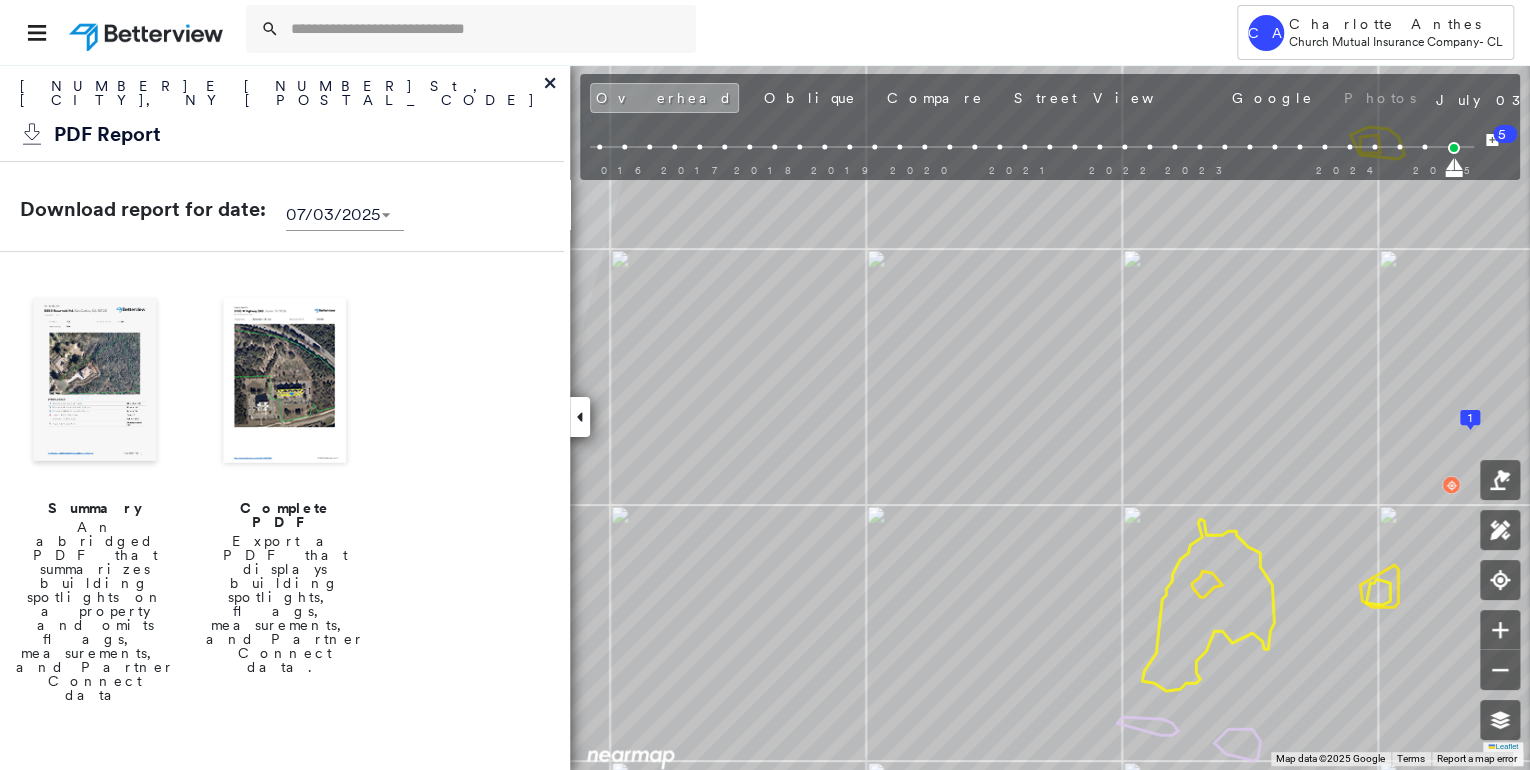 click at bounding box center (285, 382) 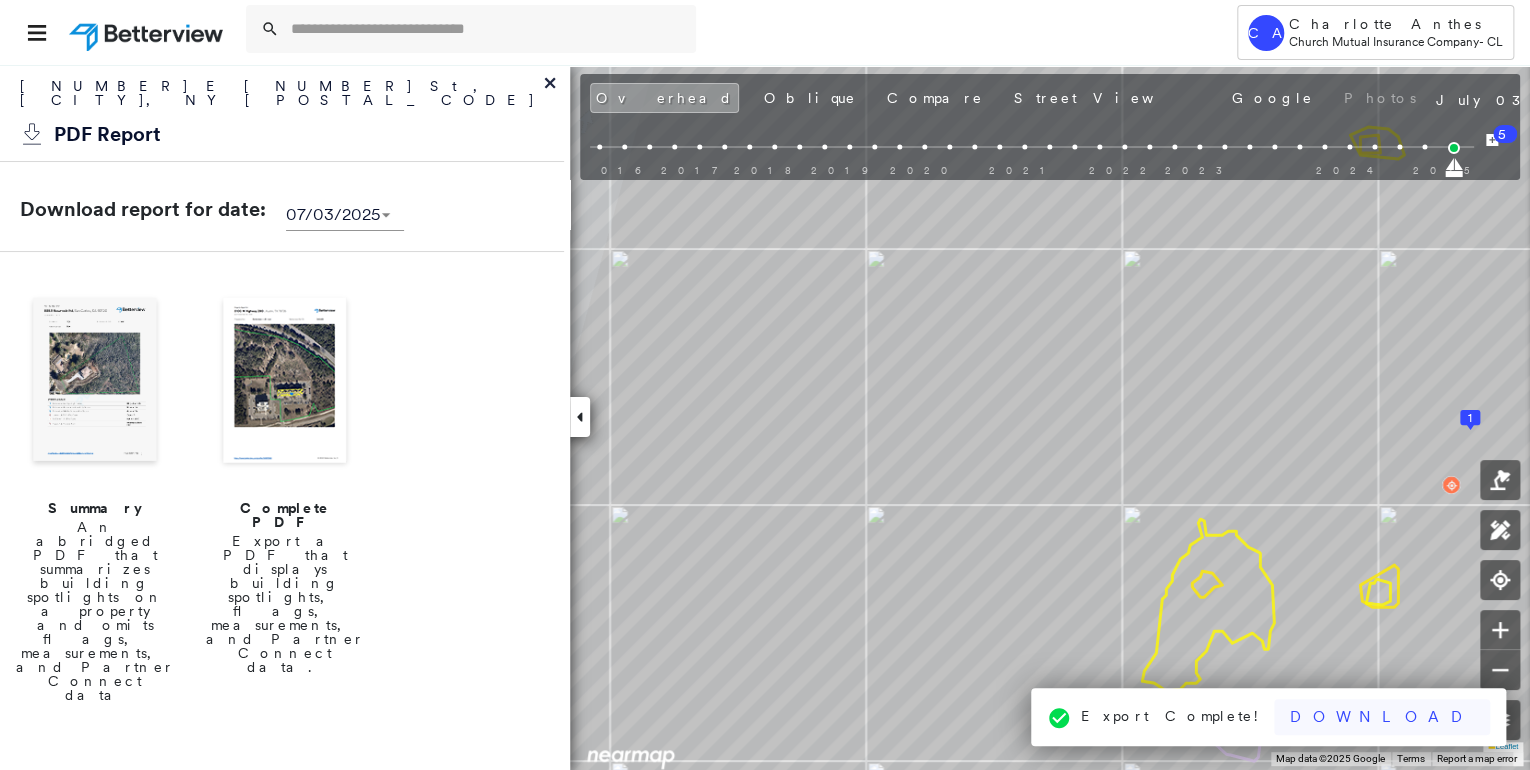 click on "Download" at bounding box center (1382, 717) 